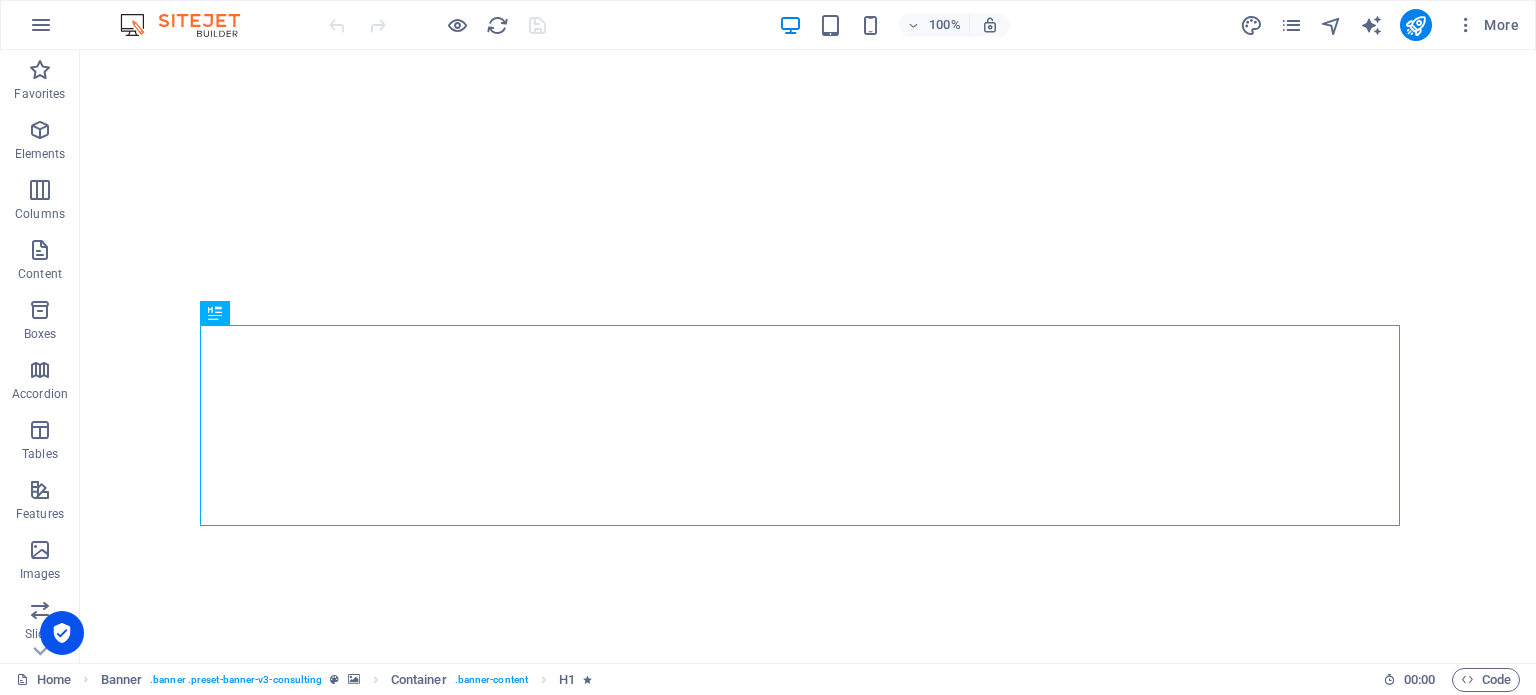 scroll, scrollTop: 0, scrollLeft: 0, axis: both 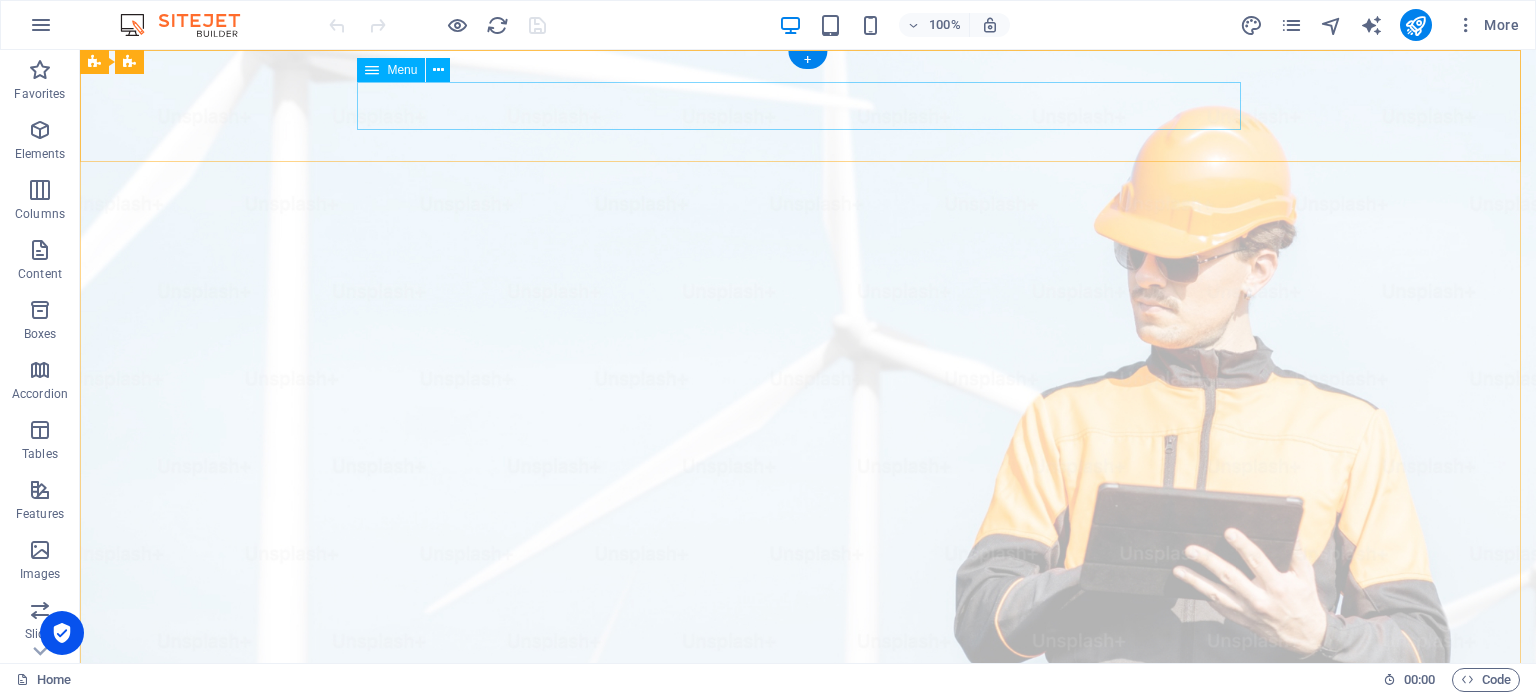 click on "Our Story Our Team Our Strengths Projects Contact Us" at bounding box center [808, 1036] 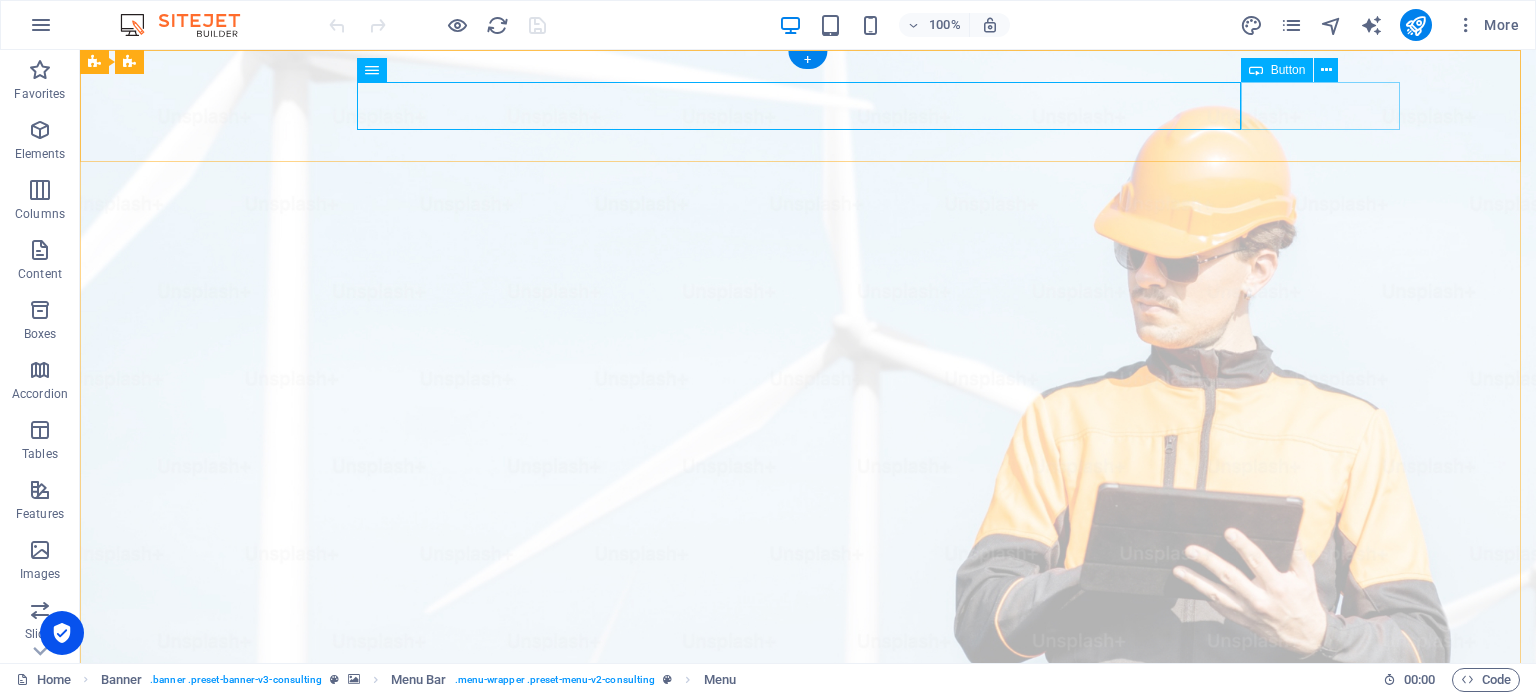 click on "Get Started" at bounding box center (808, 1084) 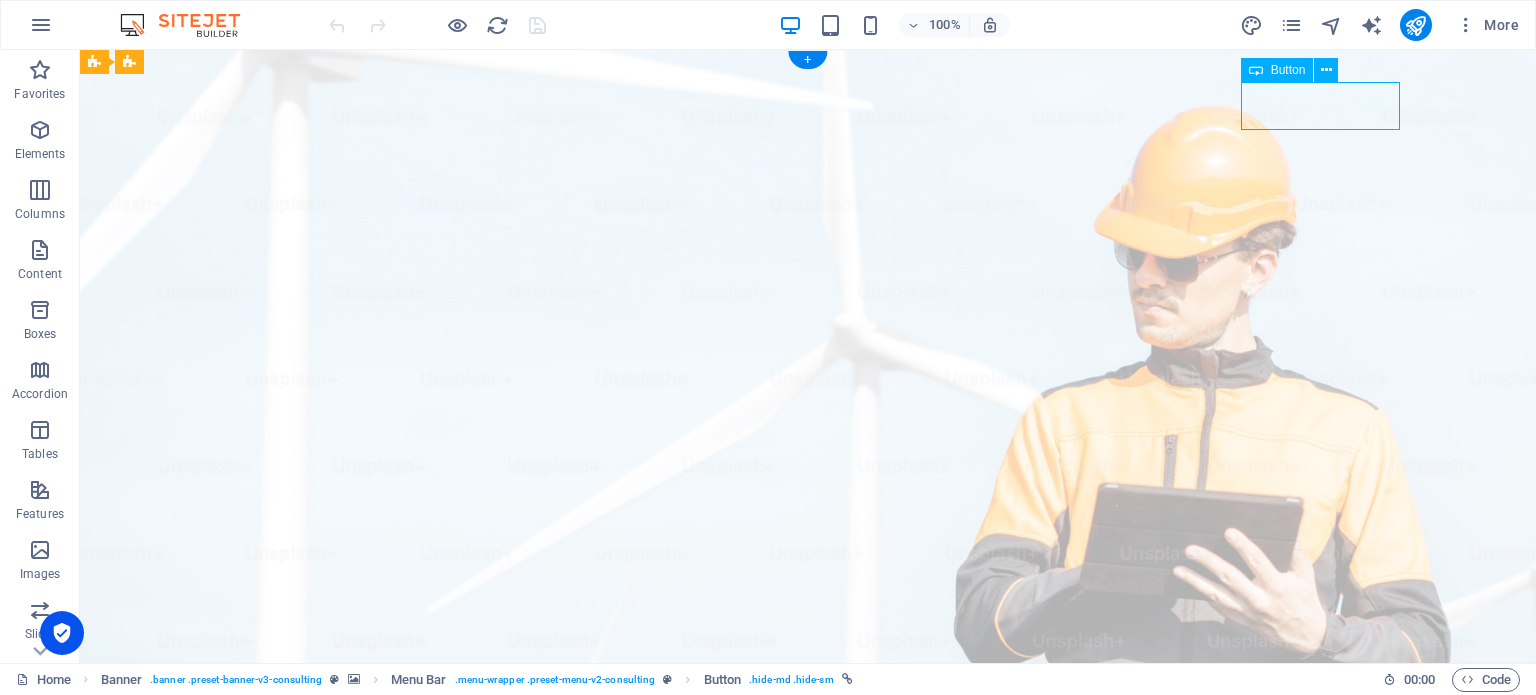 click on "Get Started" at bounding box center [808, 1084] 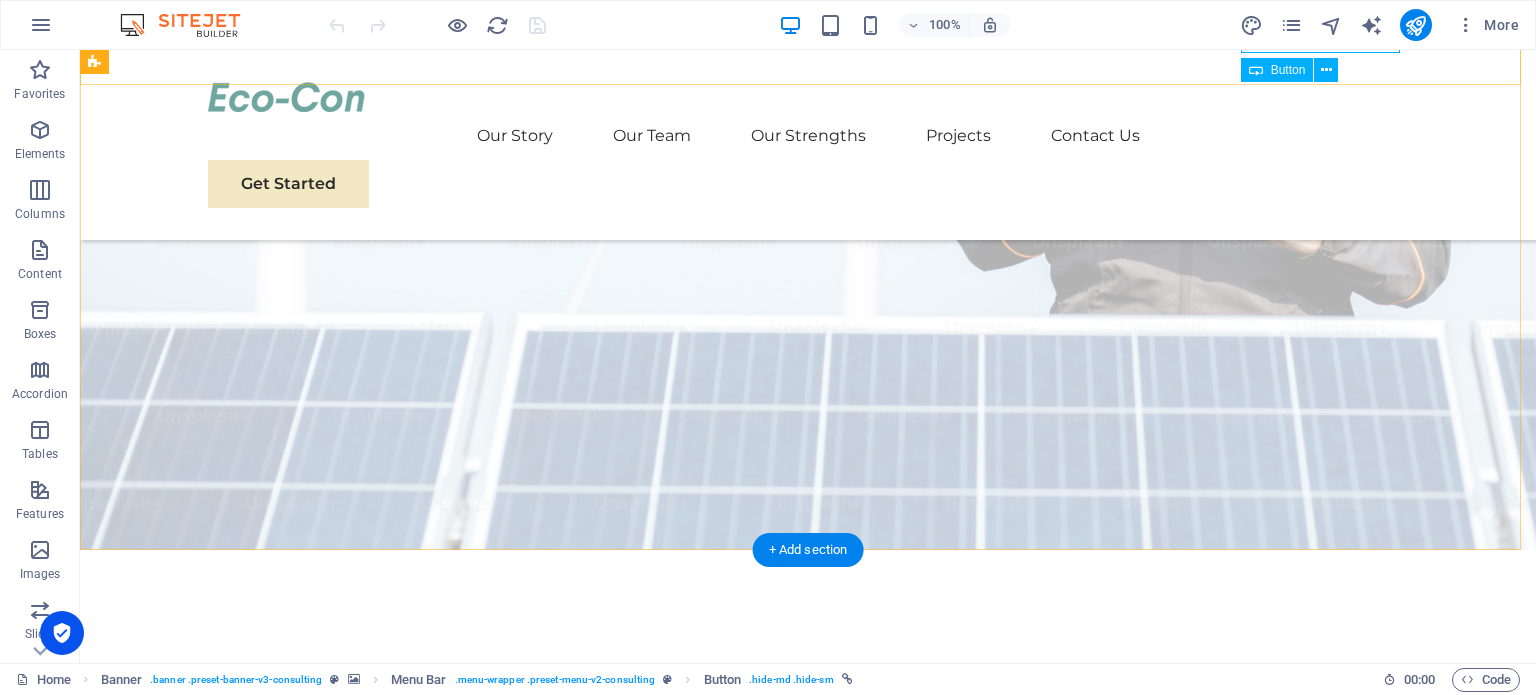 scroll, scrollTop: 0, scrollLeft: 0, axis: both 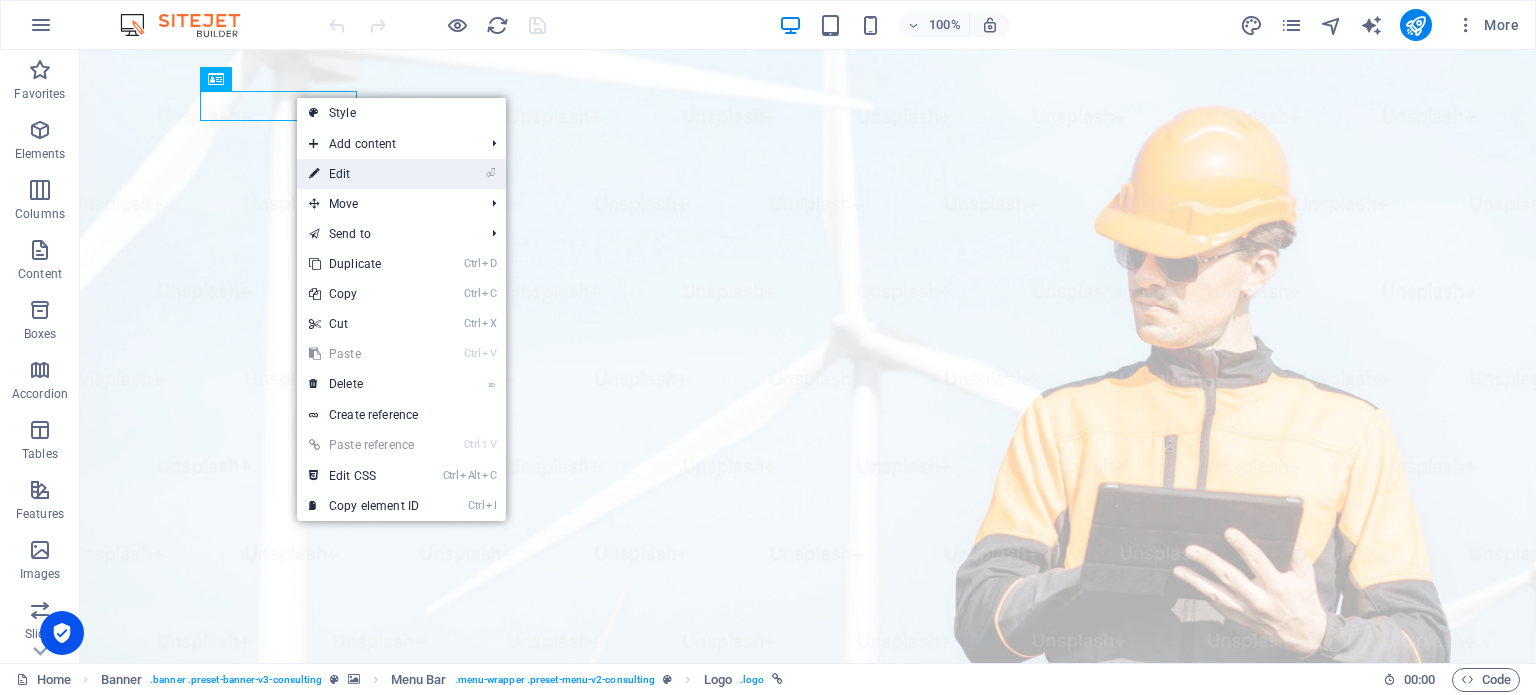 click on "⏎  Edit" at bounding box center (364, 174) 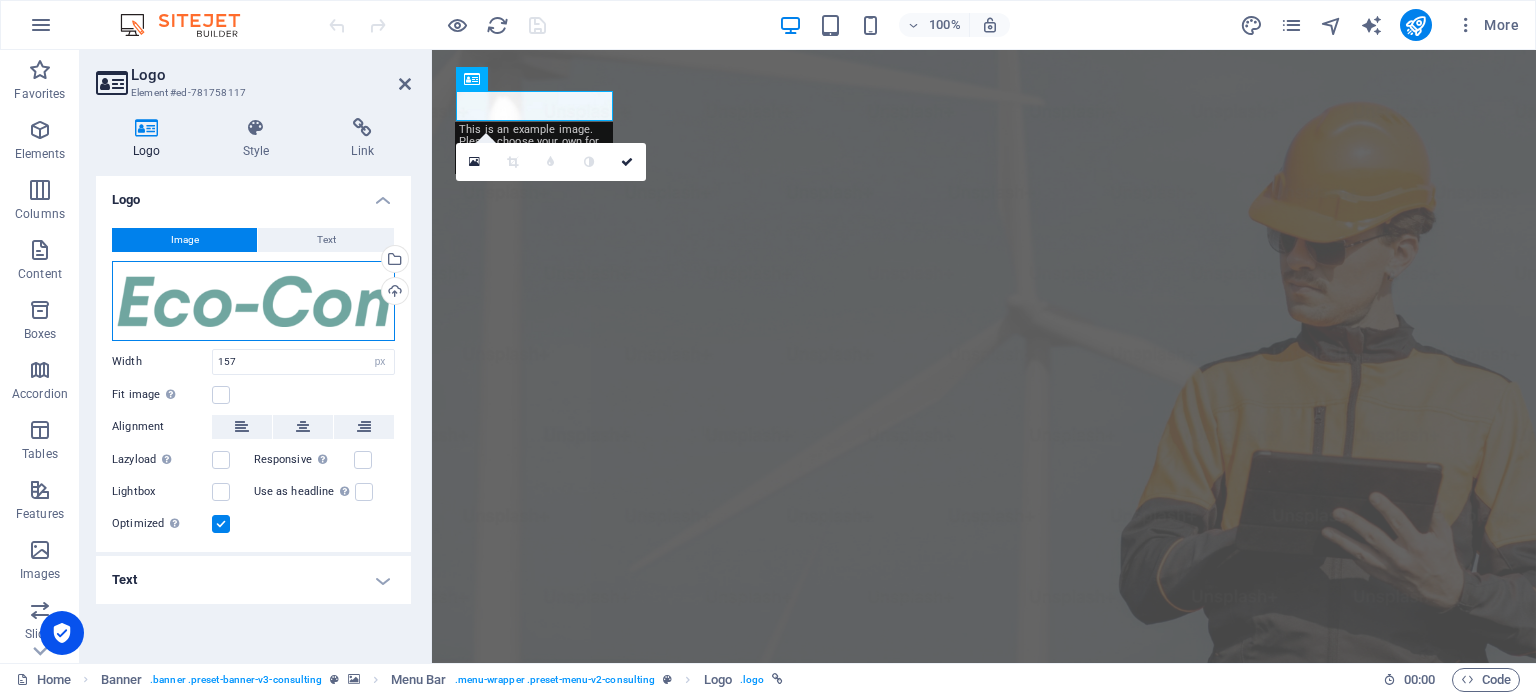 click on "Drag files here, click to choose files or select files from Files or our free stock photos & videos" at bounding box center [253, 301] 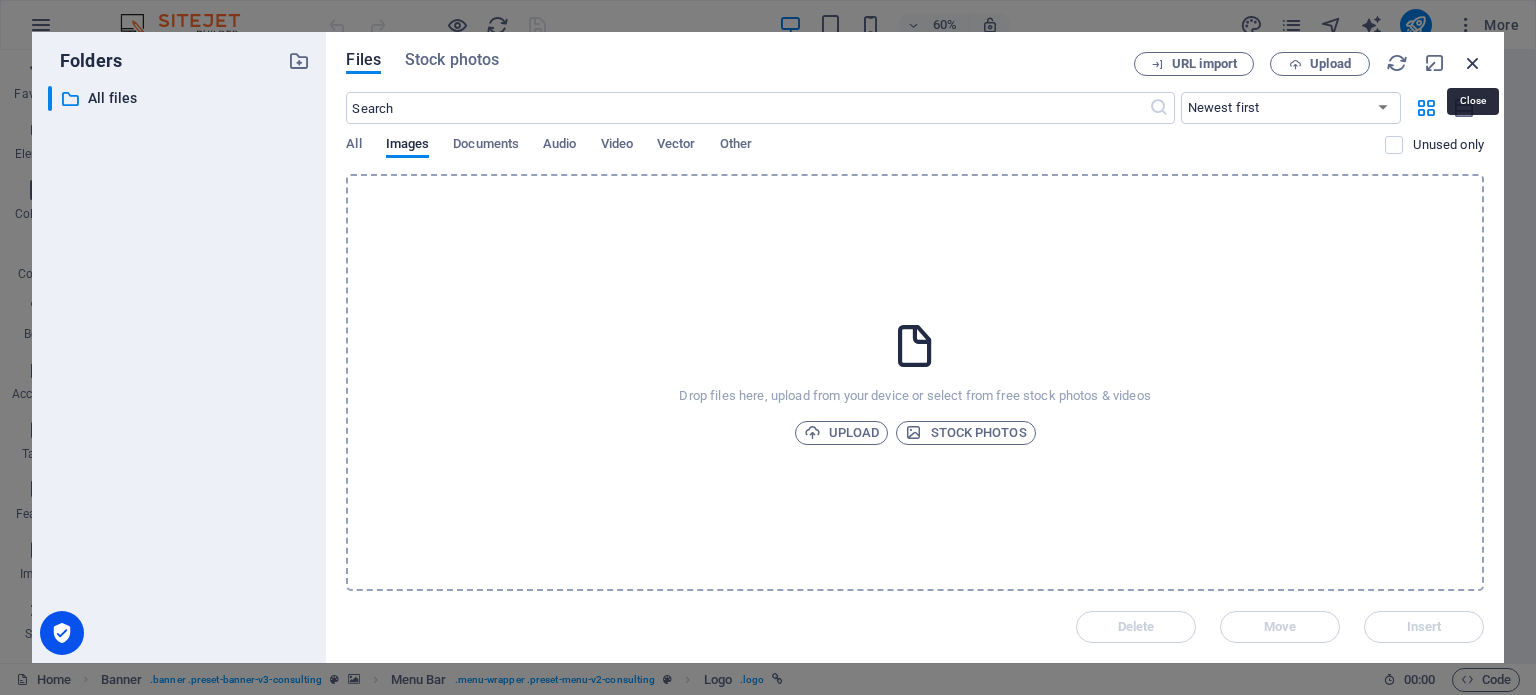 click at bounding box center (1473, 63) 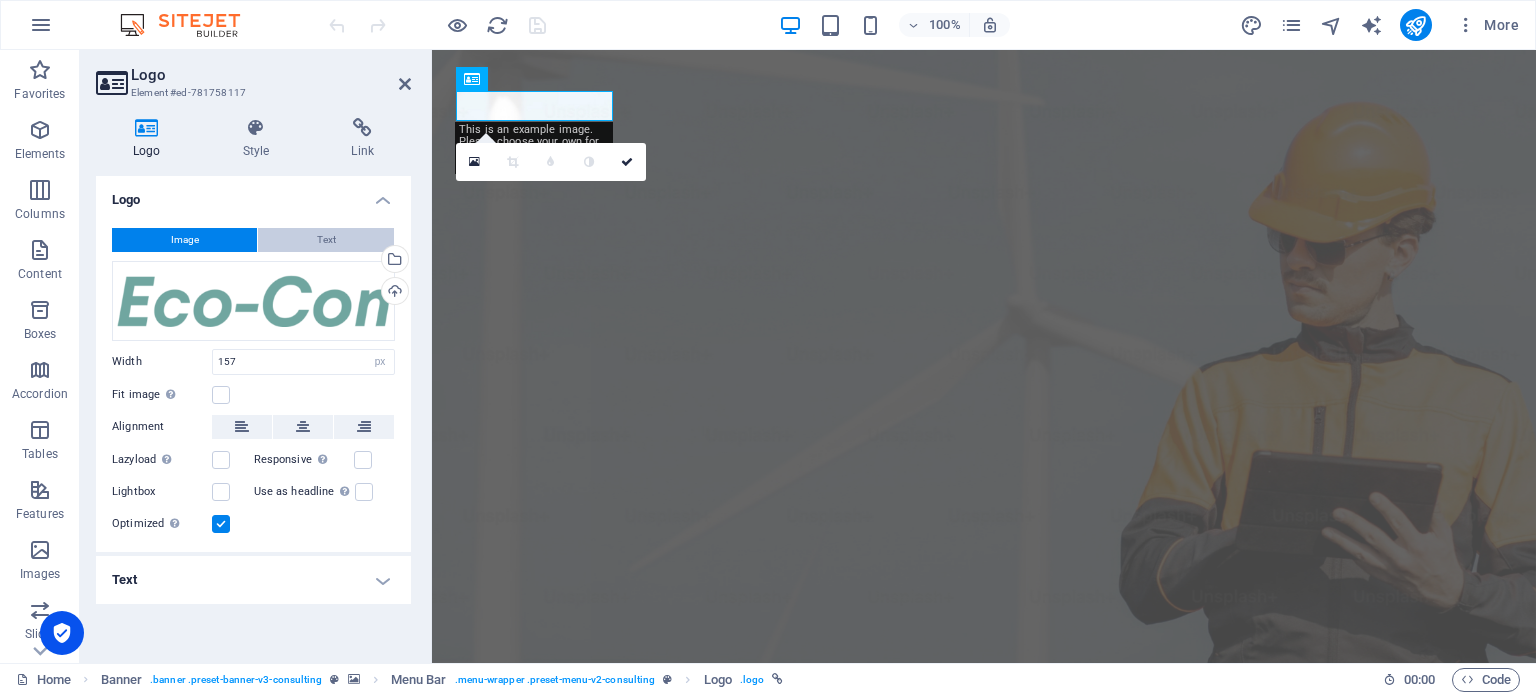 click on "Text" at bounding box center (326, 240) 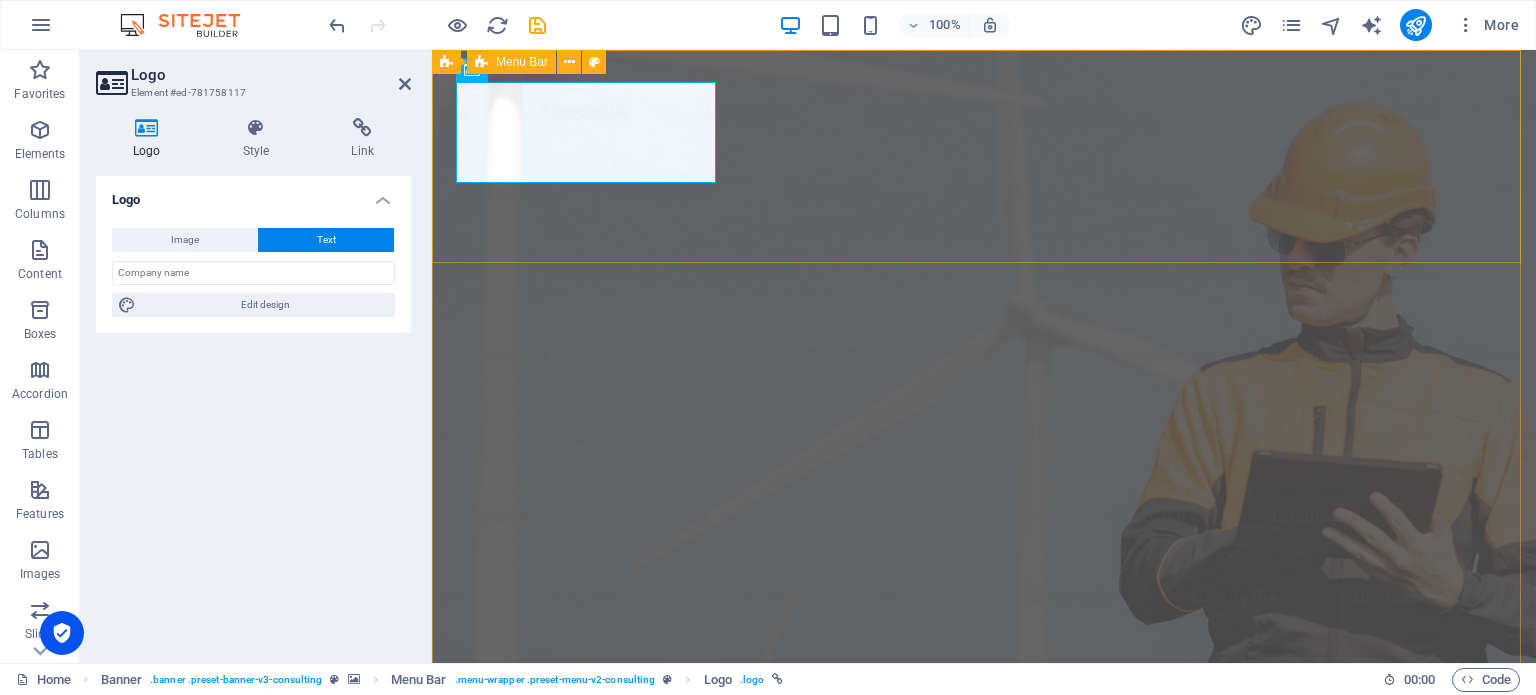 click on "[DOMAIN_NAME] Our Story Our Team Our Strengths Projects Contact Us Get Started" at bounding box center [984, 1080] 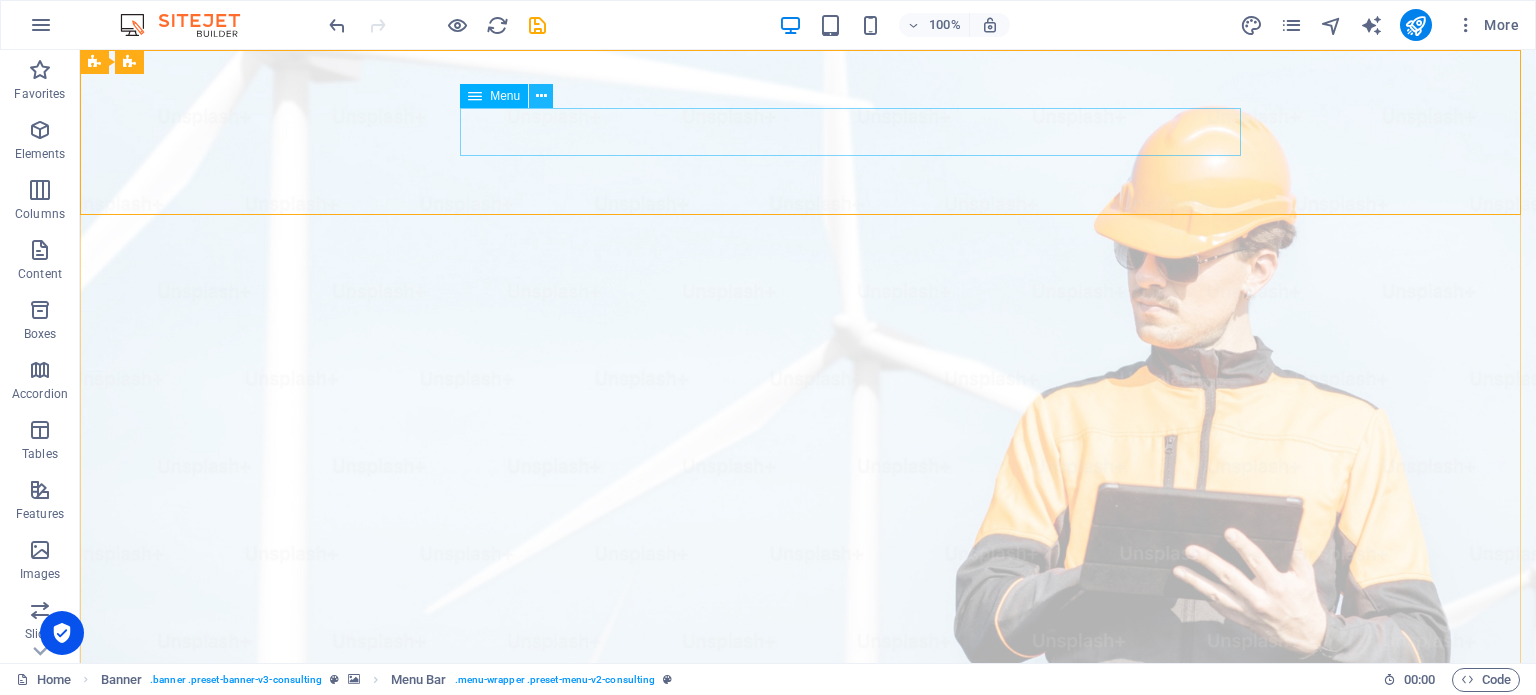 click at bounding box center (541, 96) 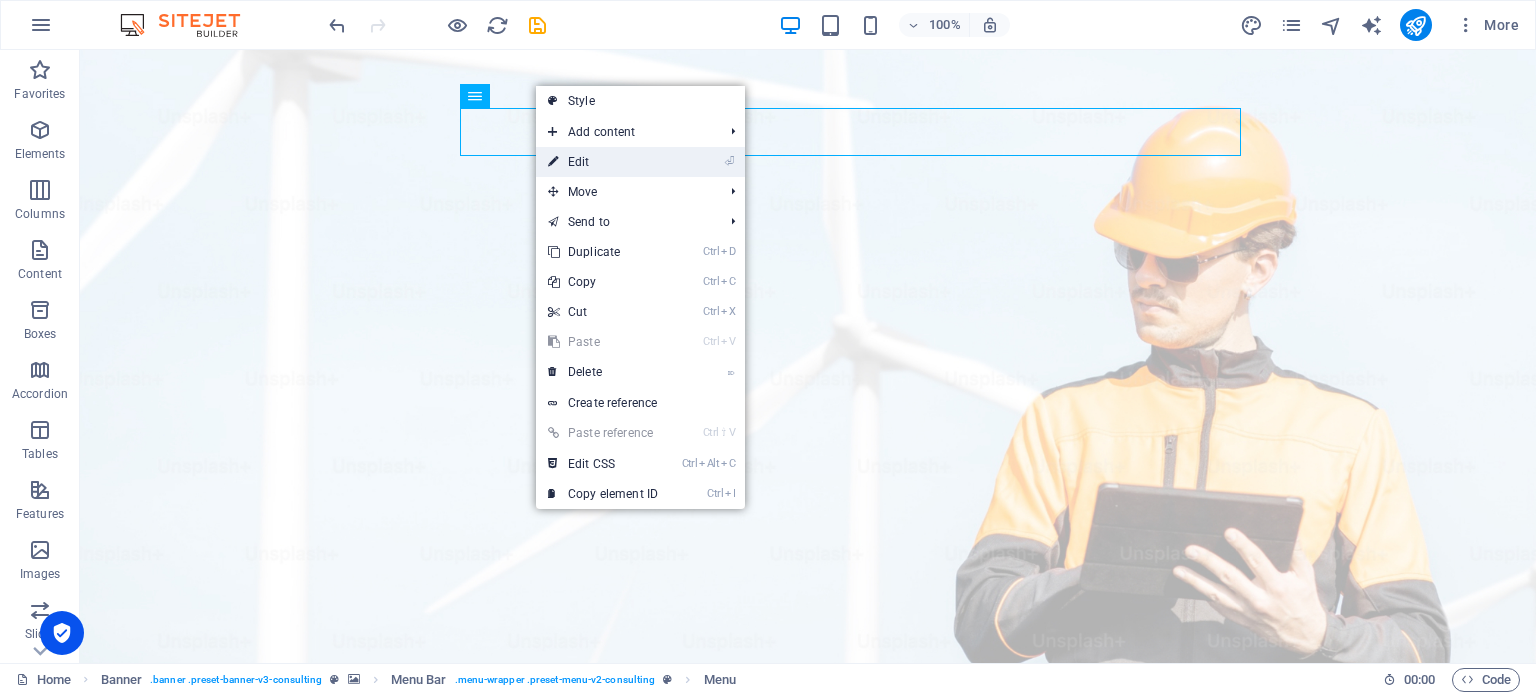 click on "⏎  Edit" at bounding box center (603, 162) 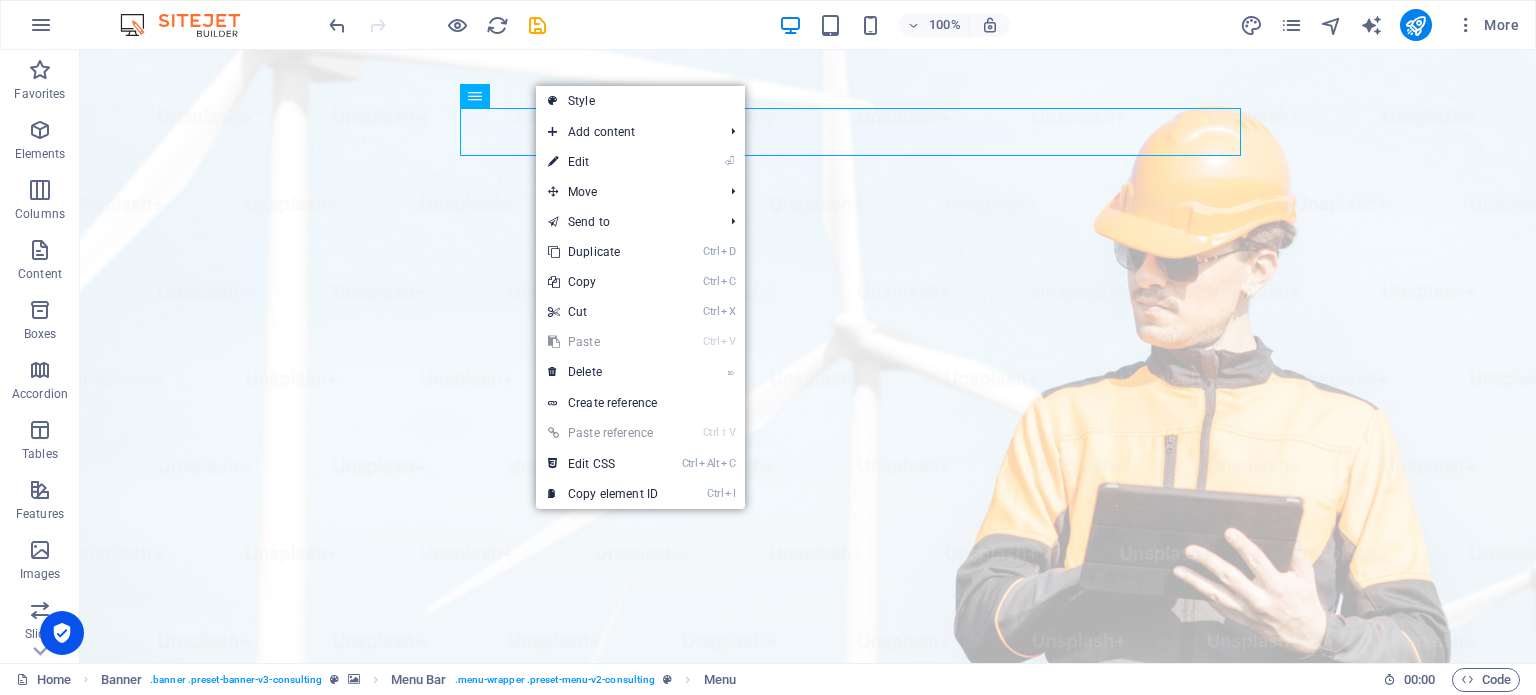 select 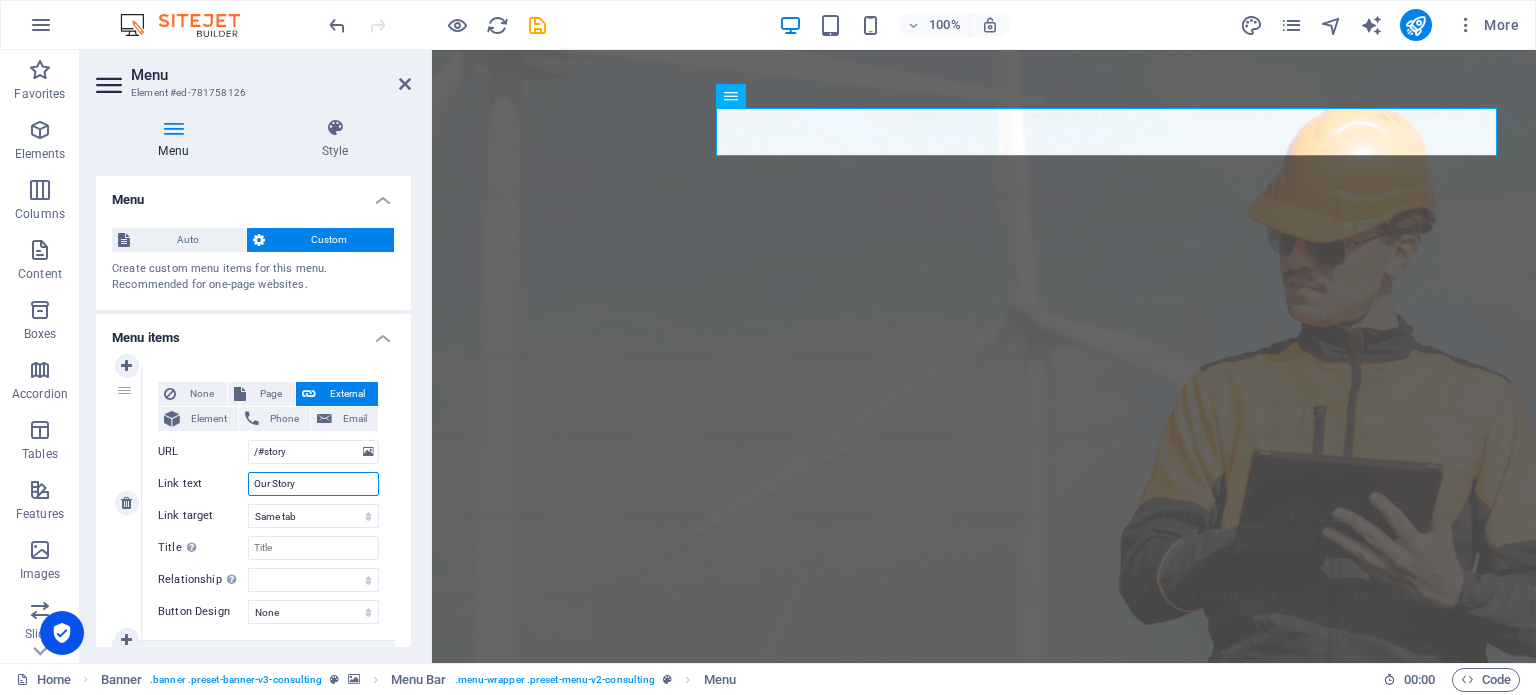 click on "Our Story" at bounding box center (313, 484) 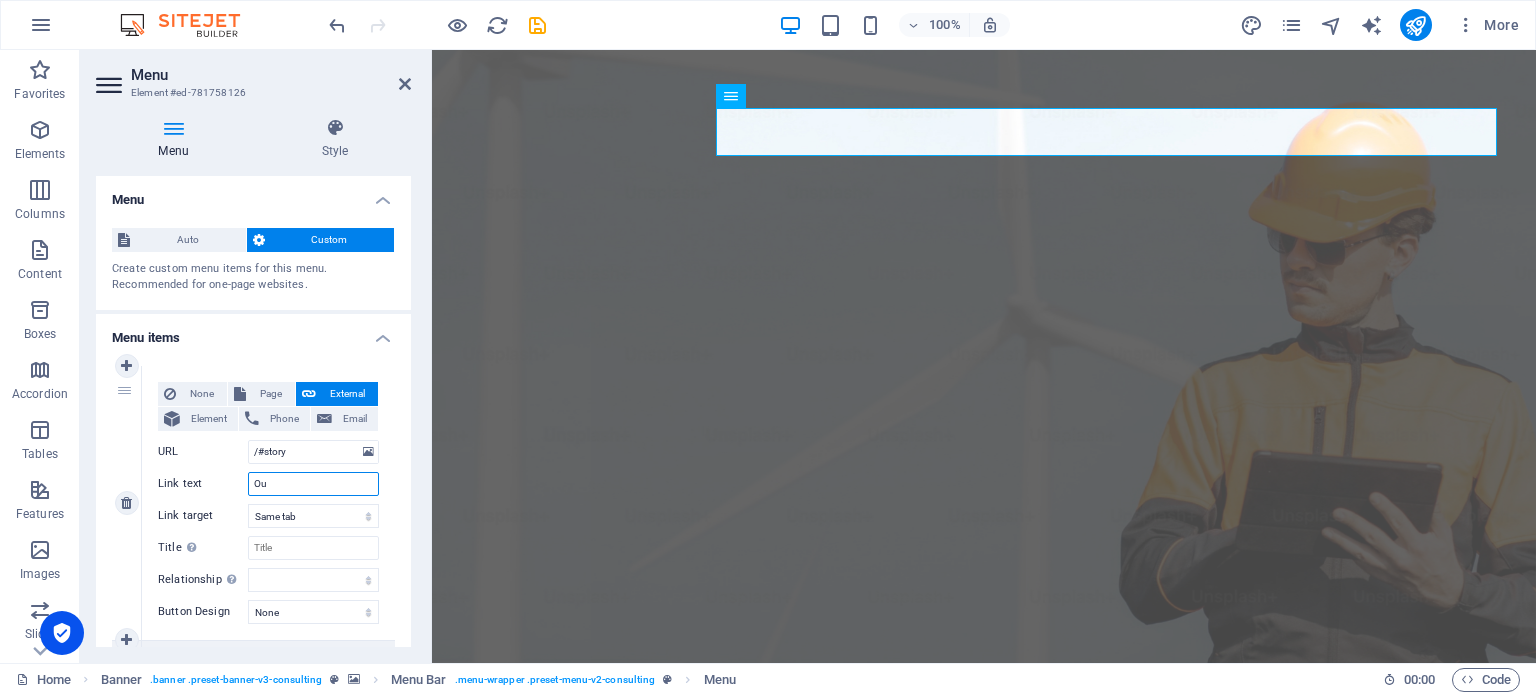 type on "O" 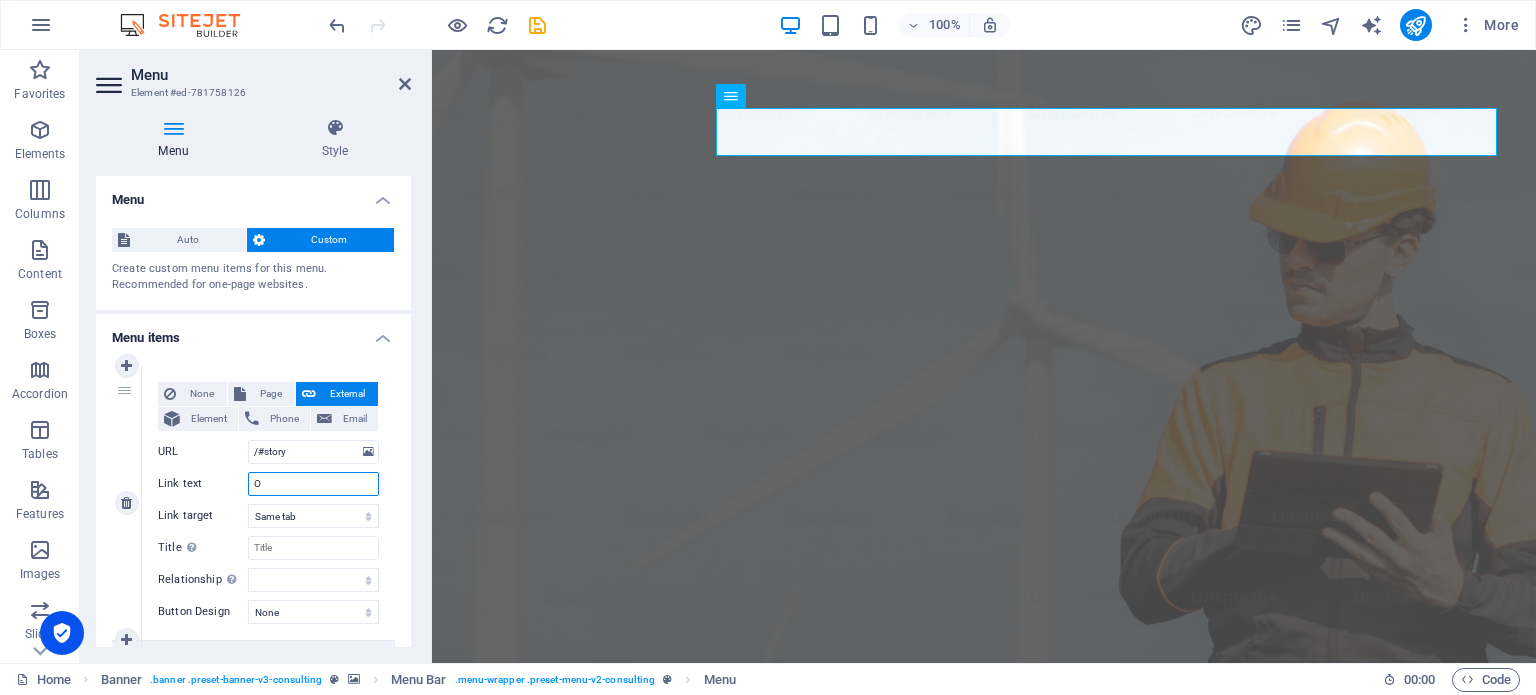 type 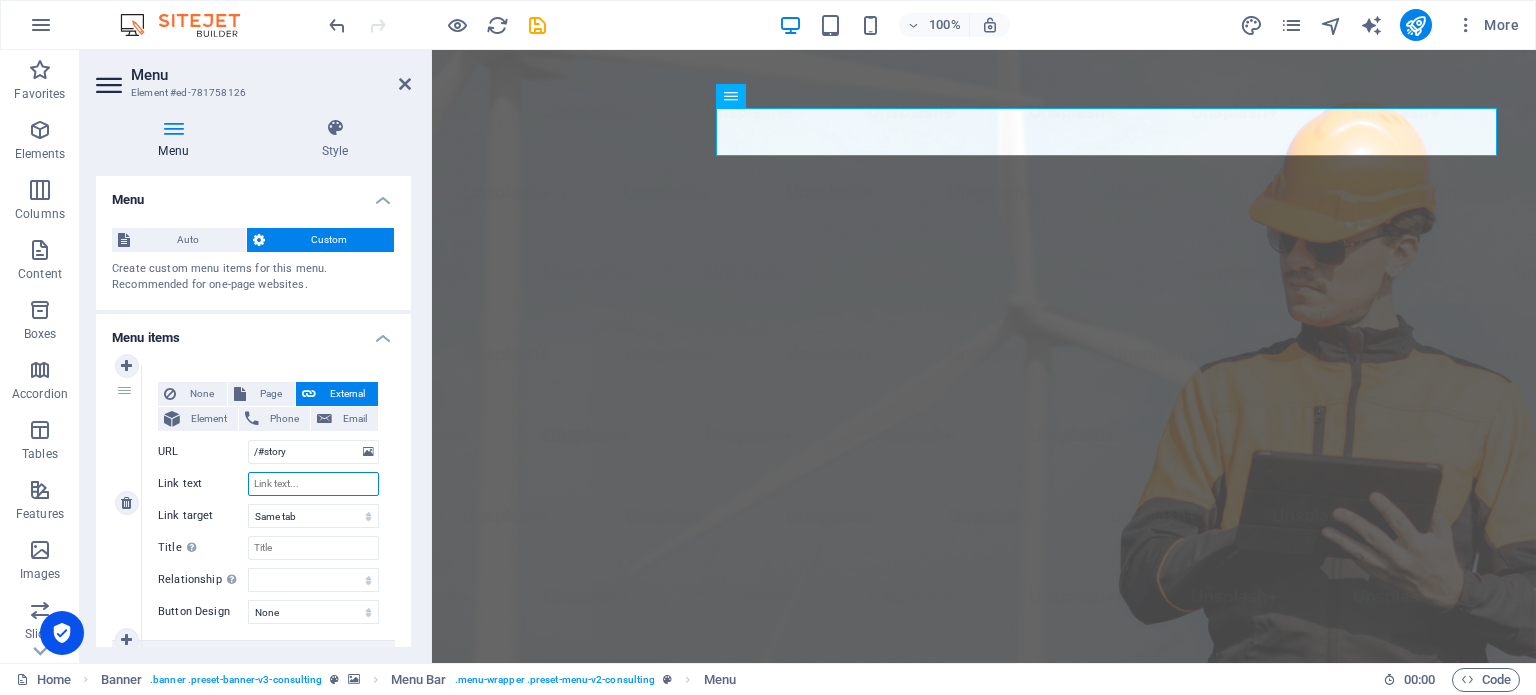 select 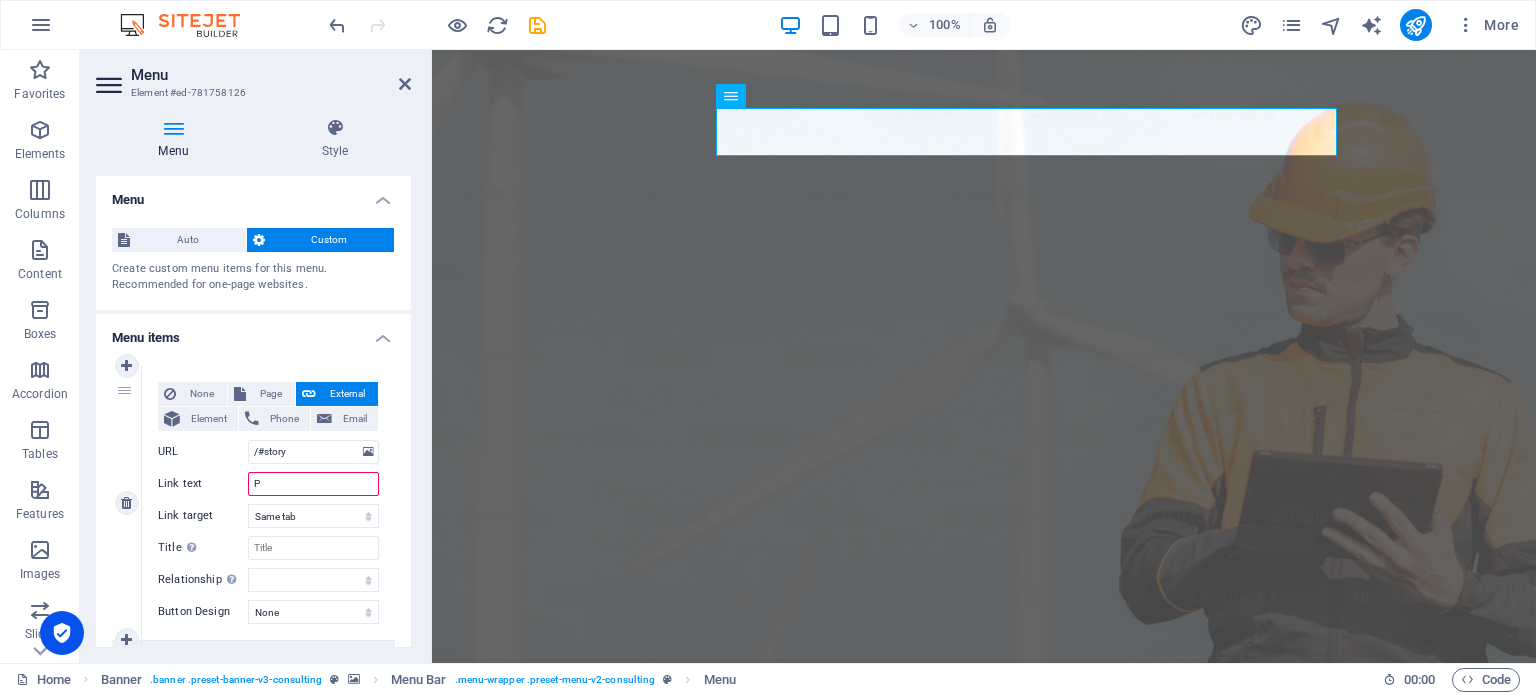 type on "Po" 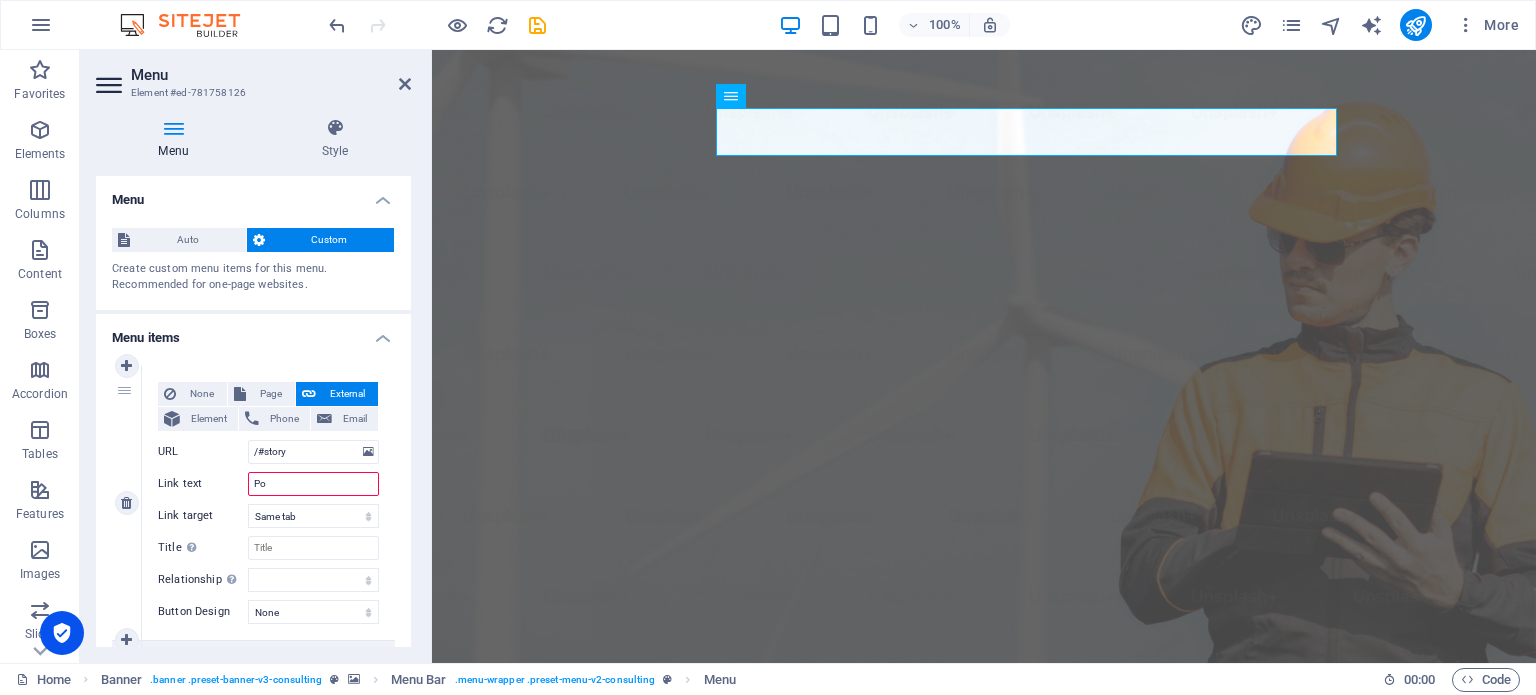 select 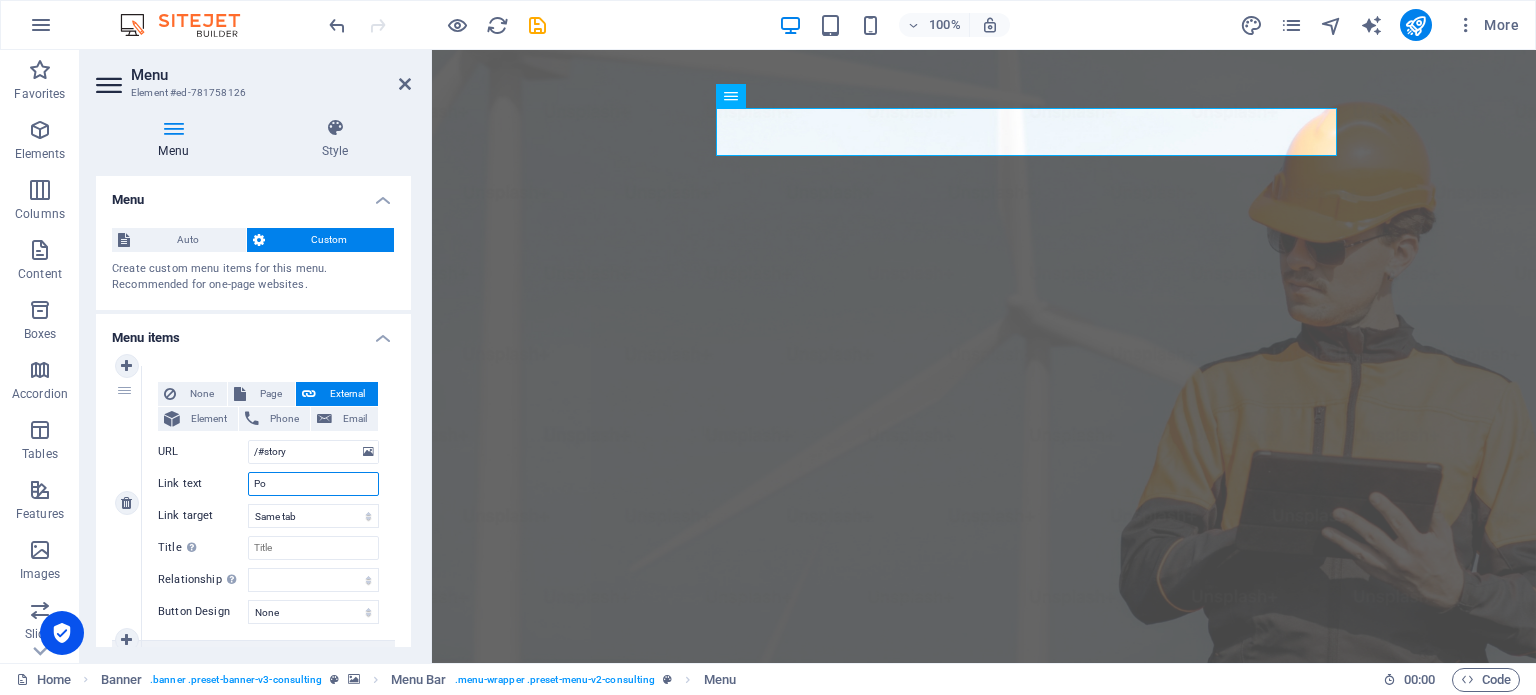 type on "Pov" 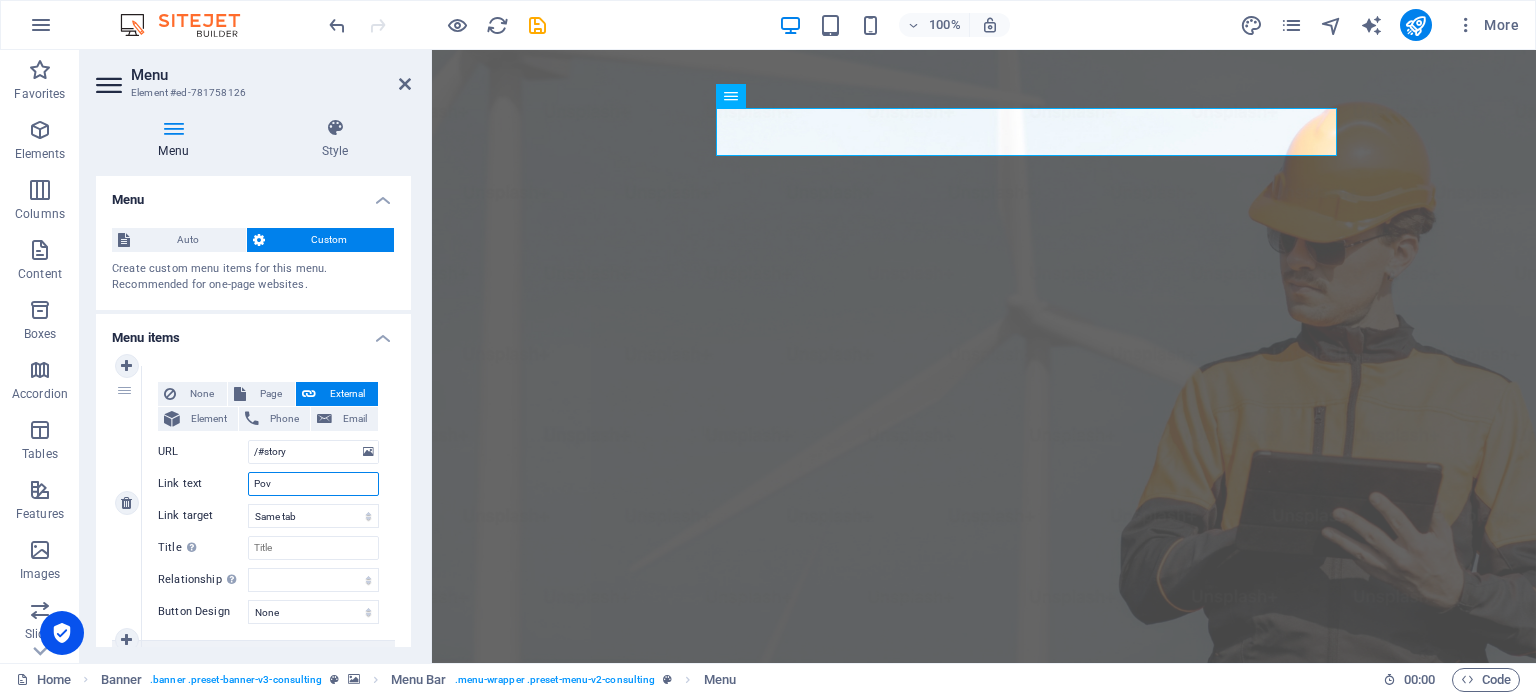 select 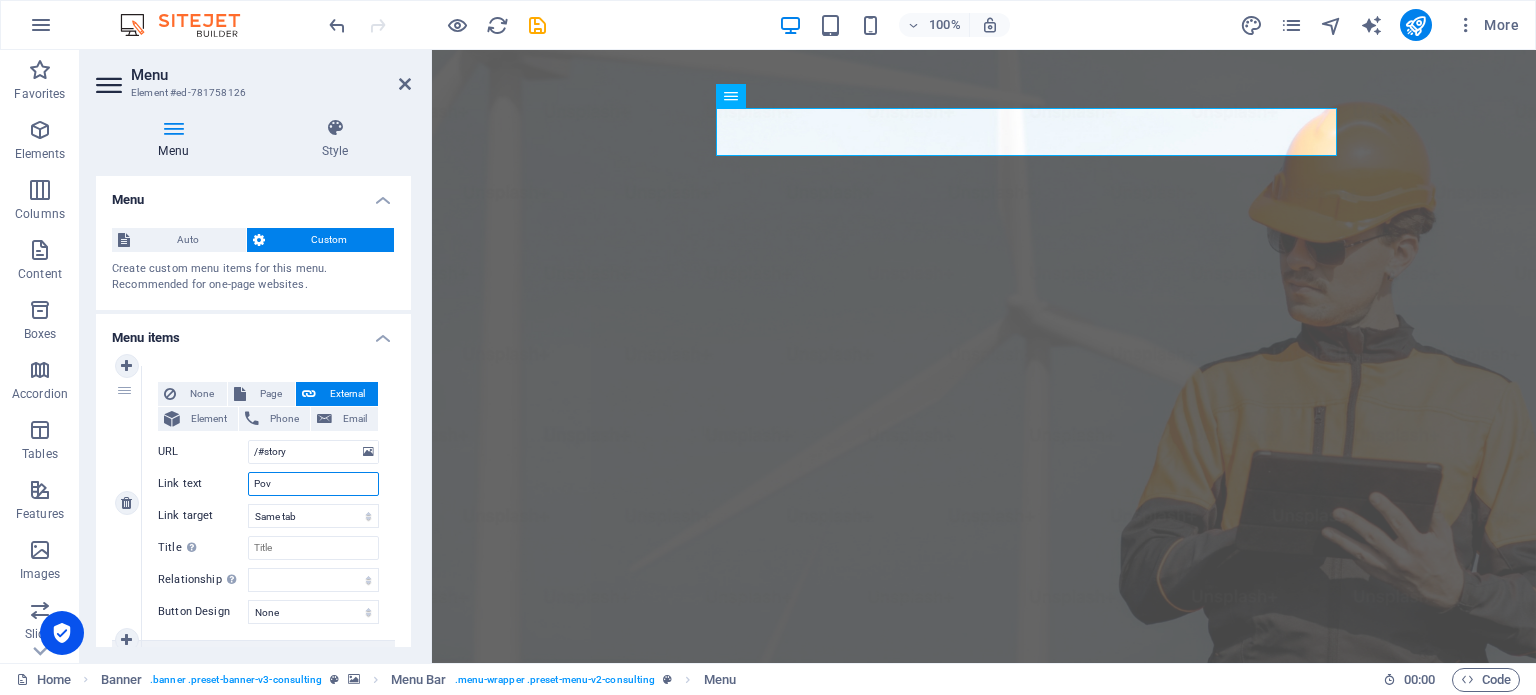 type on "Pove" 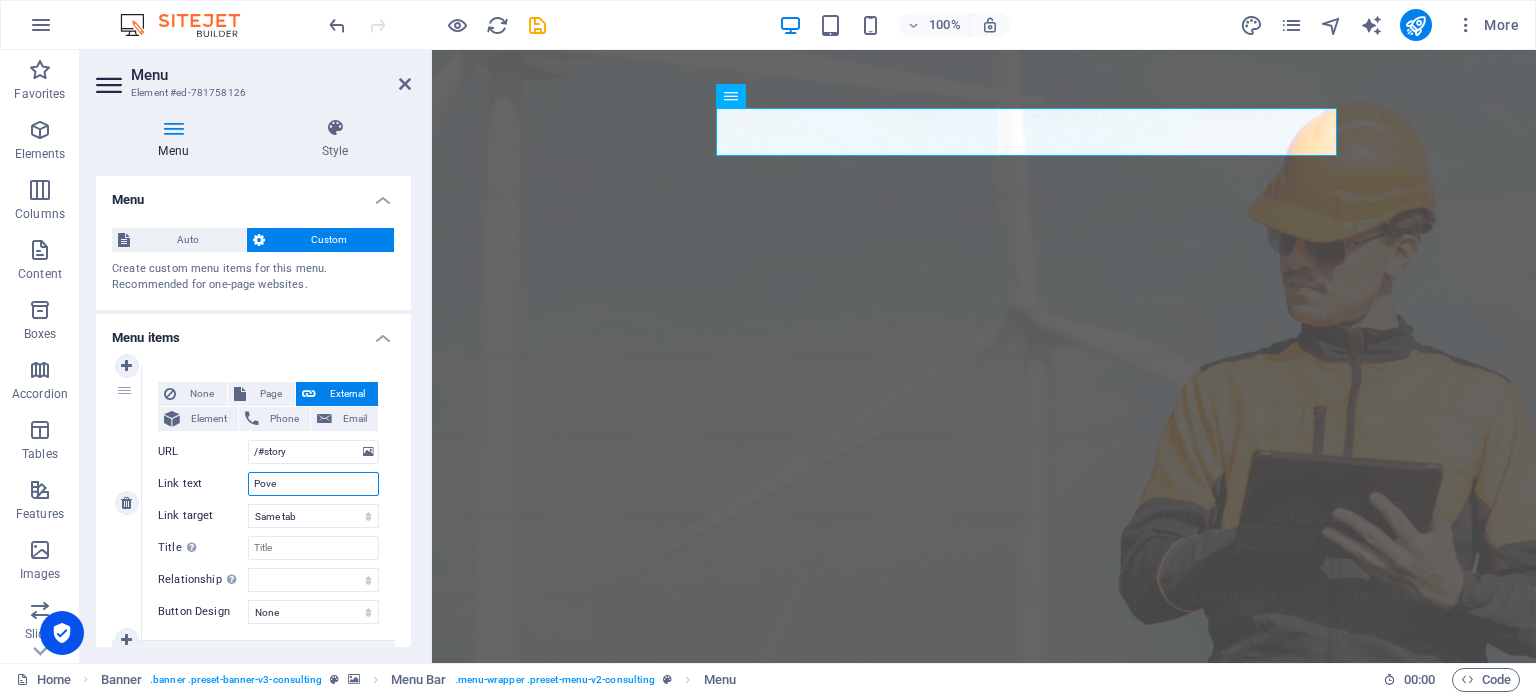 select 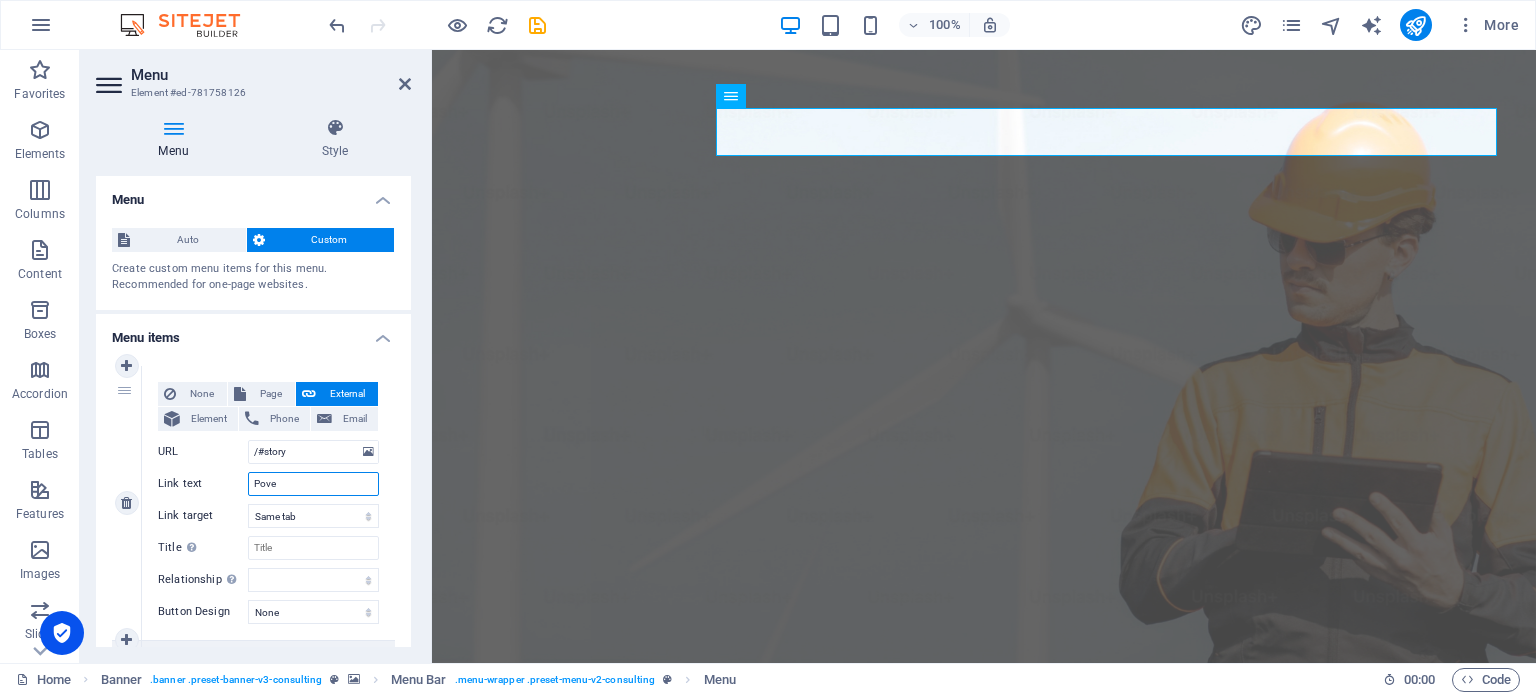 type on "Poves" 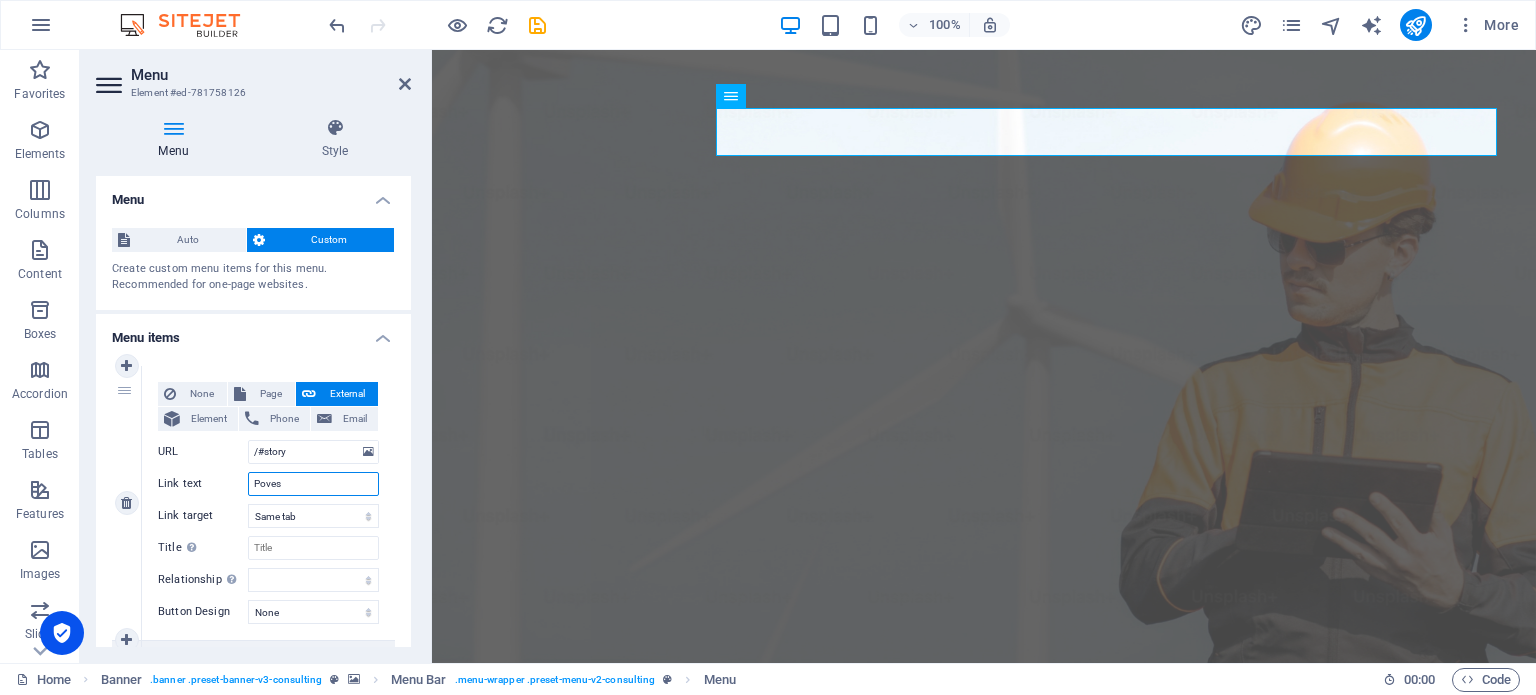 select 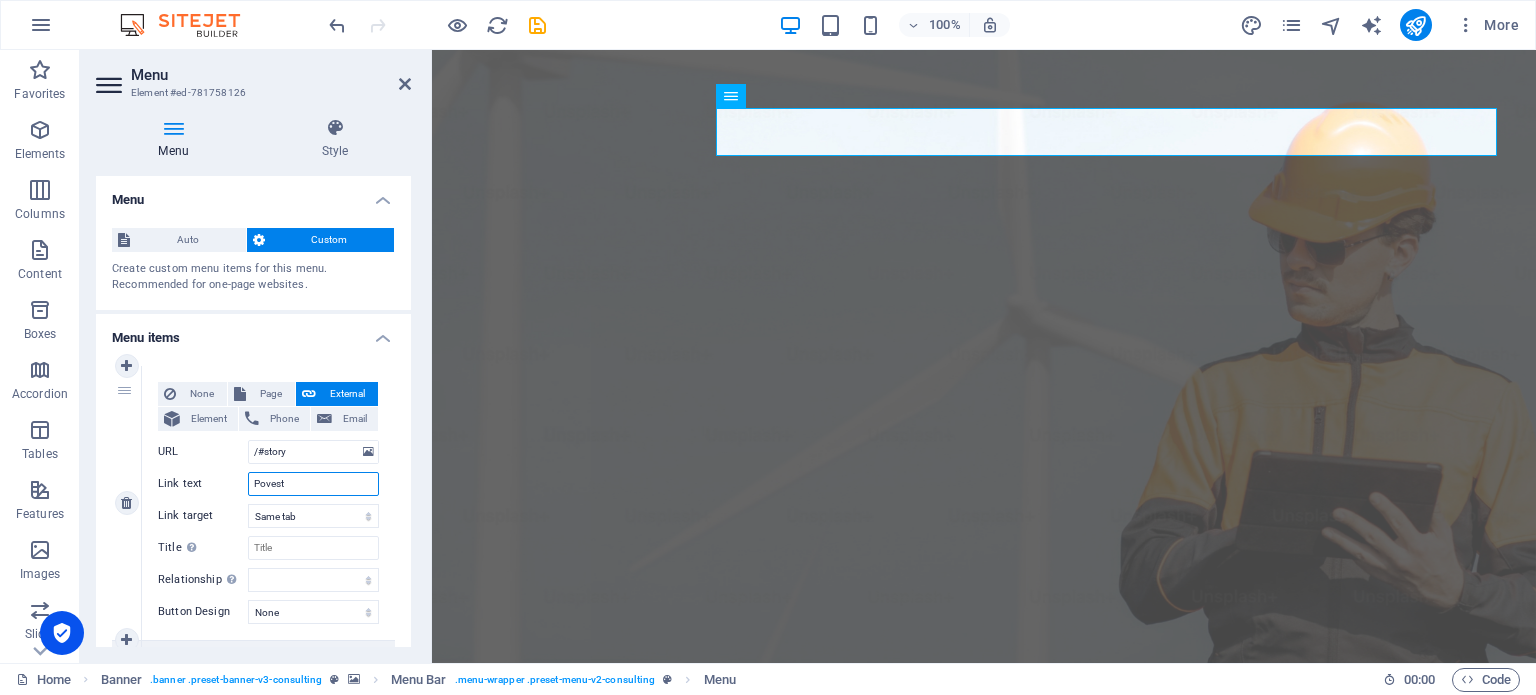 type on "Poveste" 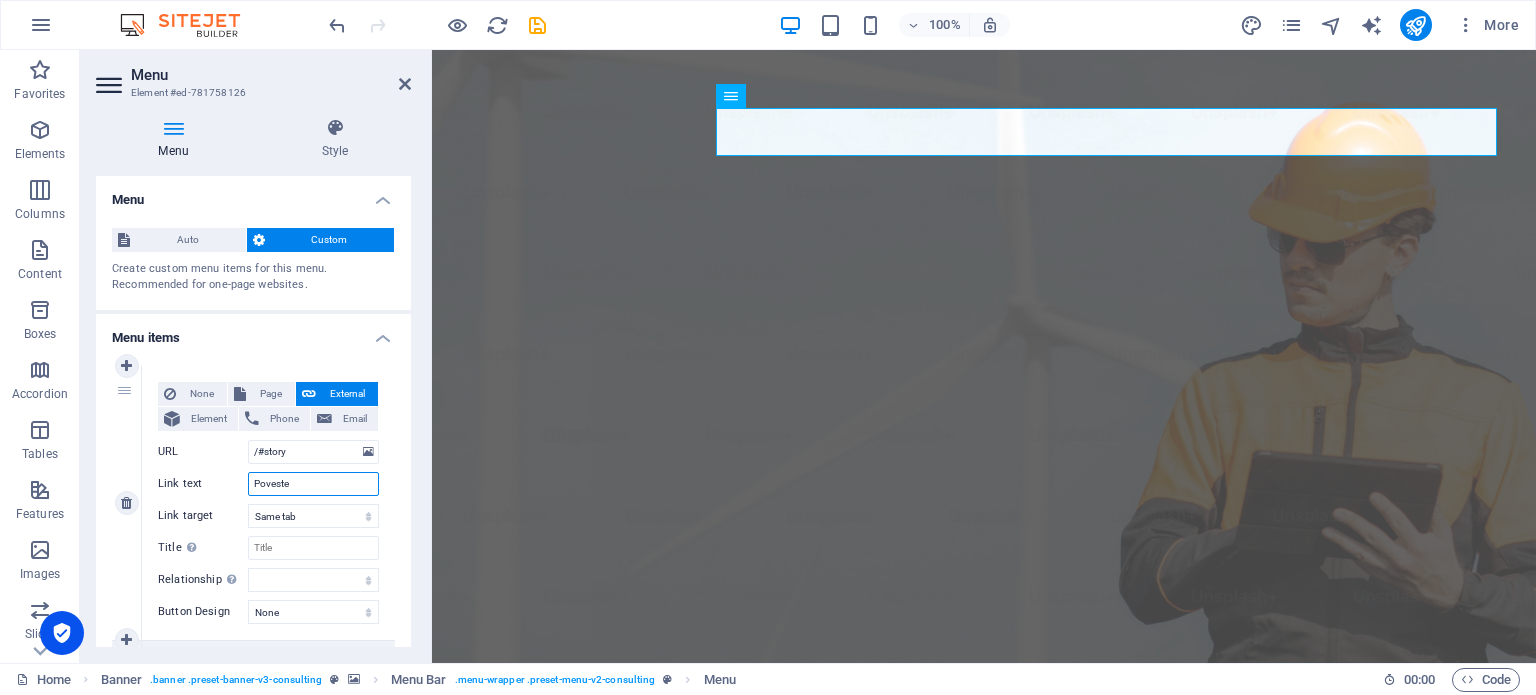 select 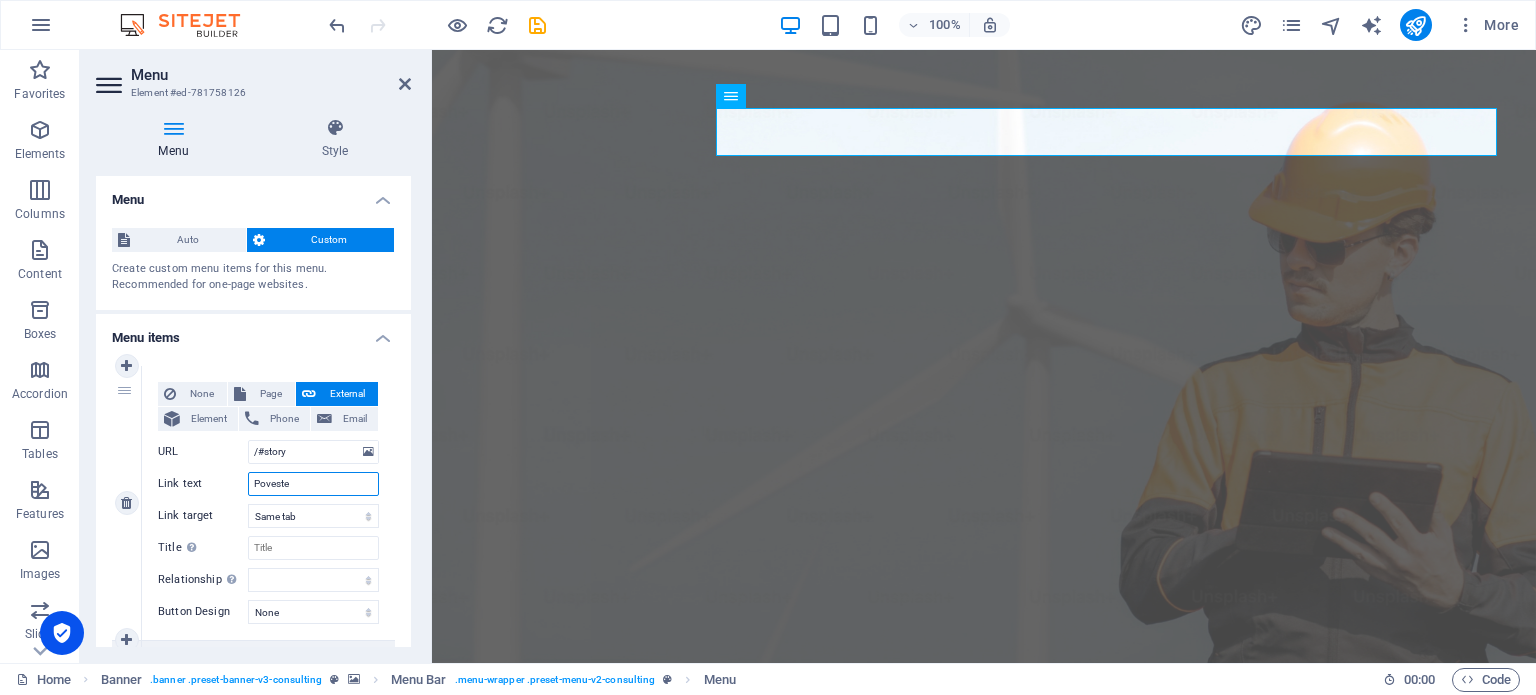 type on "Povestea" 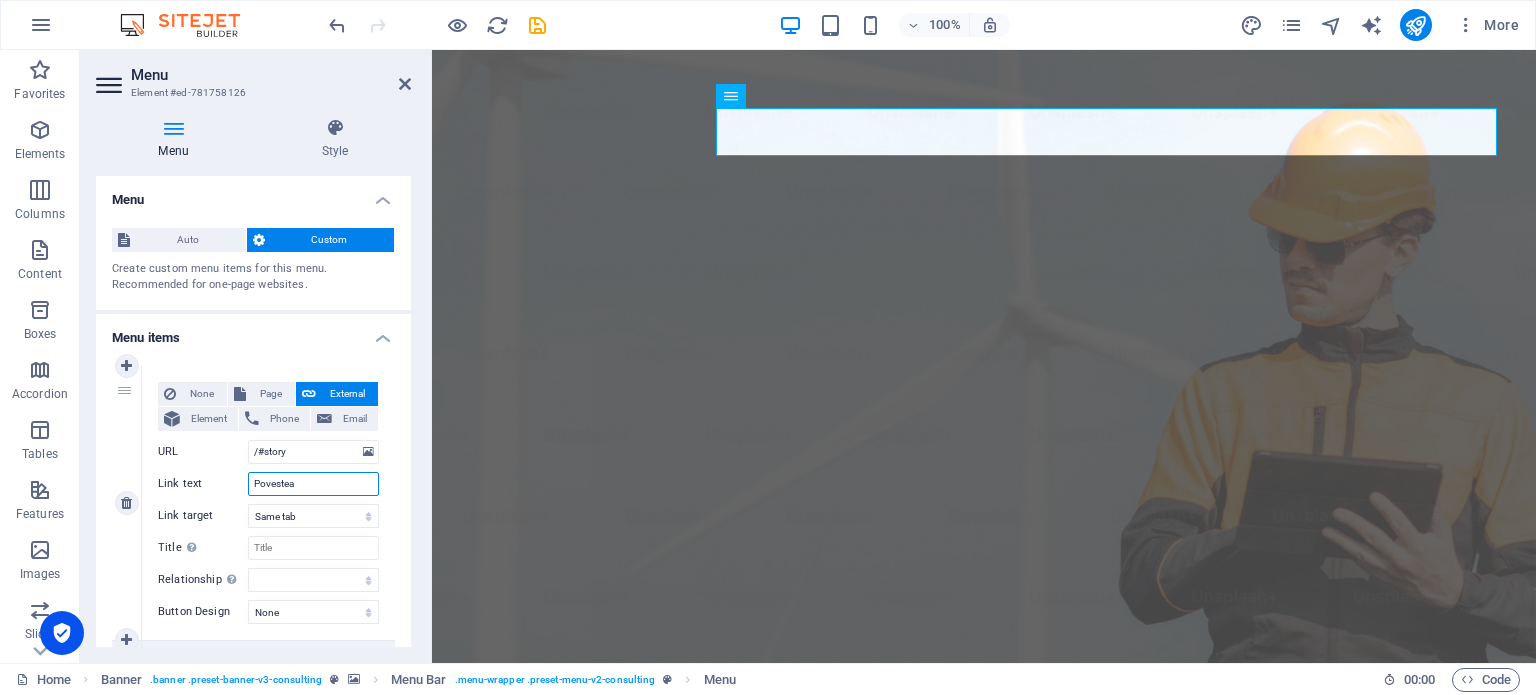 select 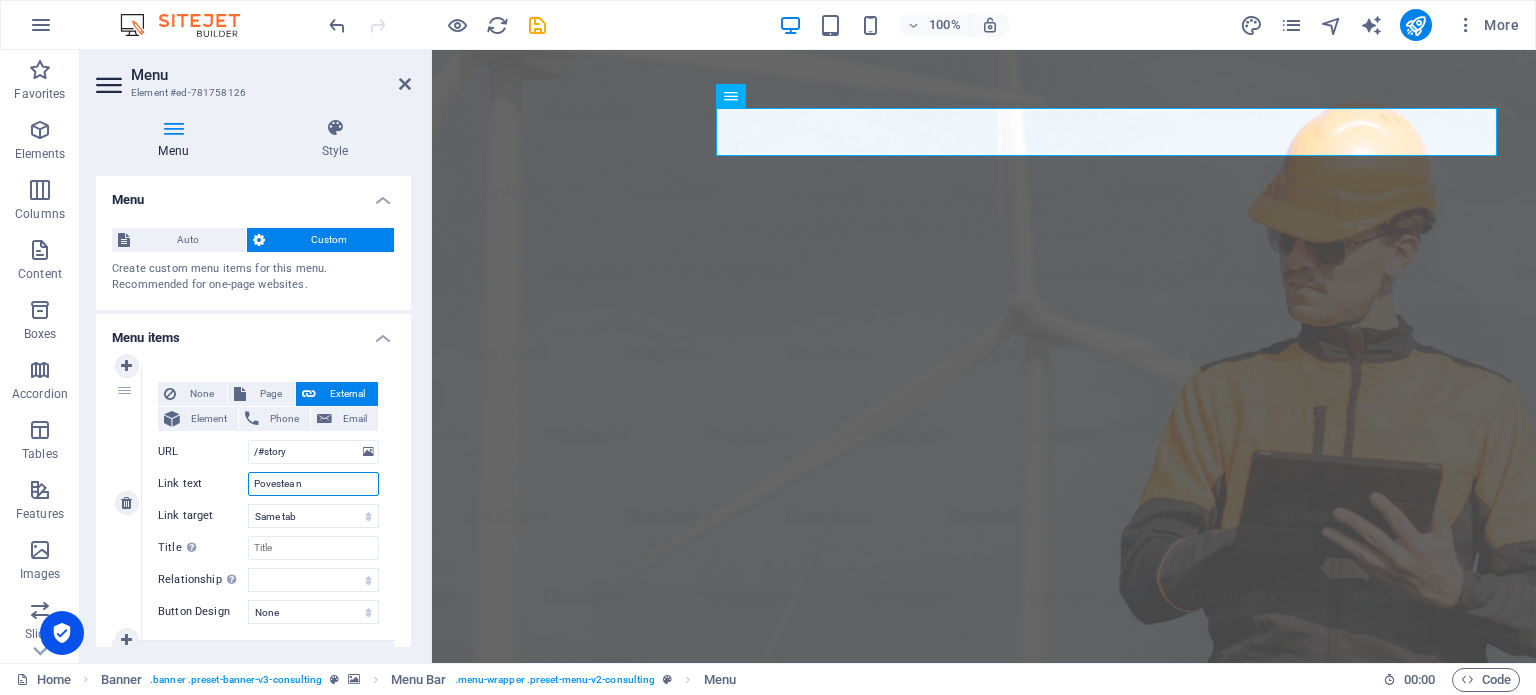 type on "Povestea no" 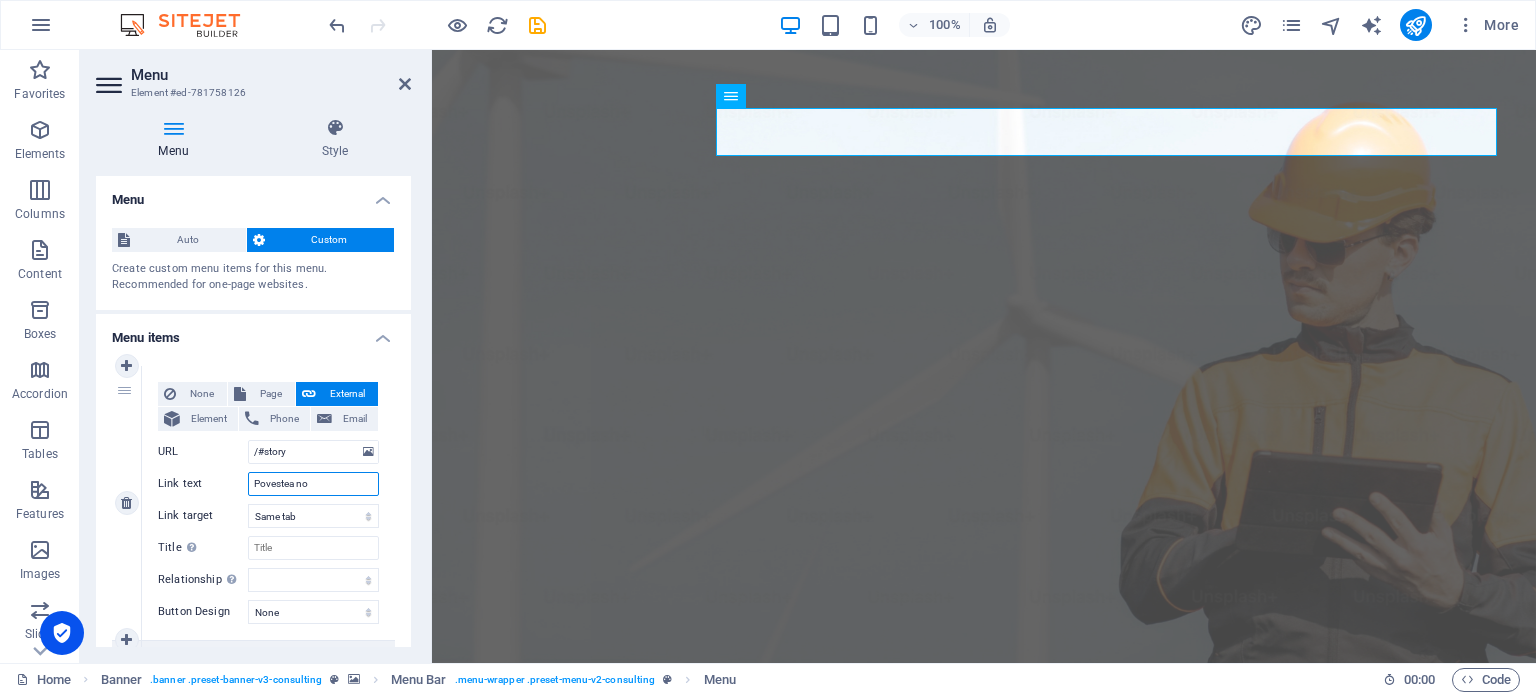 select 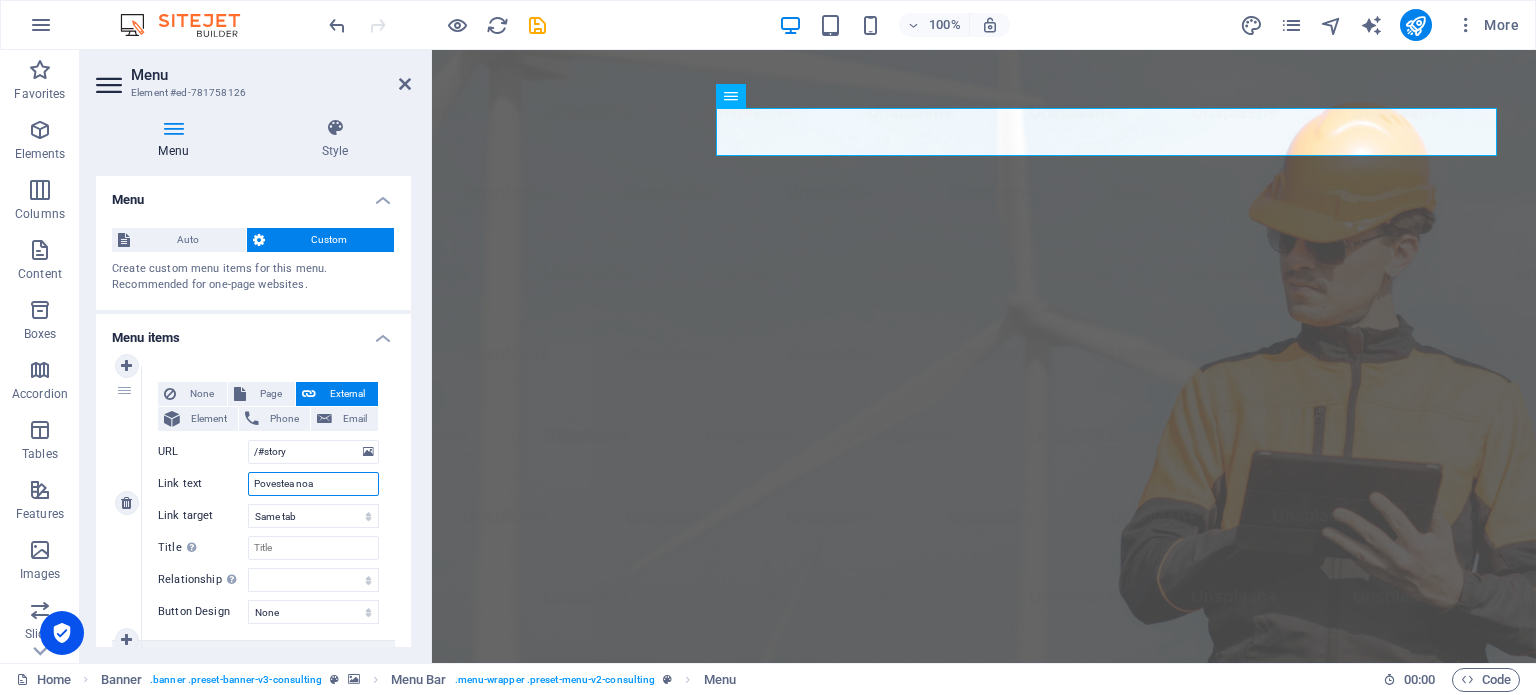 select 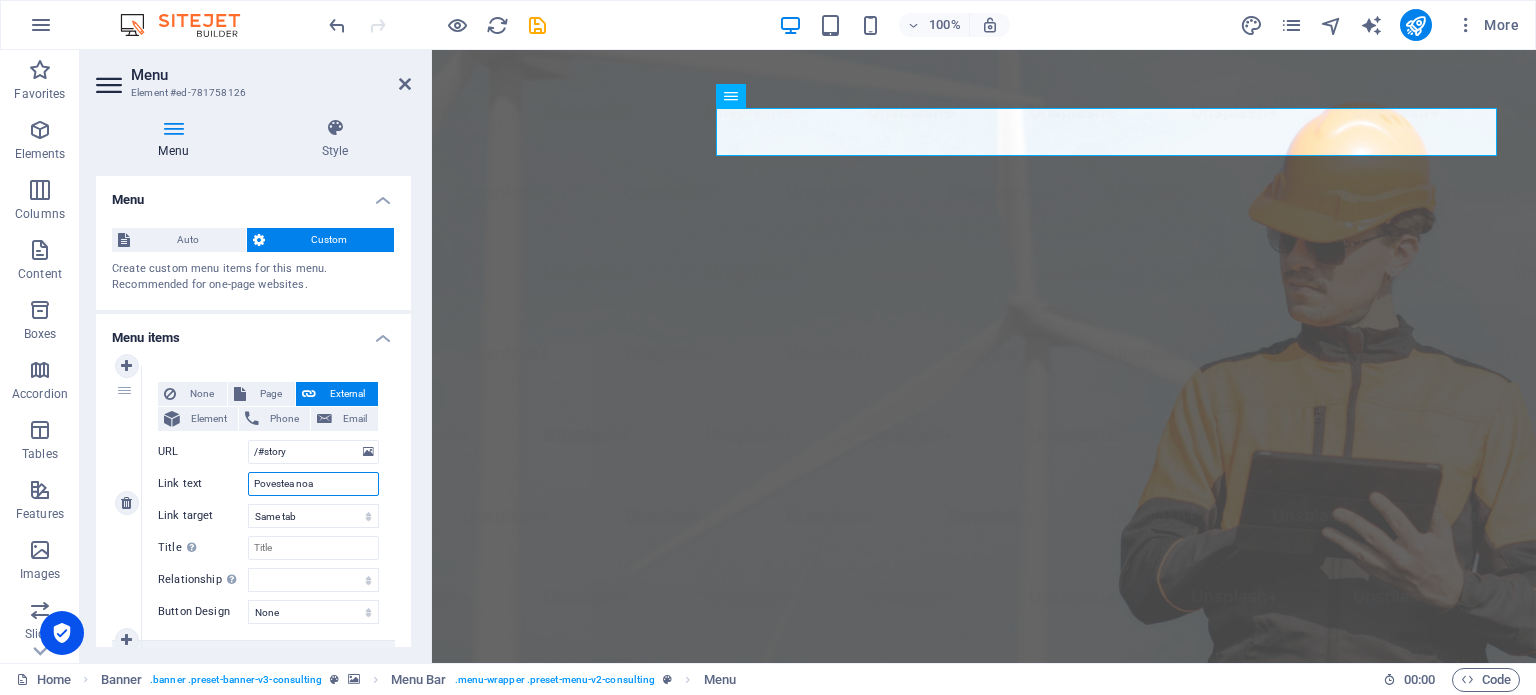 select 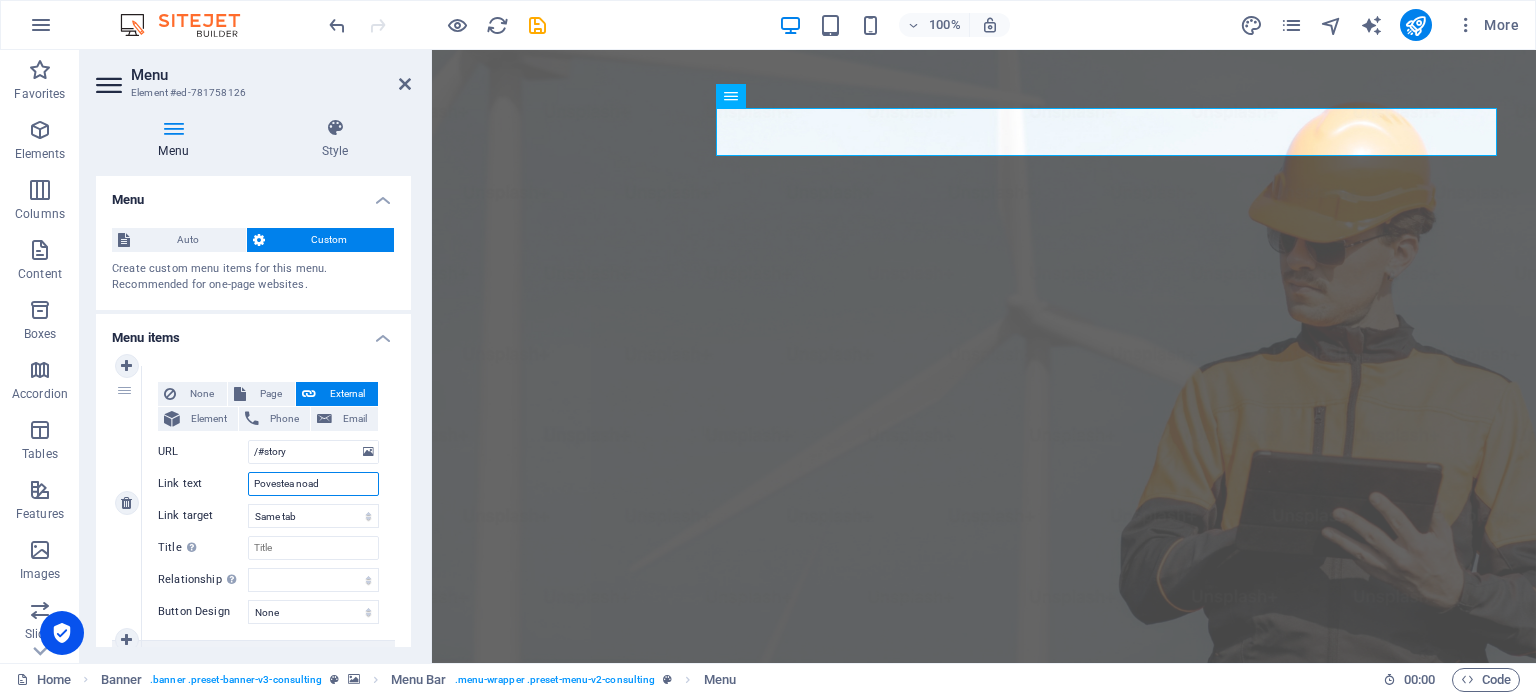 select 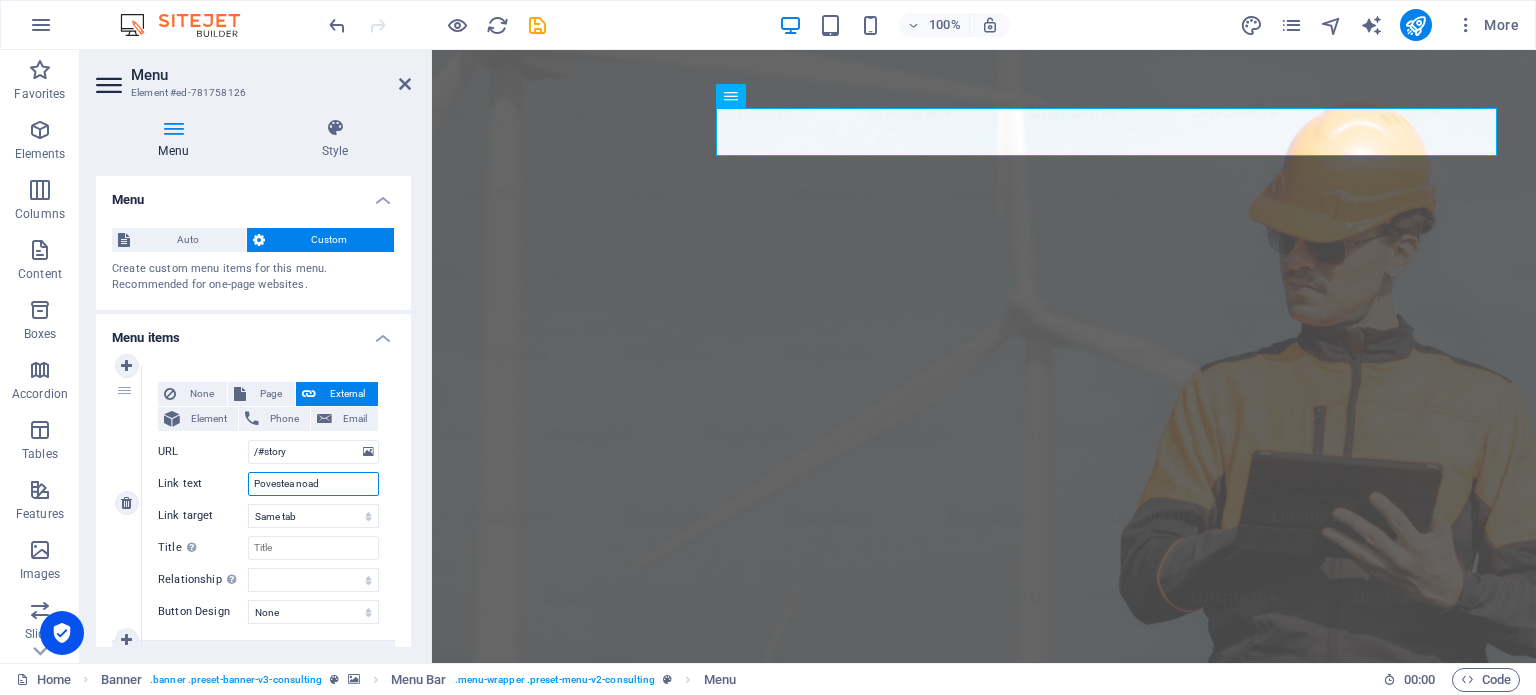 type on "Povestea noa" 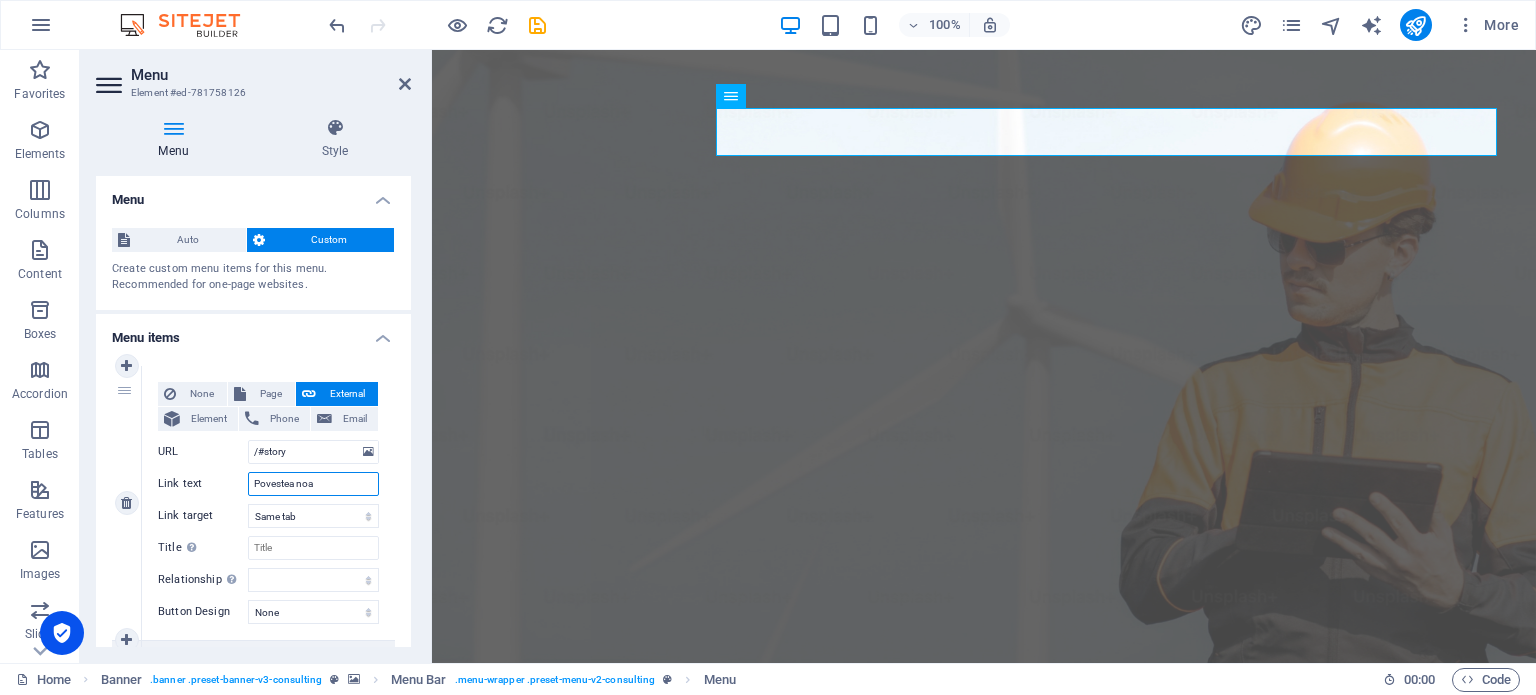 select 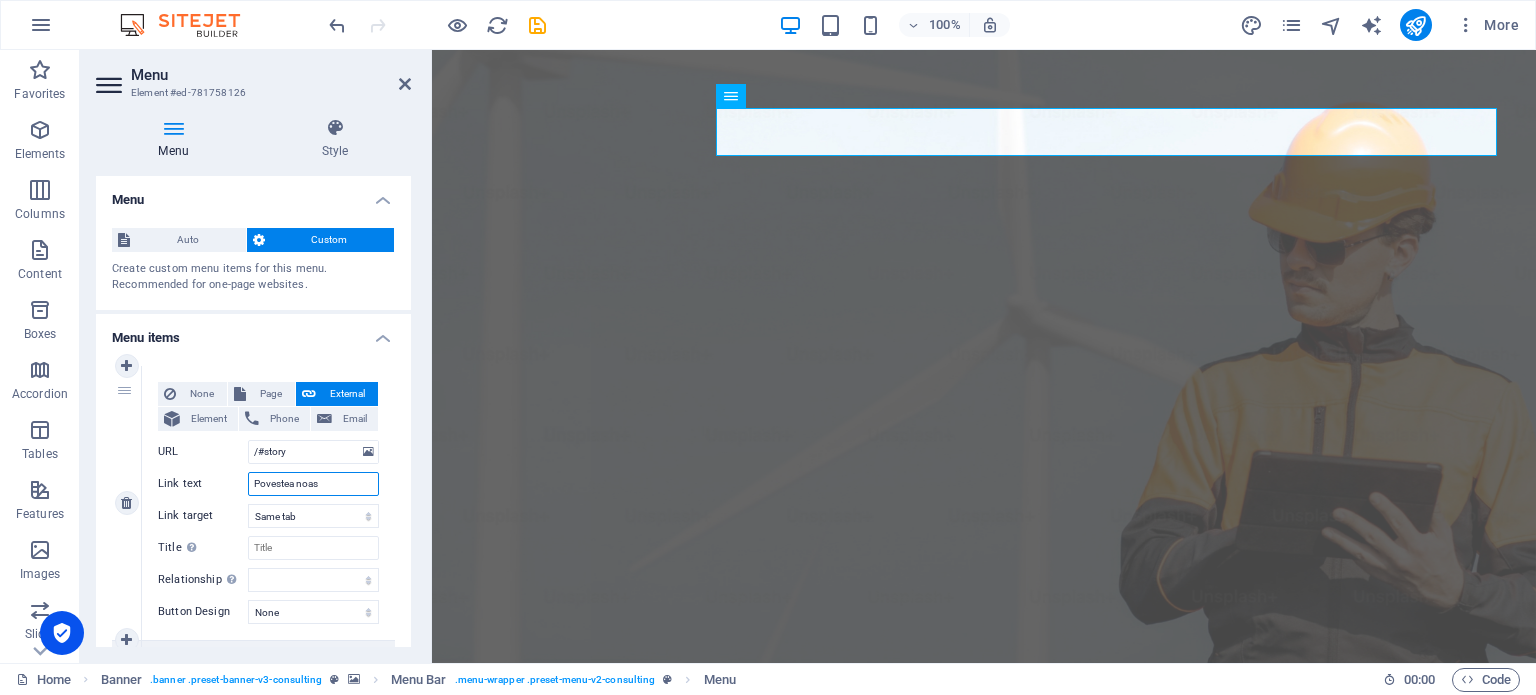 type on "Povestea noast" 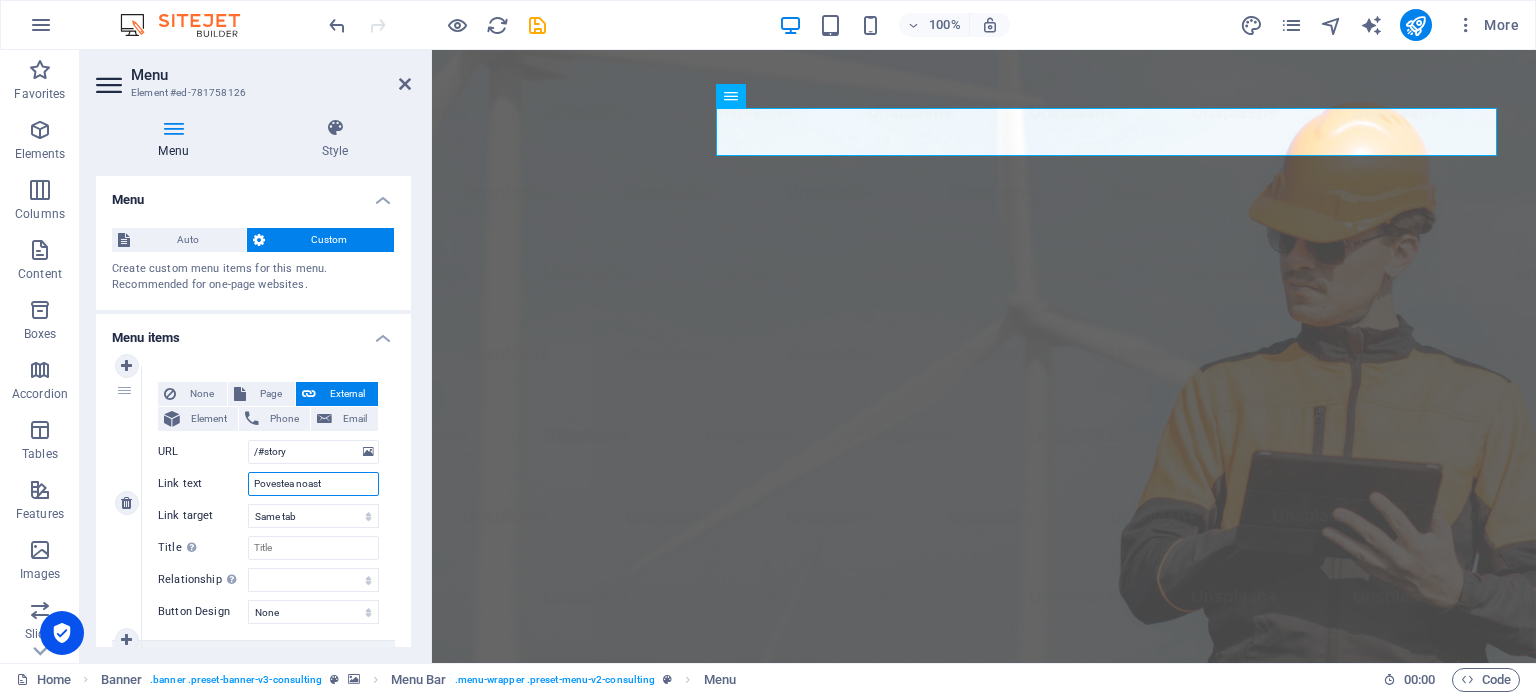 select 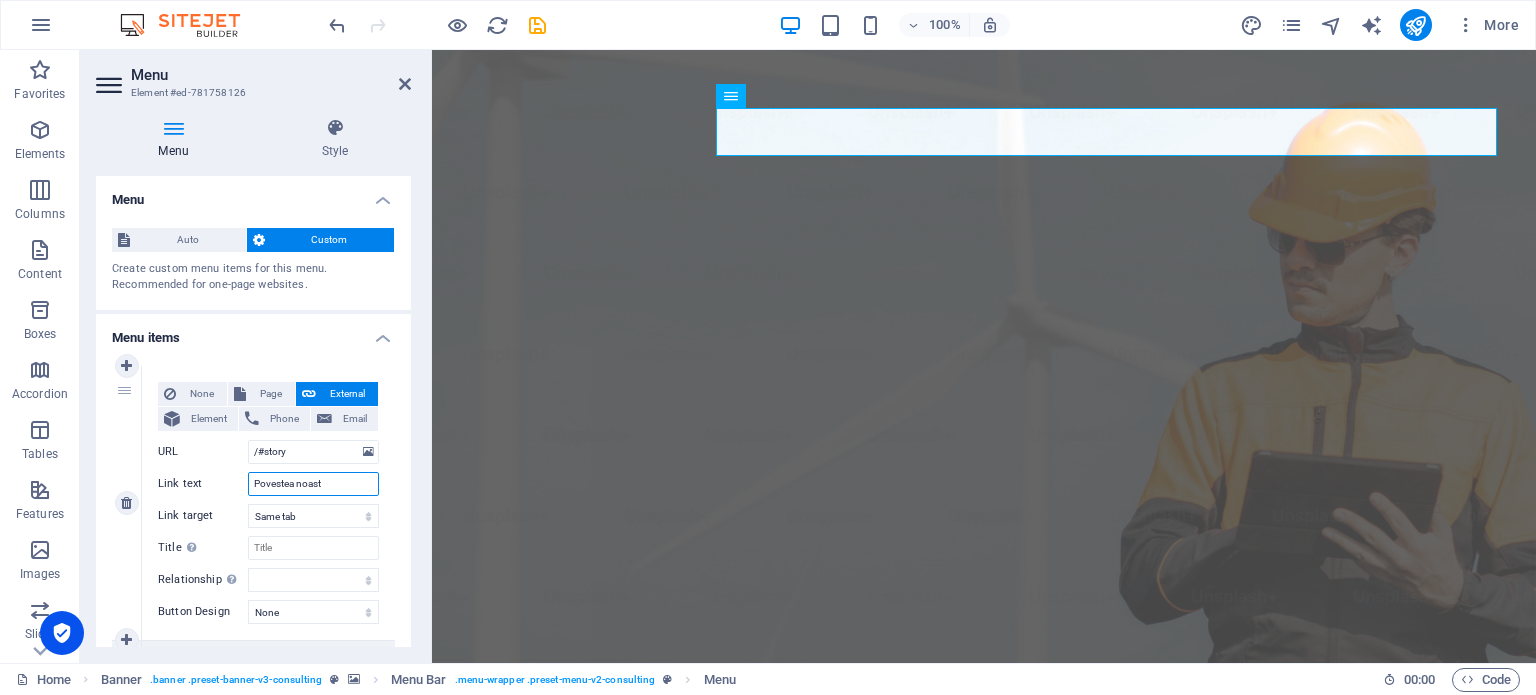 type on "Povestea noastr" 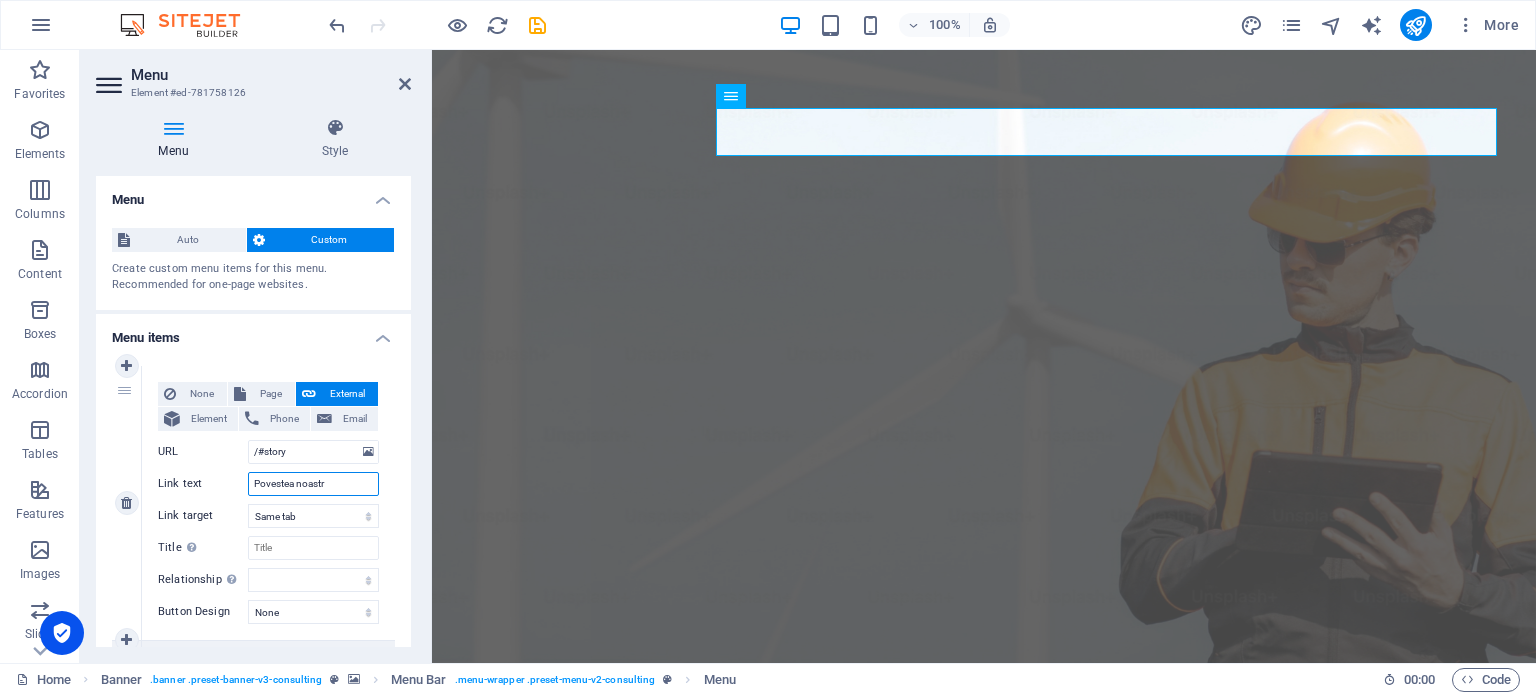 select 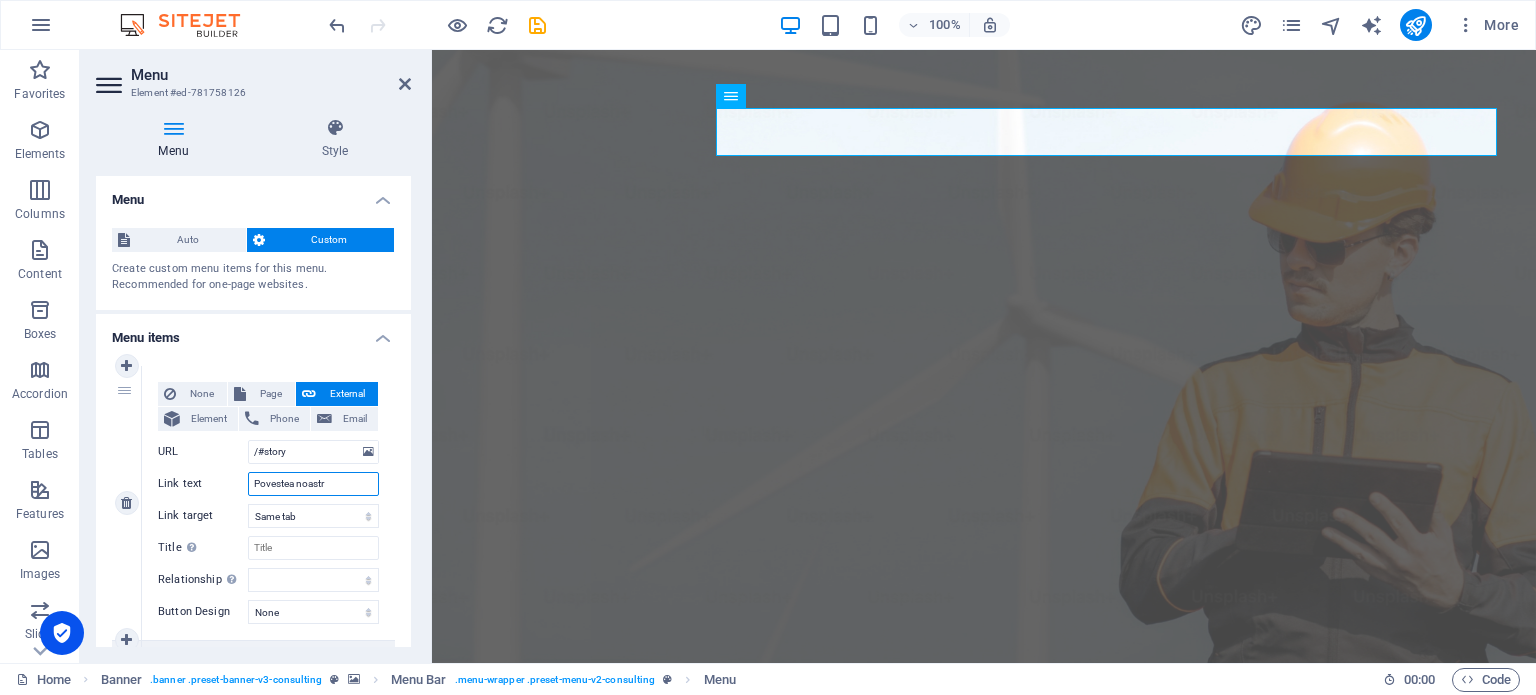 type on "Povestea noastră" 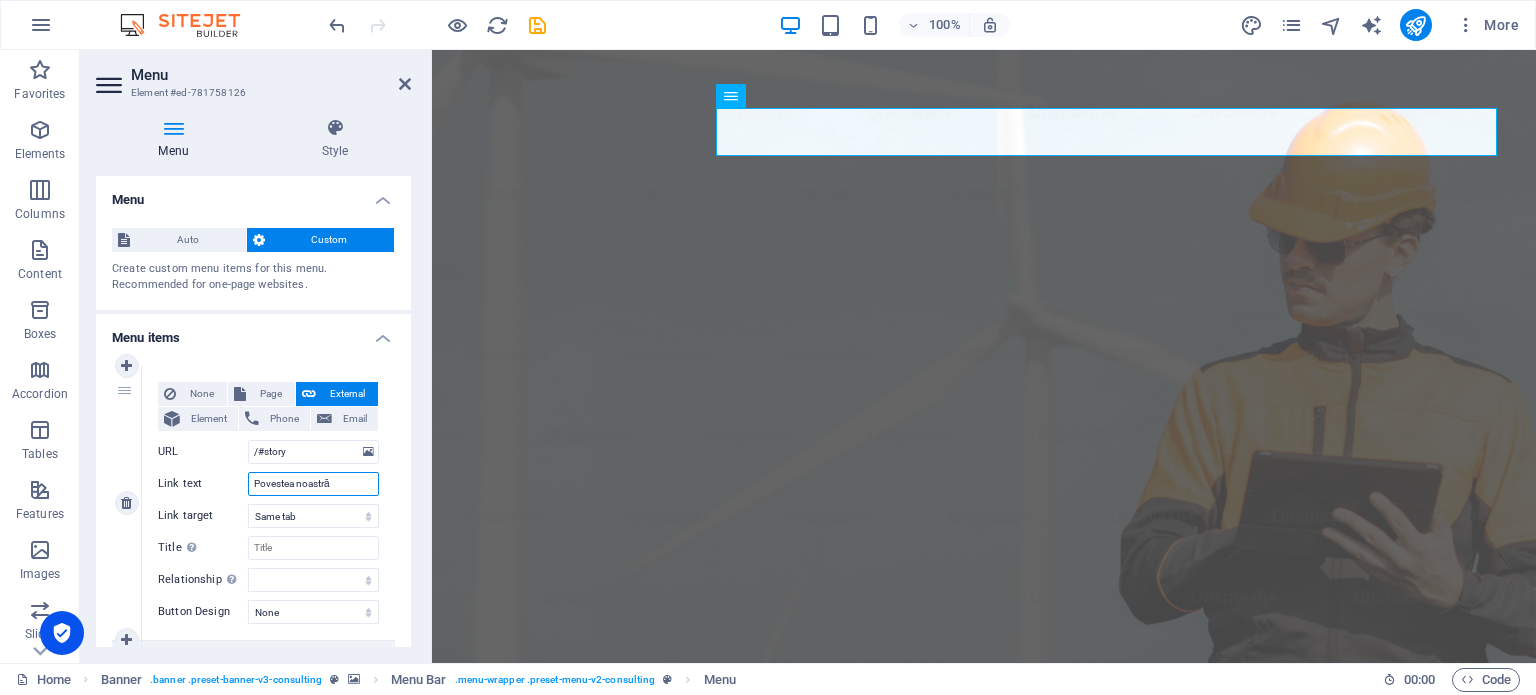 select 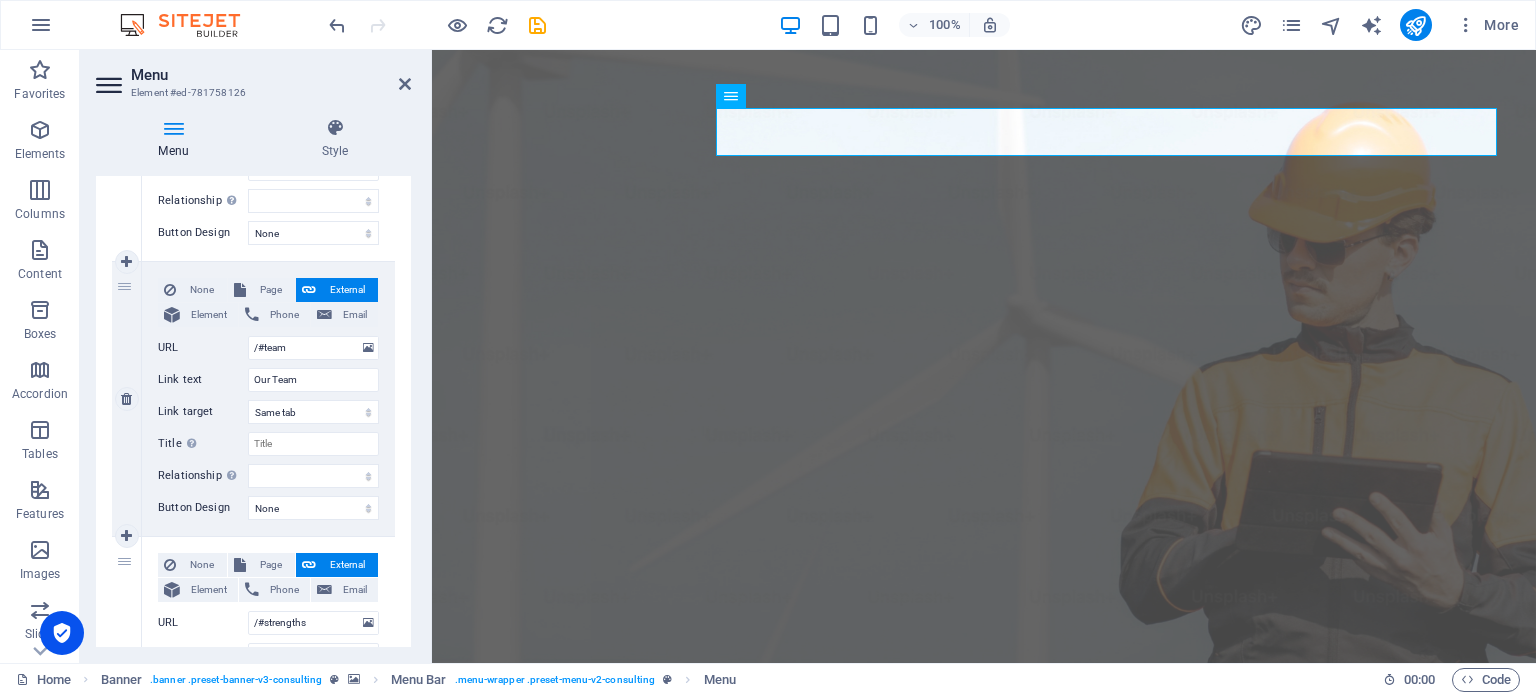 scroll, scrollTop: 400, scrollLeft: 0, axis: vertical 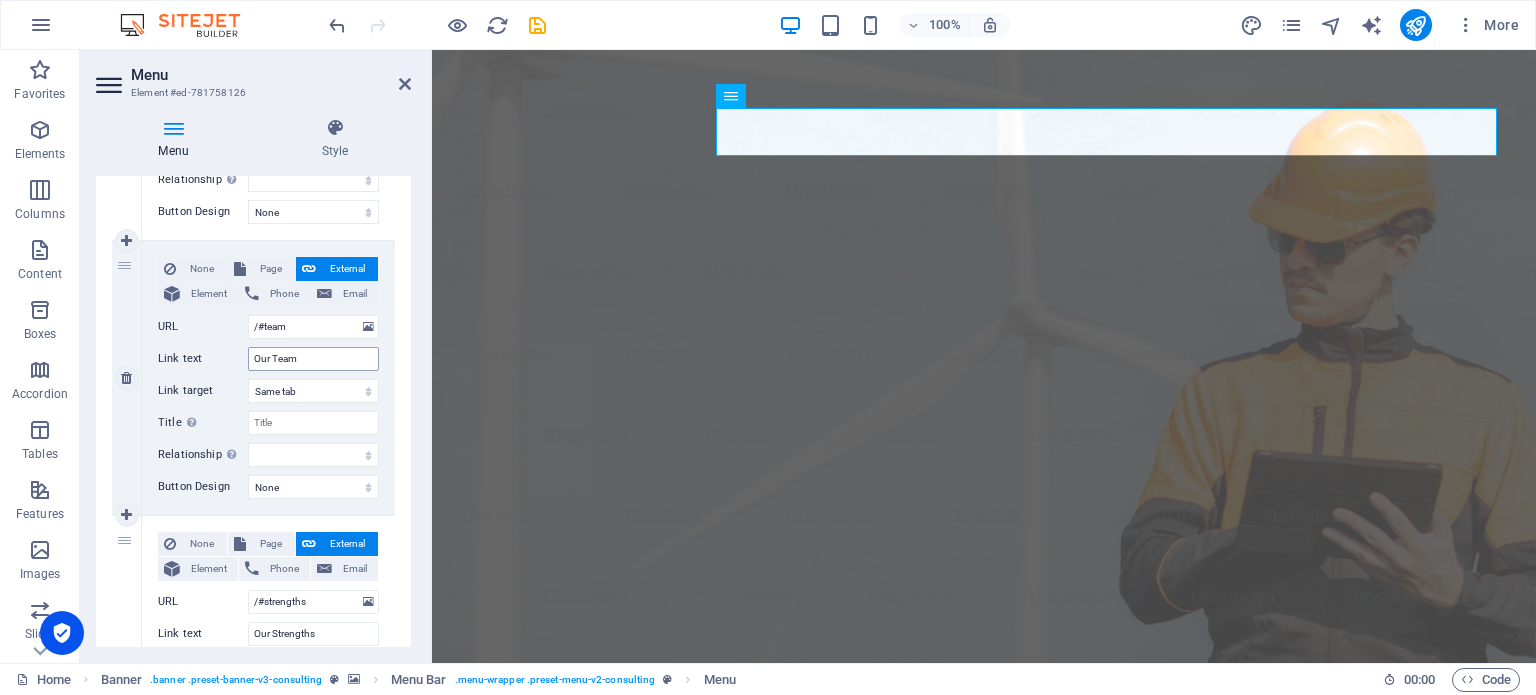 type on "Povestea noastră" 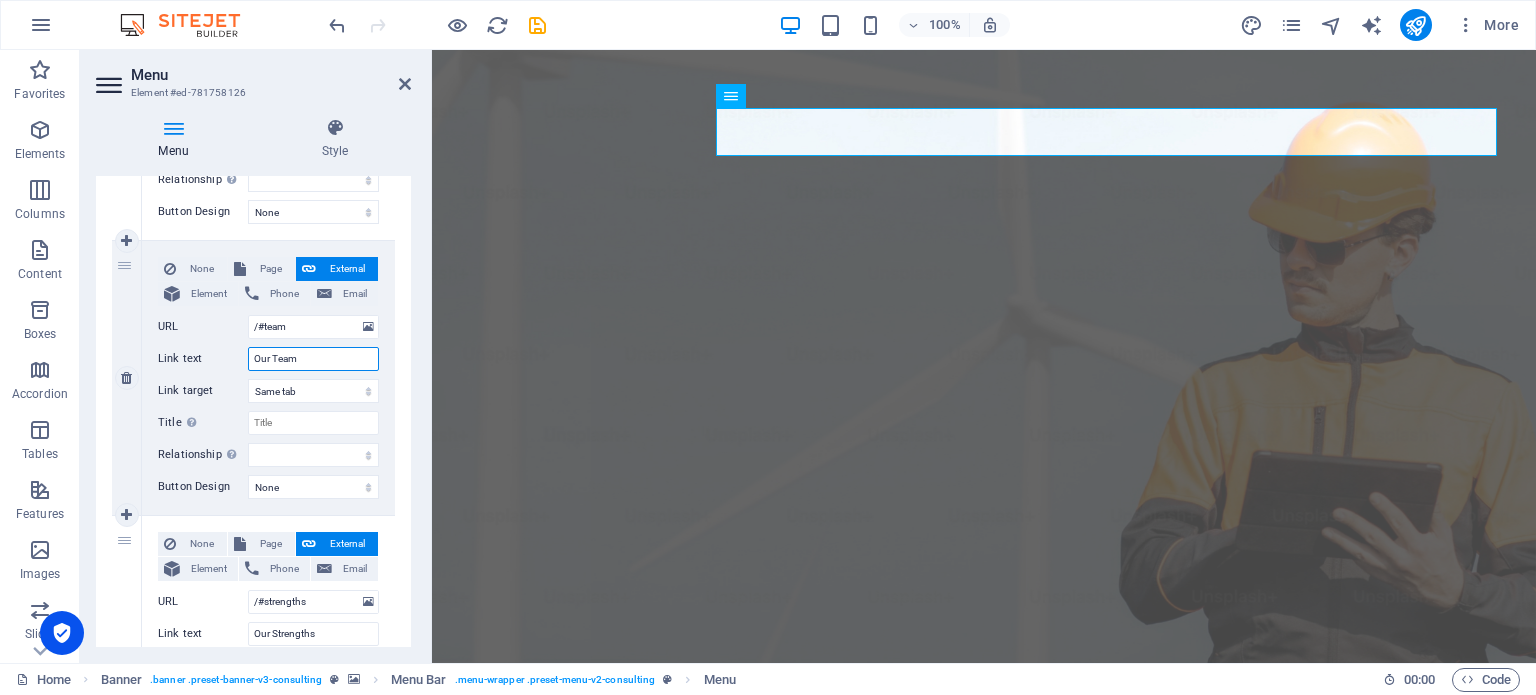 click on "Our Team" at bounding box center [313, 359] 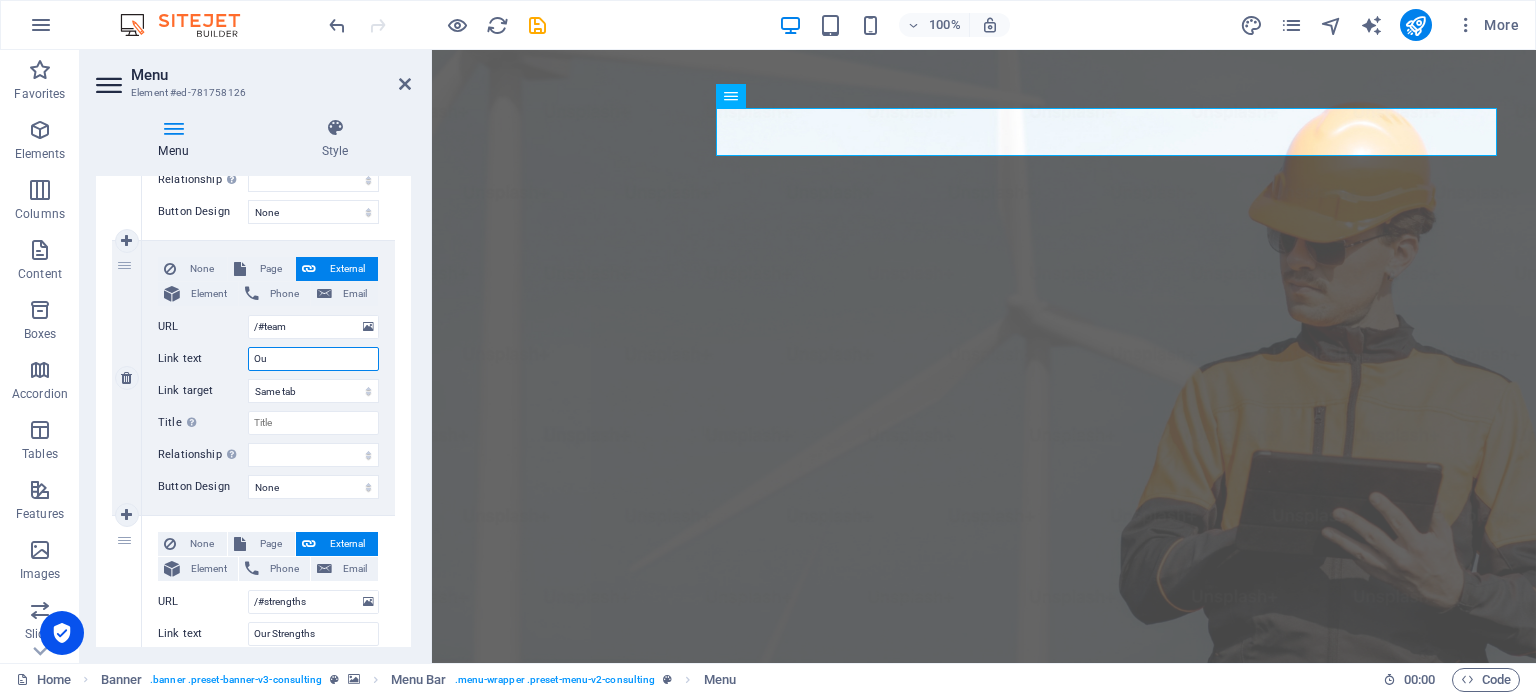 type on "O" 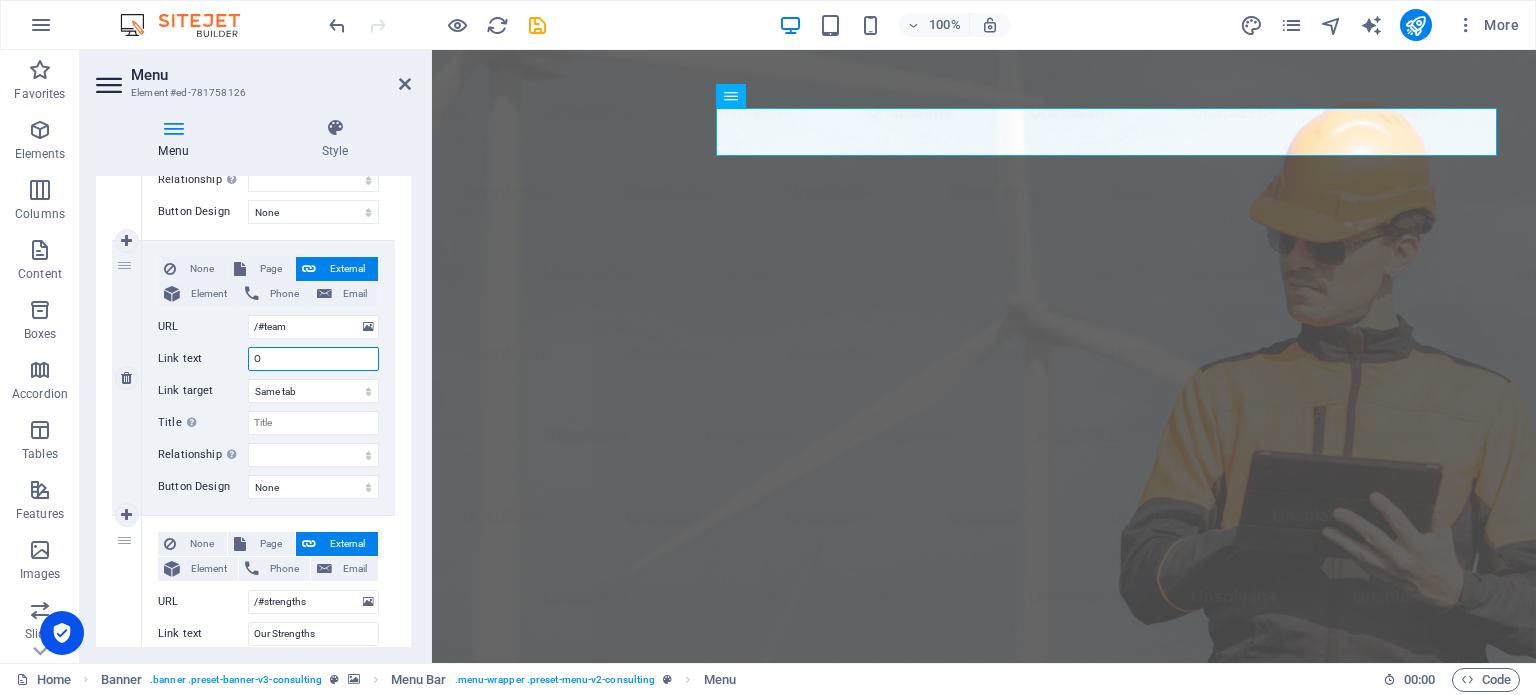 type 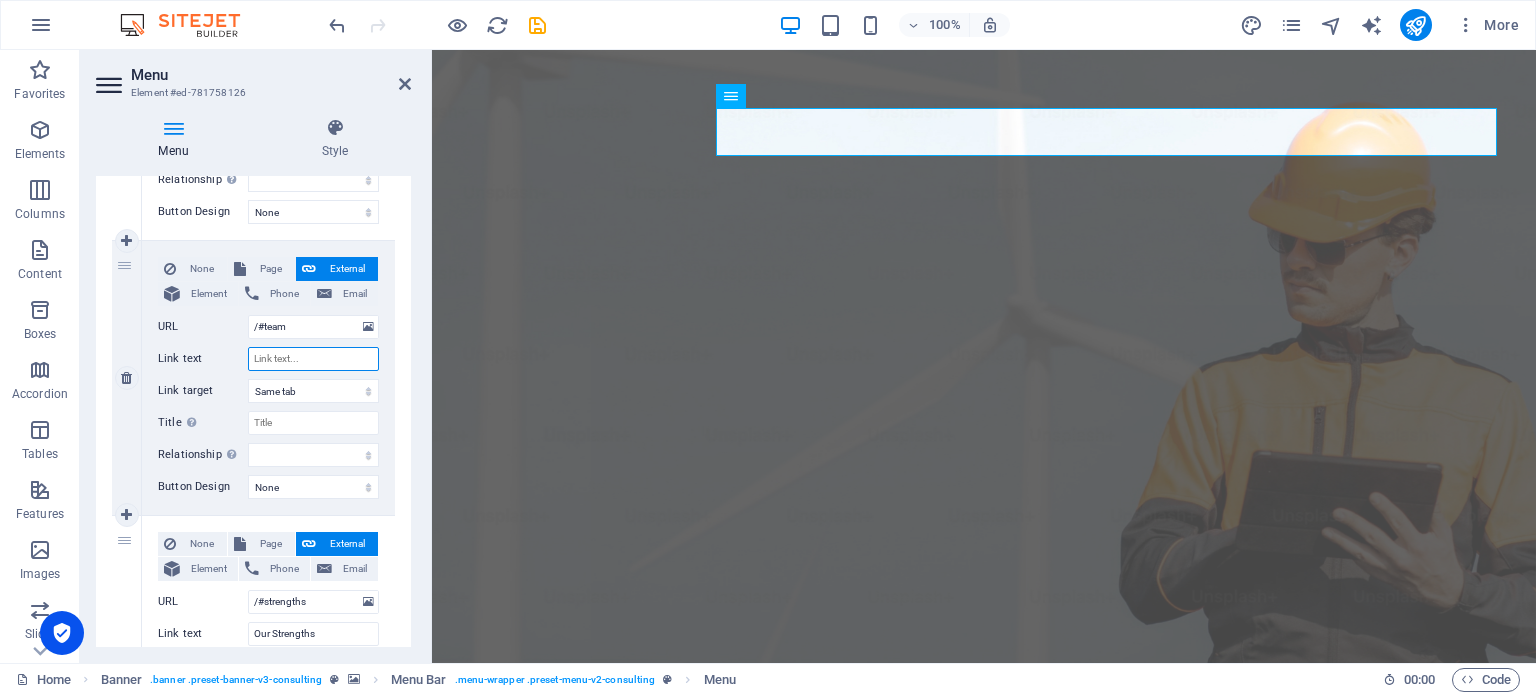 select 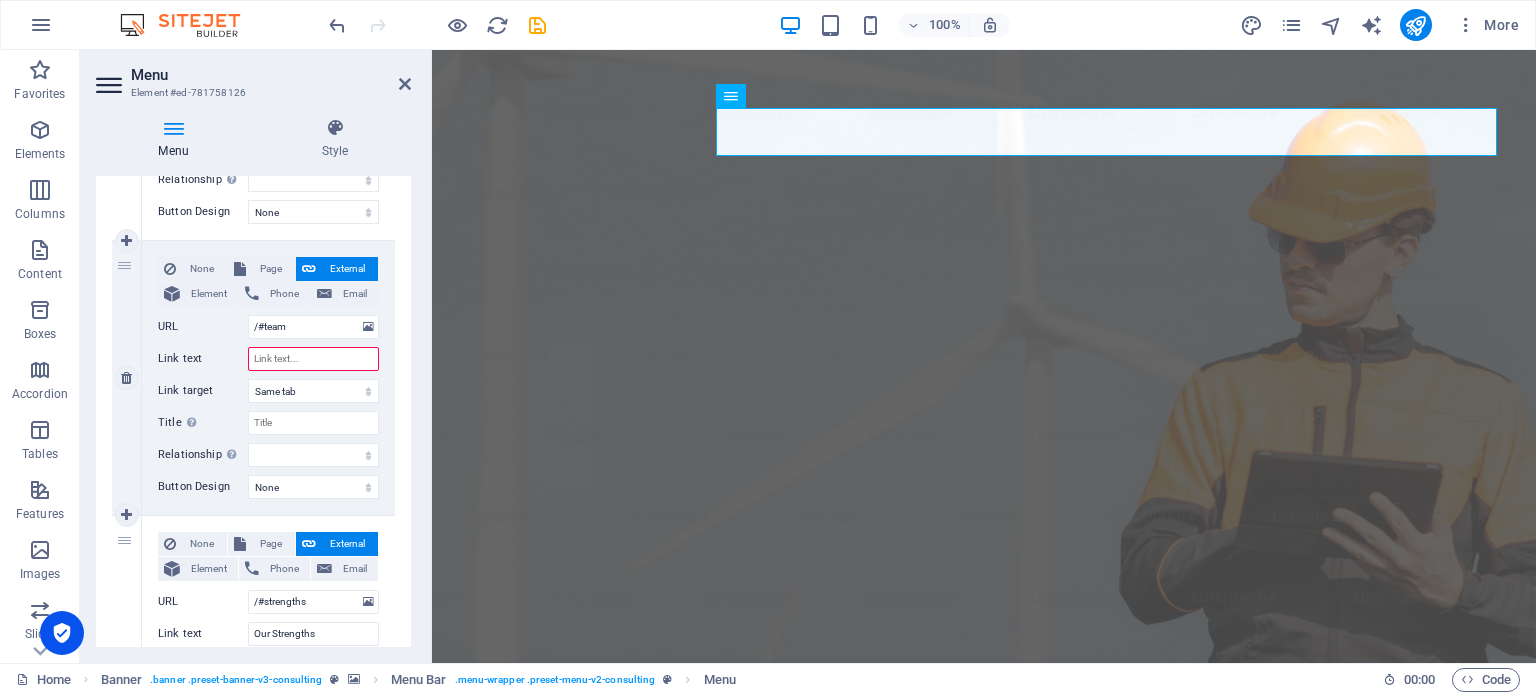type on "E" 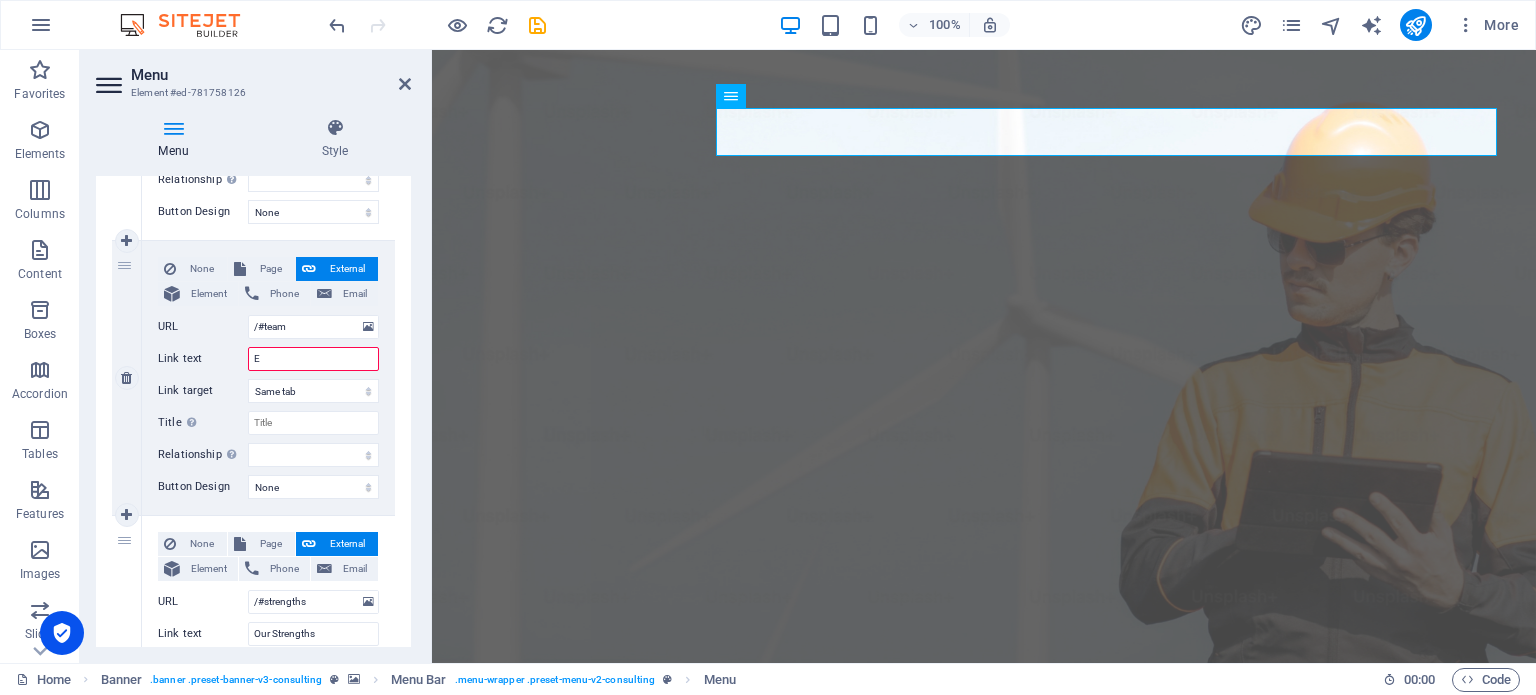 select 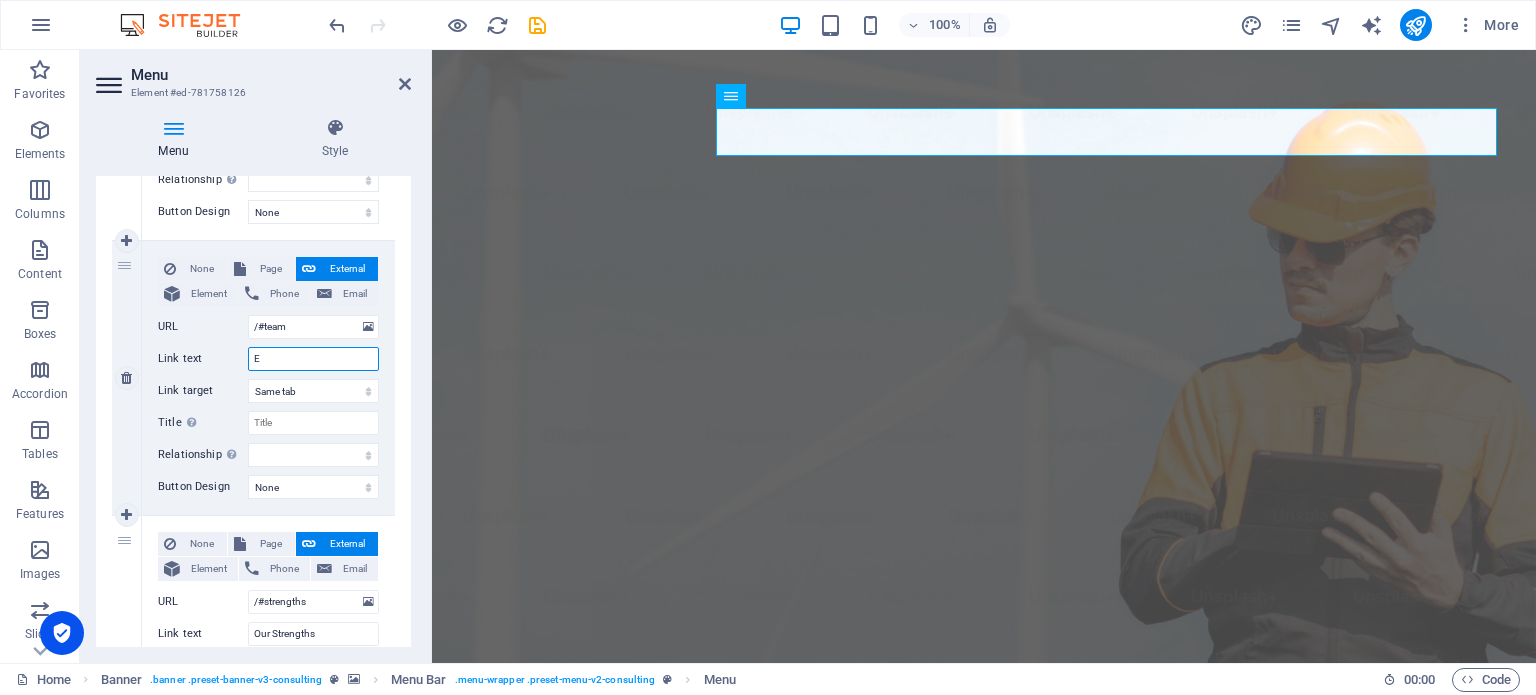 type on "Ec" 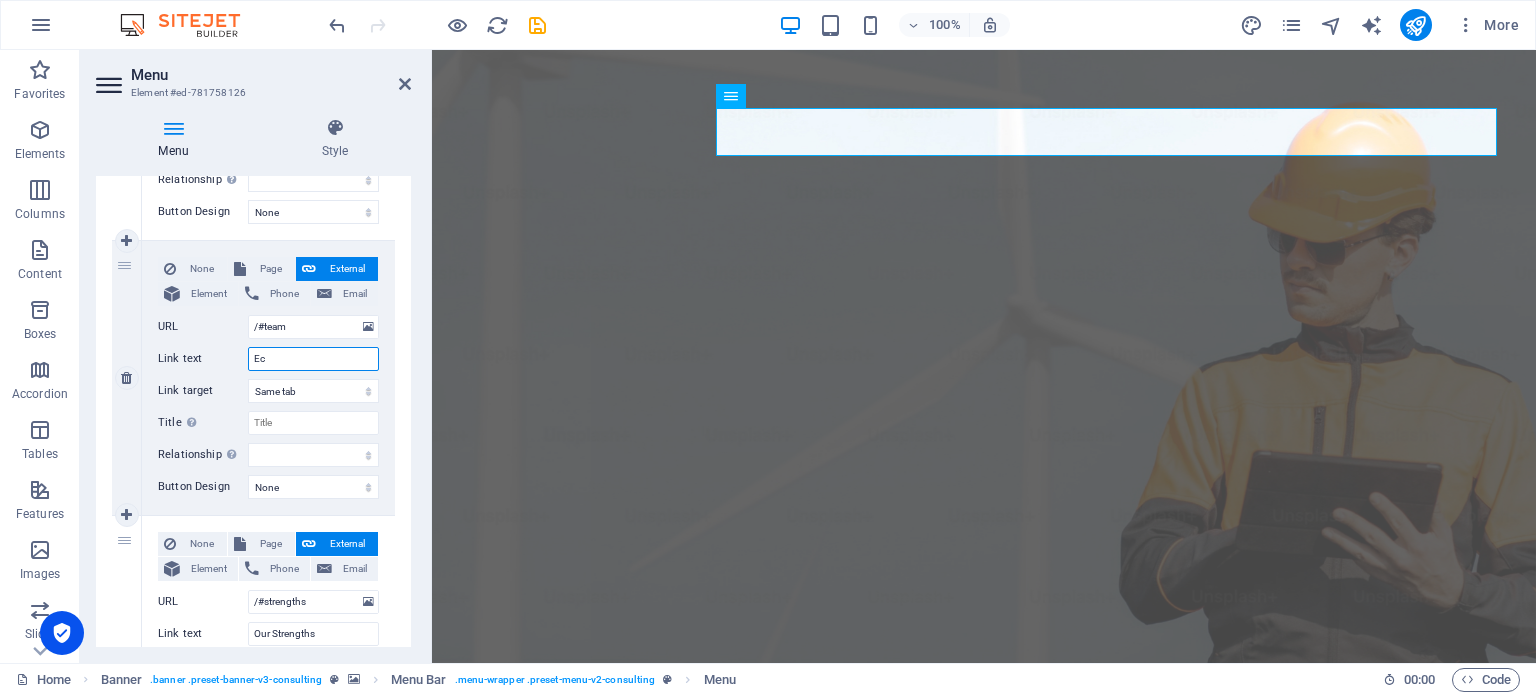 select 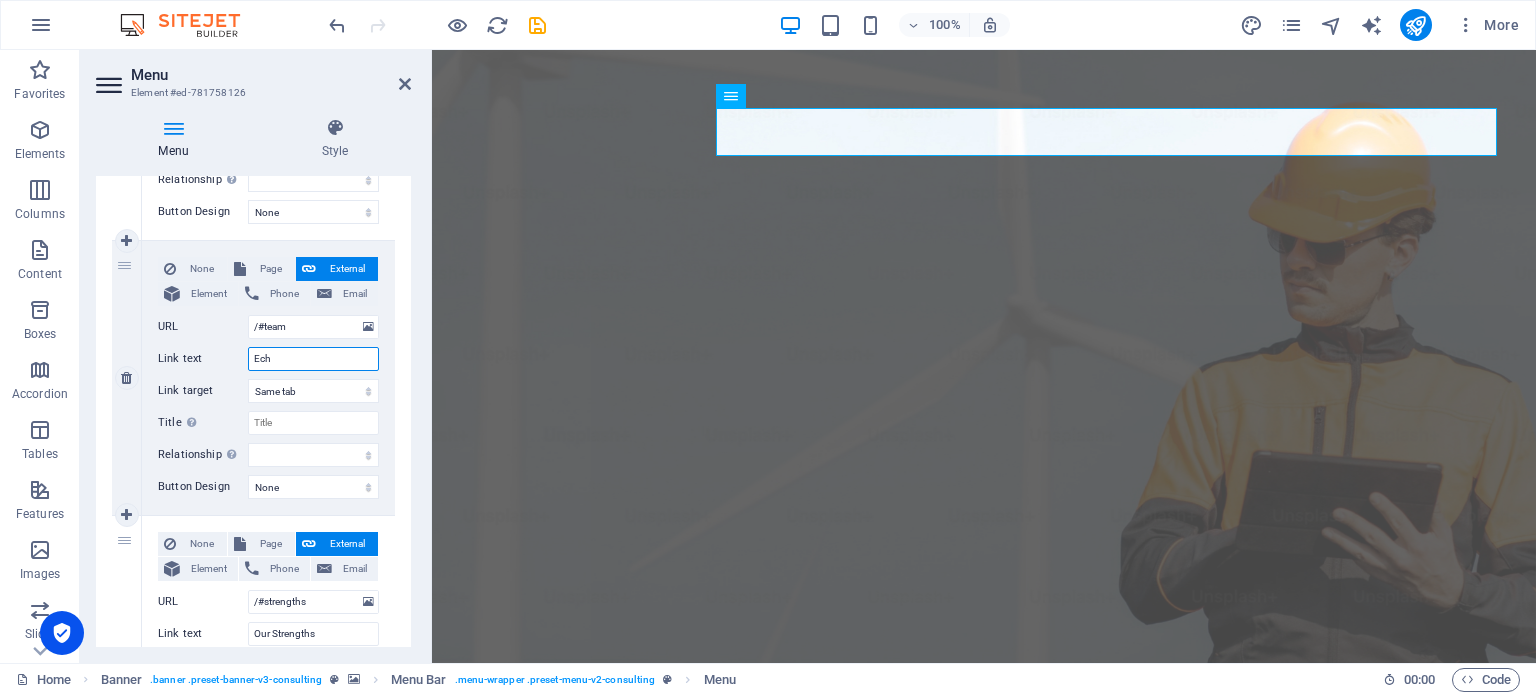 type on "Echi" 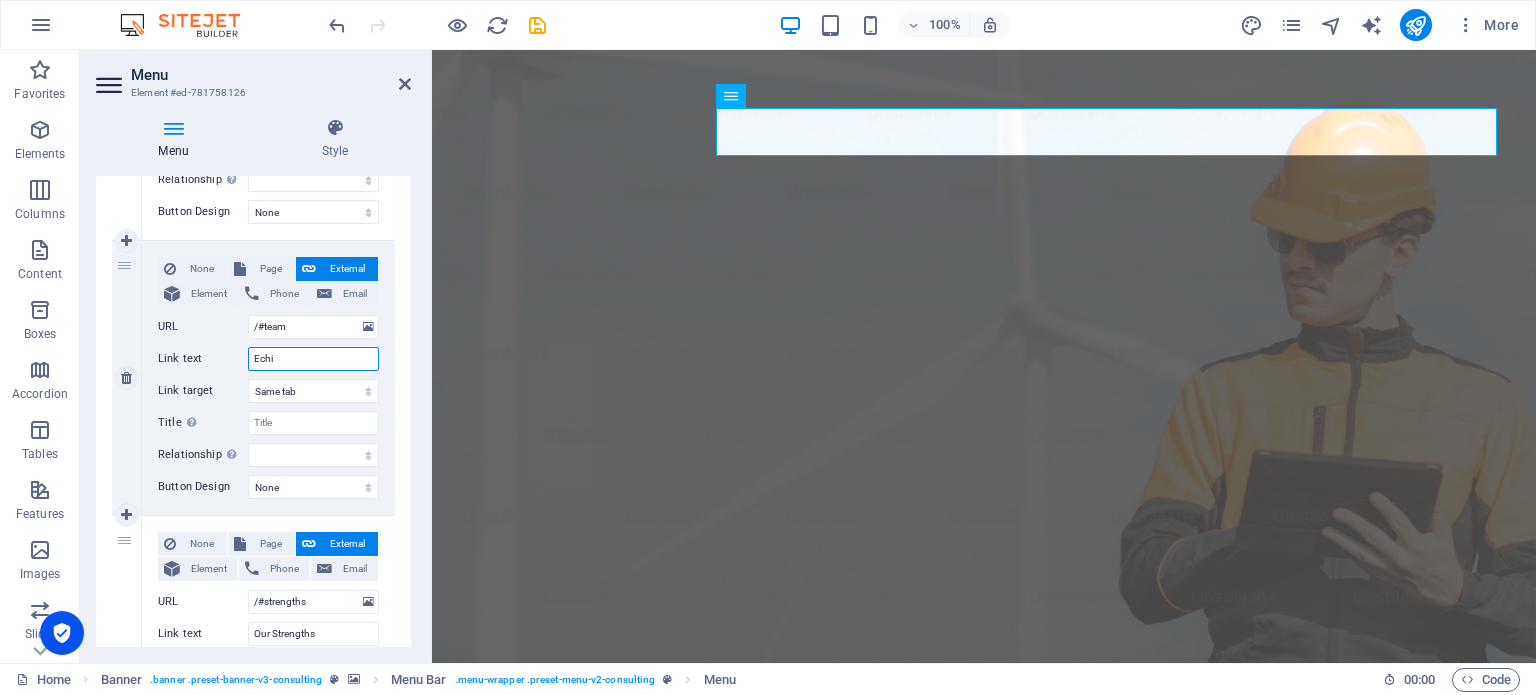 select 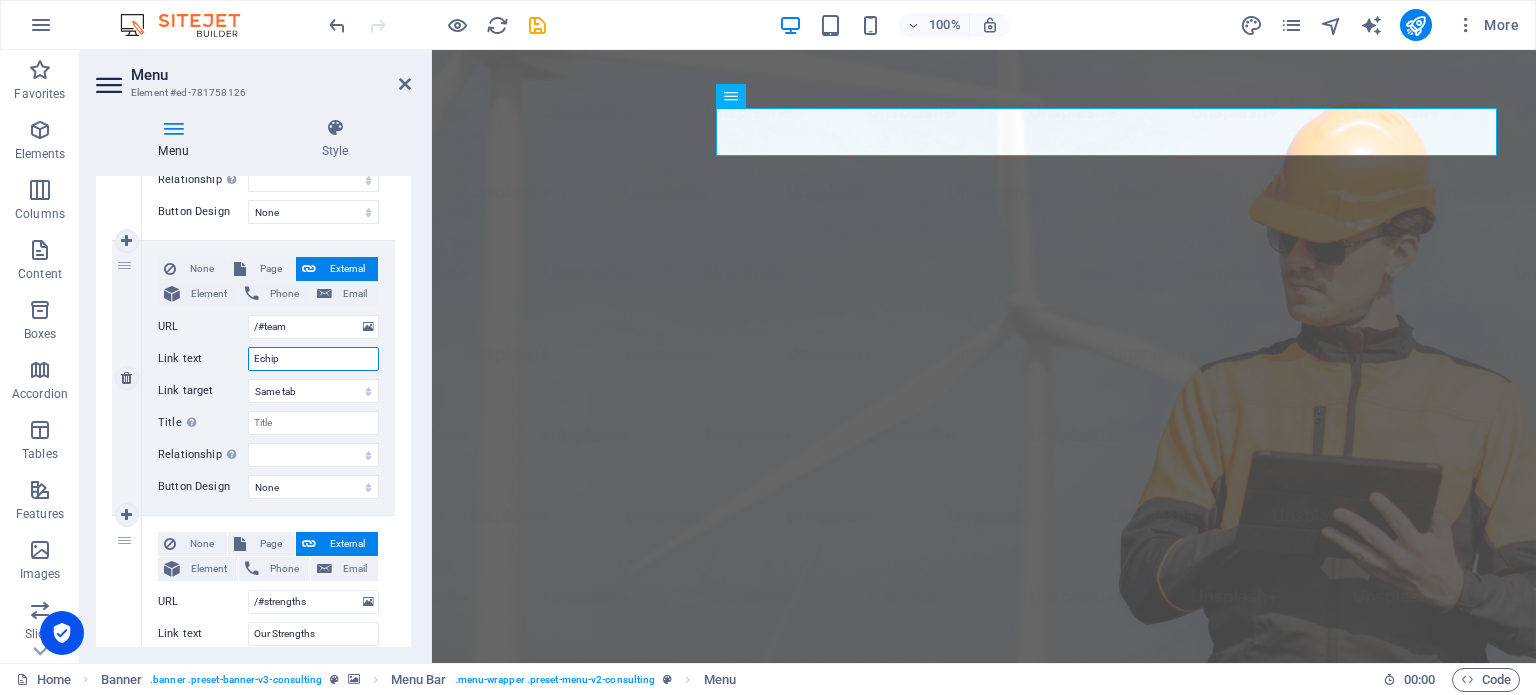 select 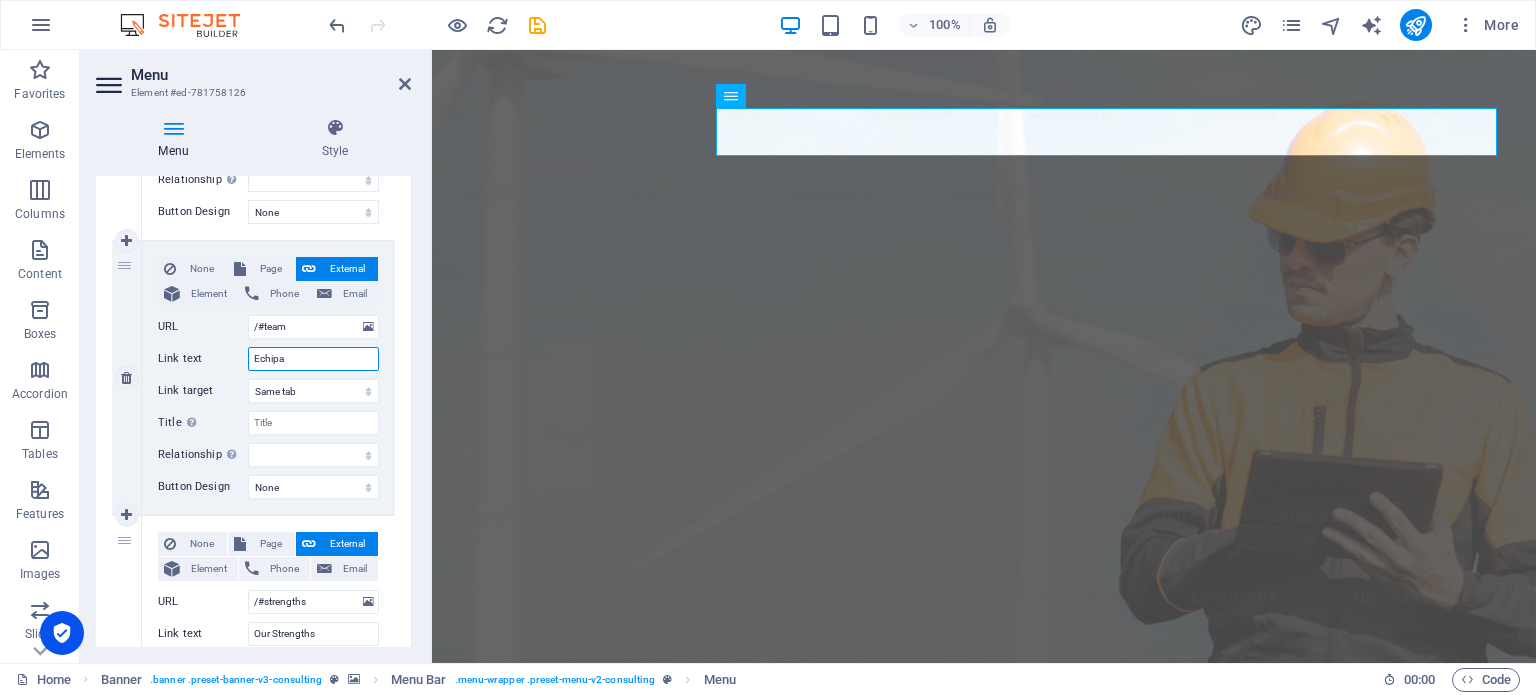 type on "Echipa" 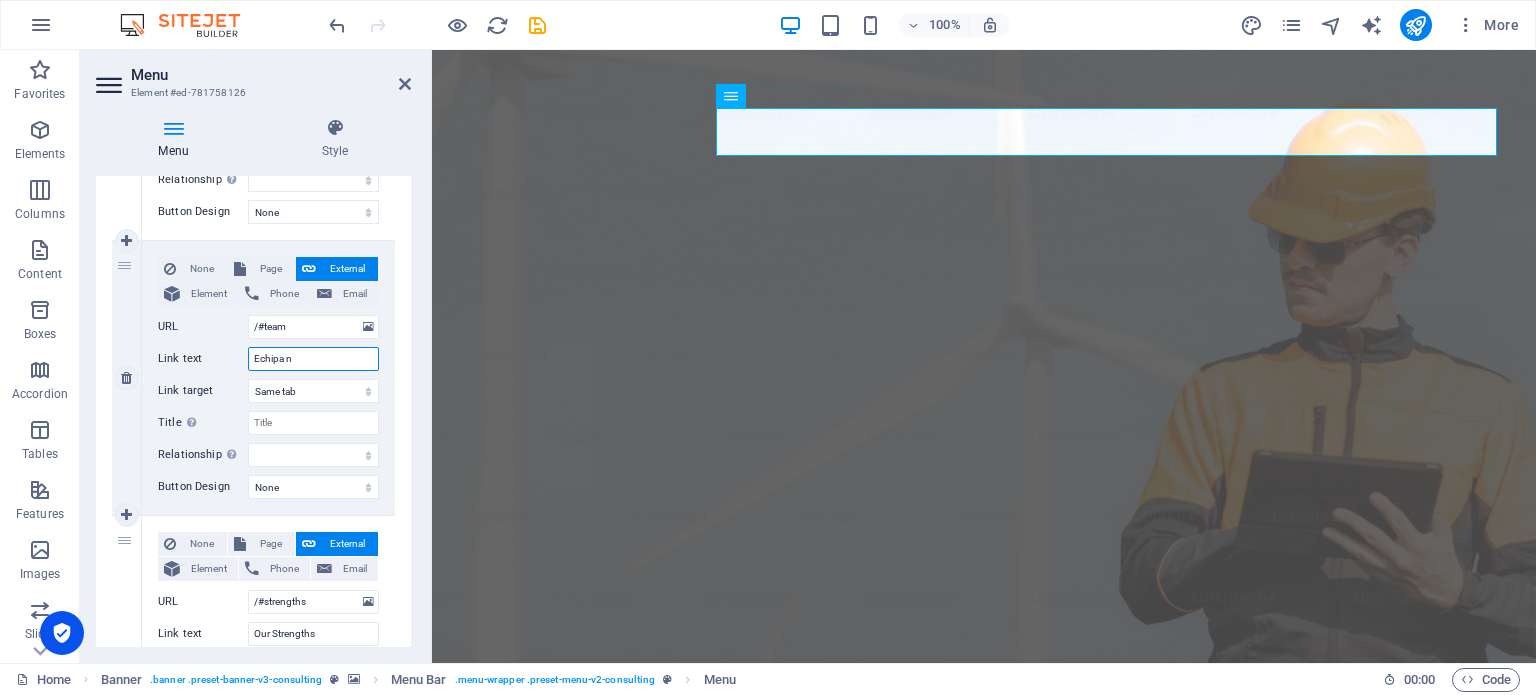 type on "[DEMOGRAPHIC_DATA] no" 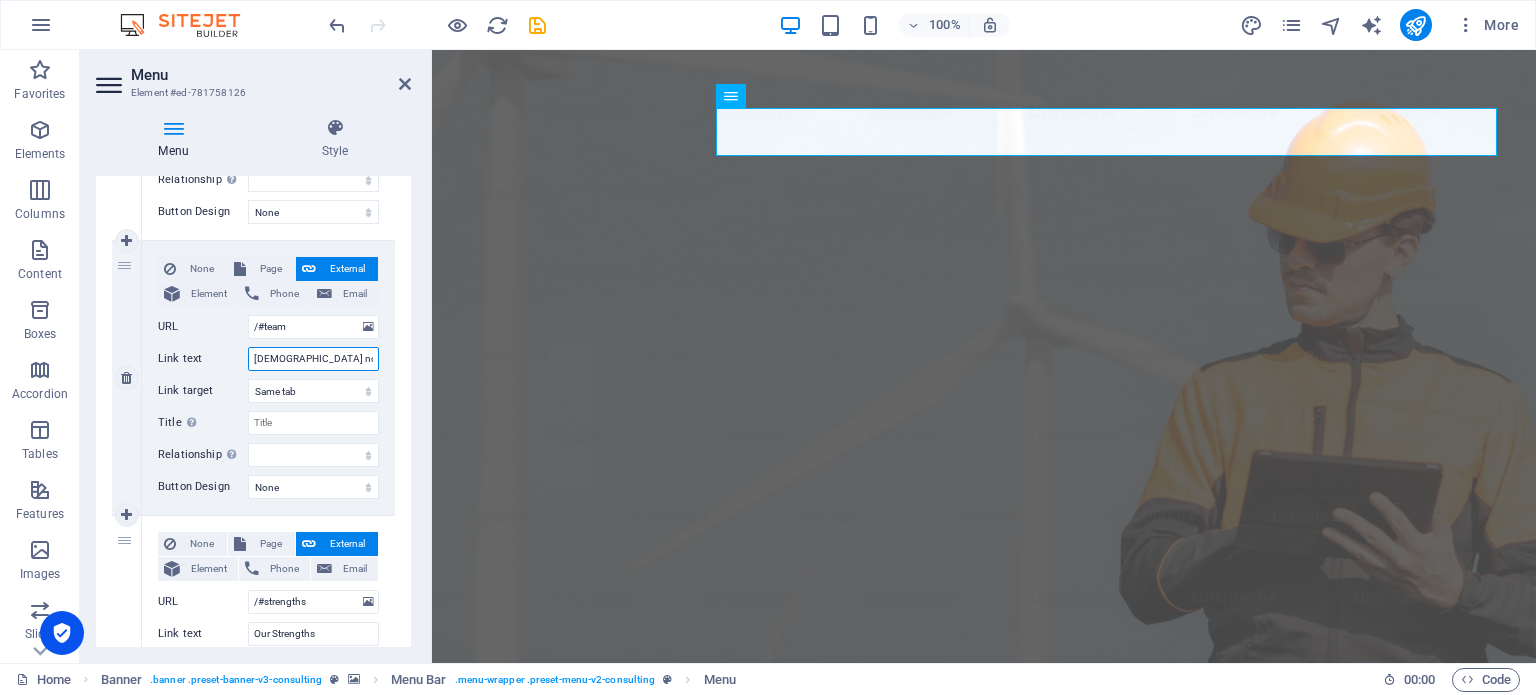 select 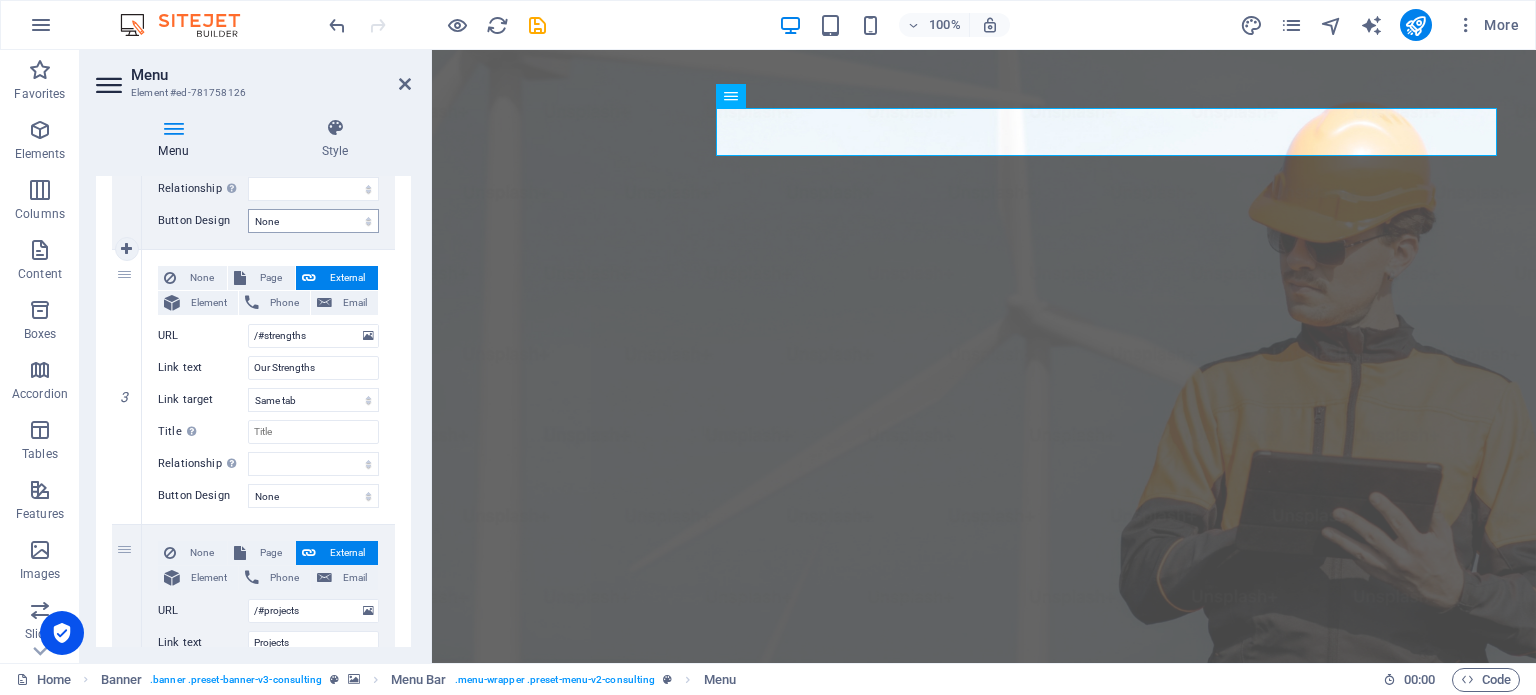 scroll, scrollTop: 700, scrollLeft: 0, axis: vertical 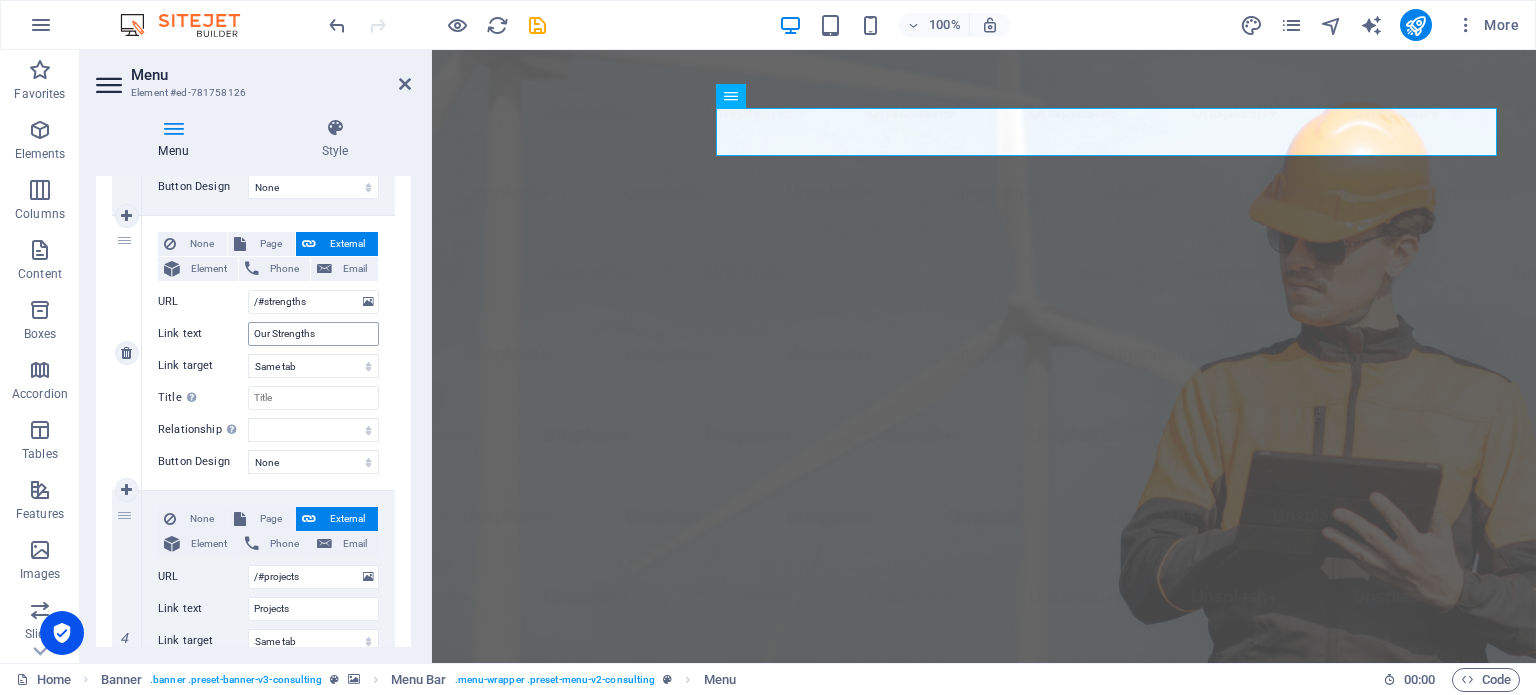 type on "[DEMOGRAPHIC_DATA] noastră" 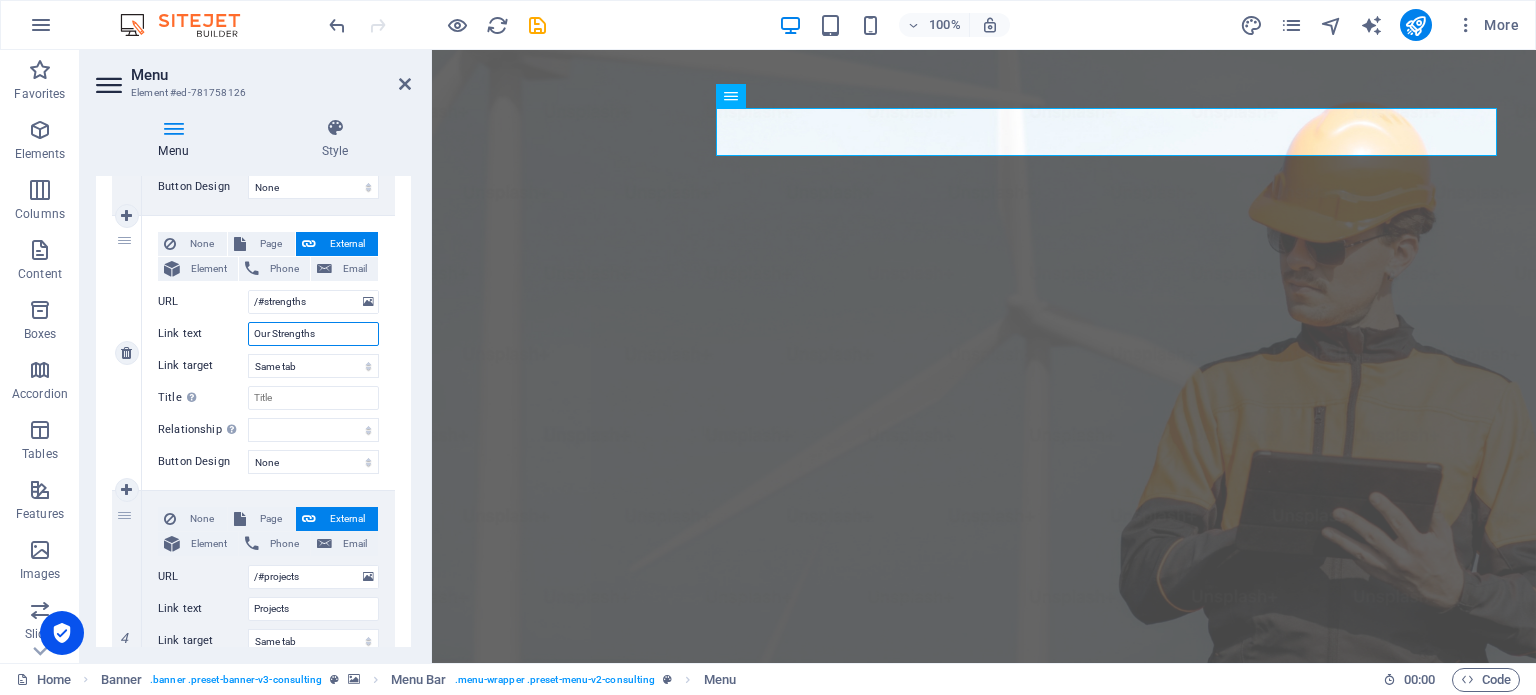 click on "Our Strengths" at bounding box center [313, 334] 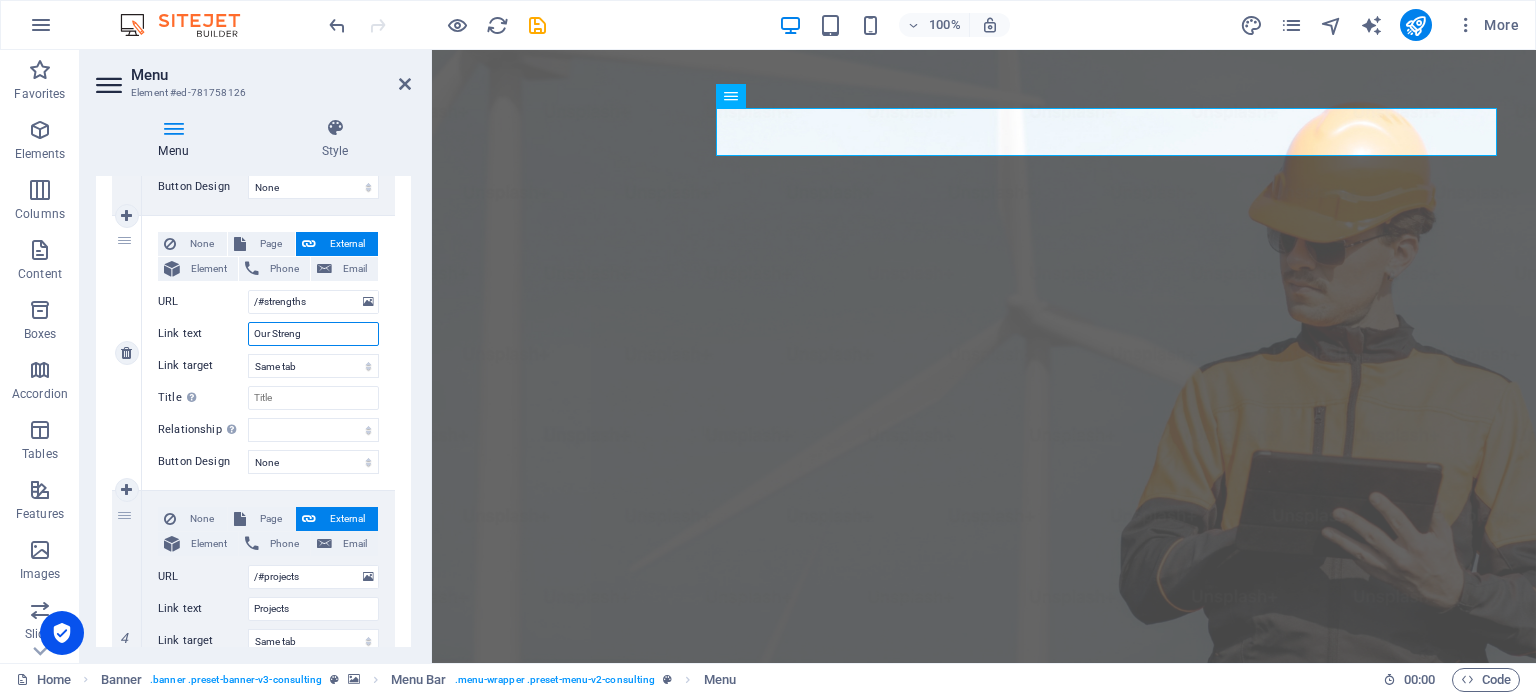 type on "Our Stren" 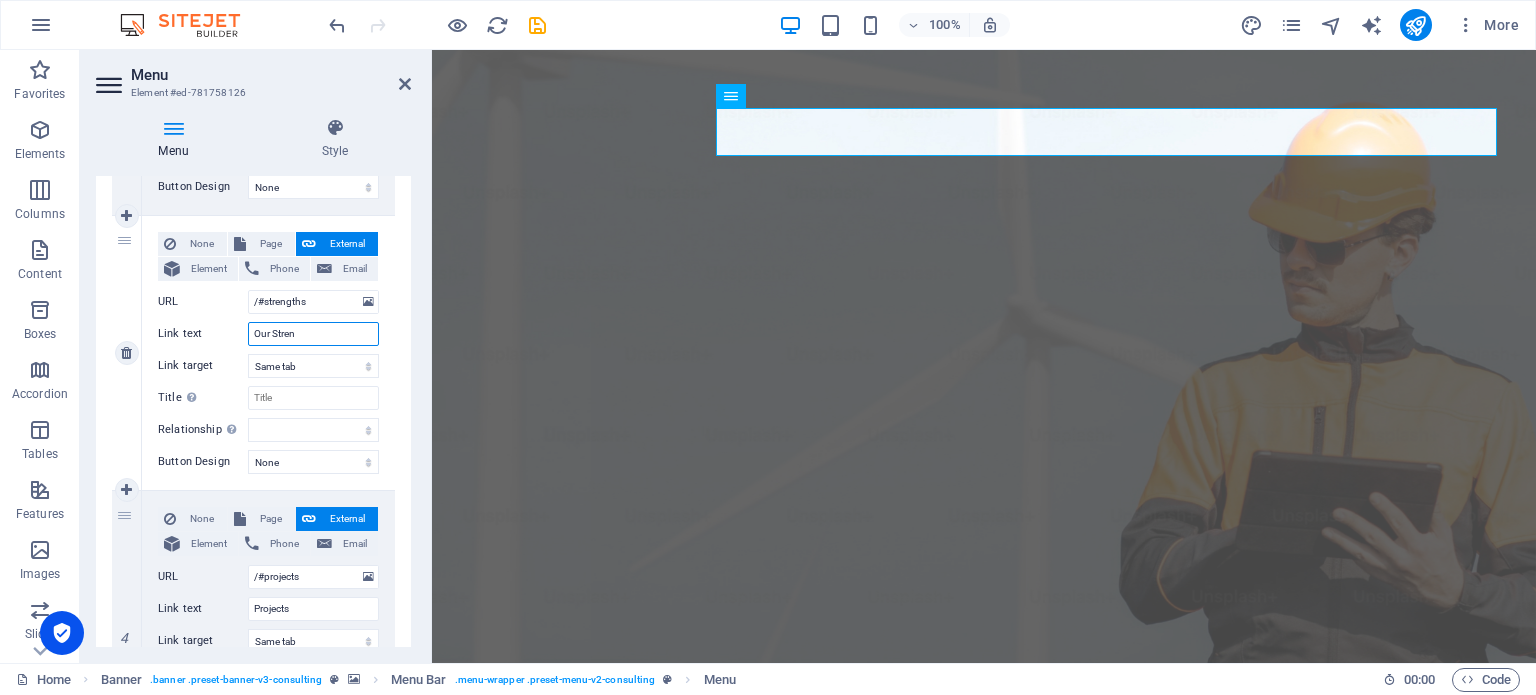 select 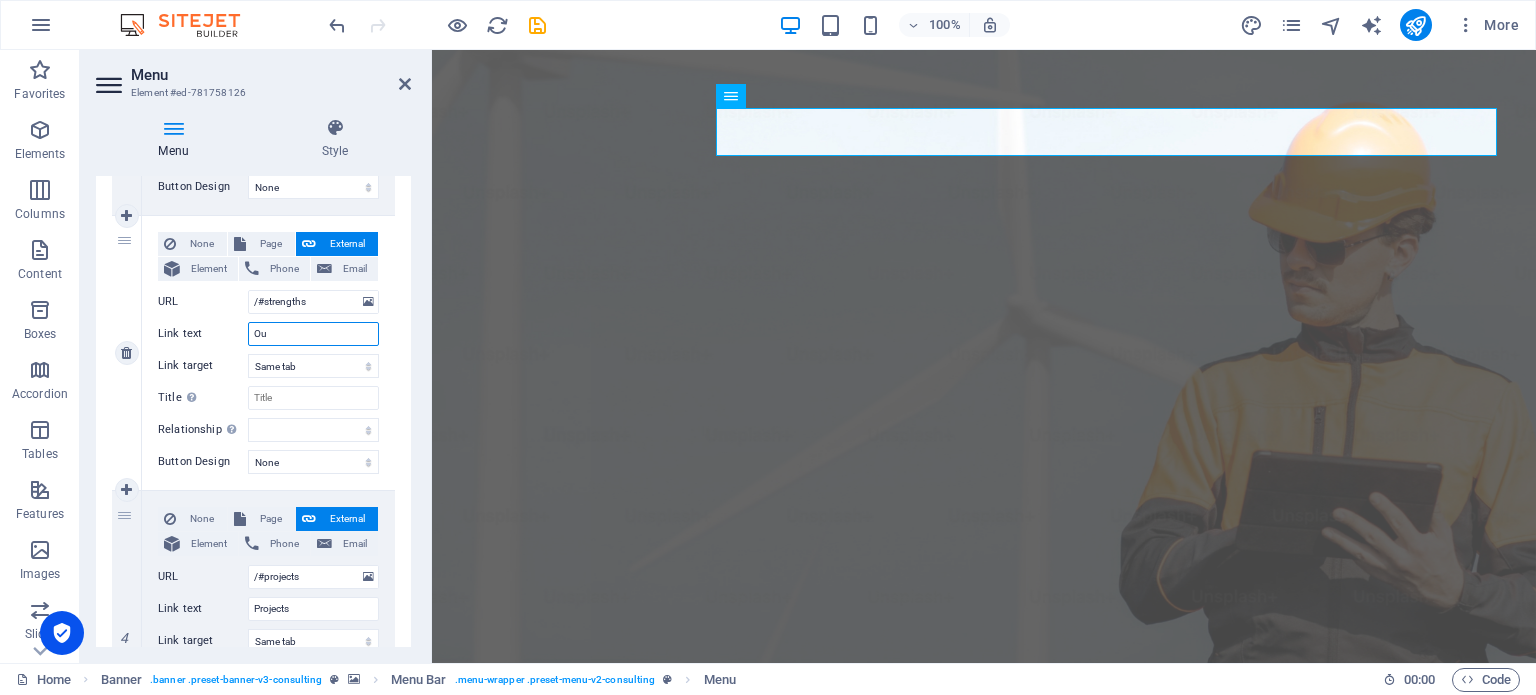 type on "O" 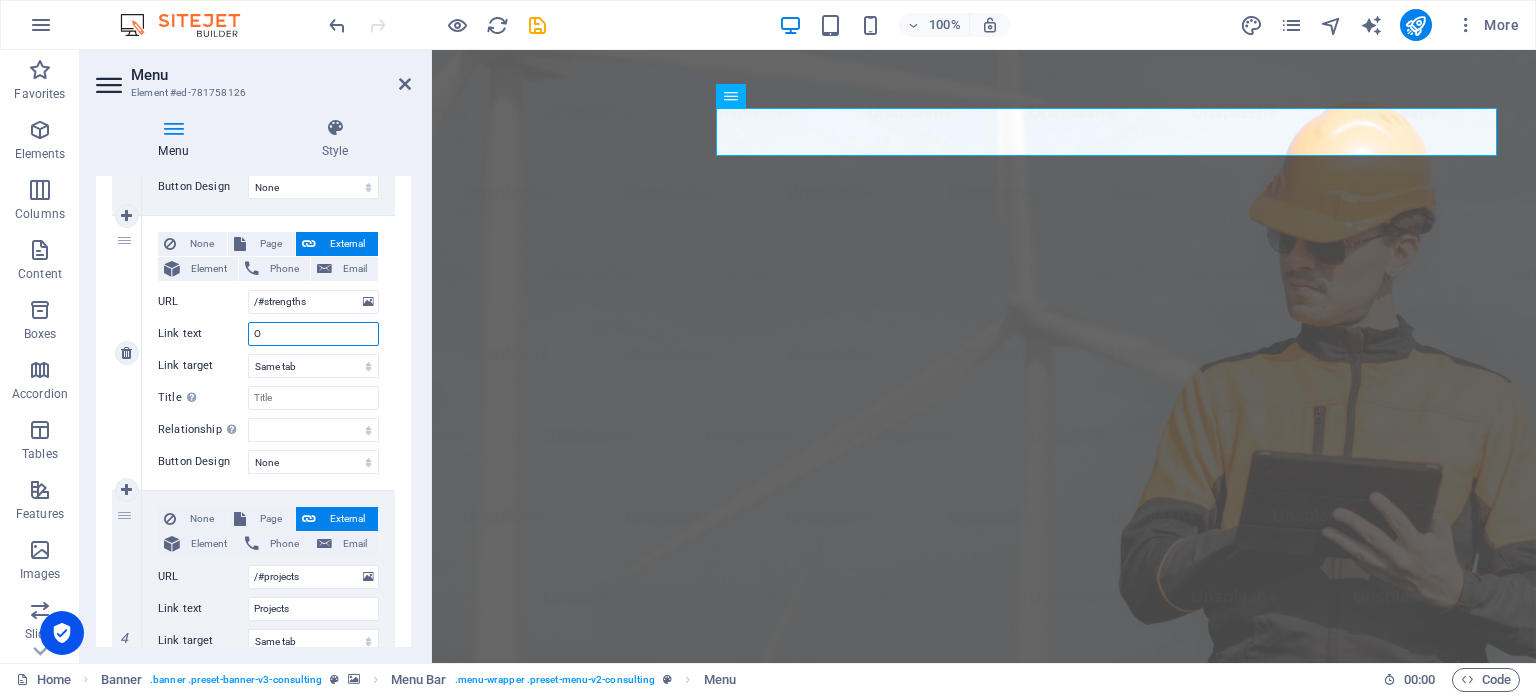 type 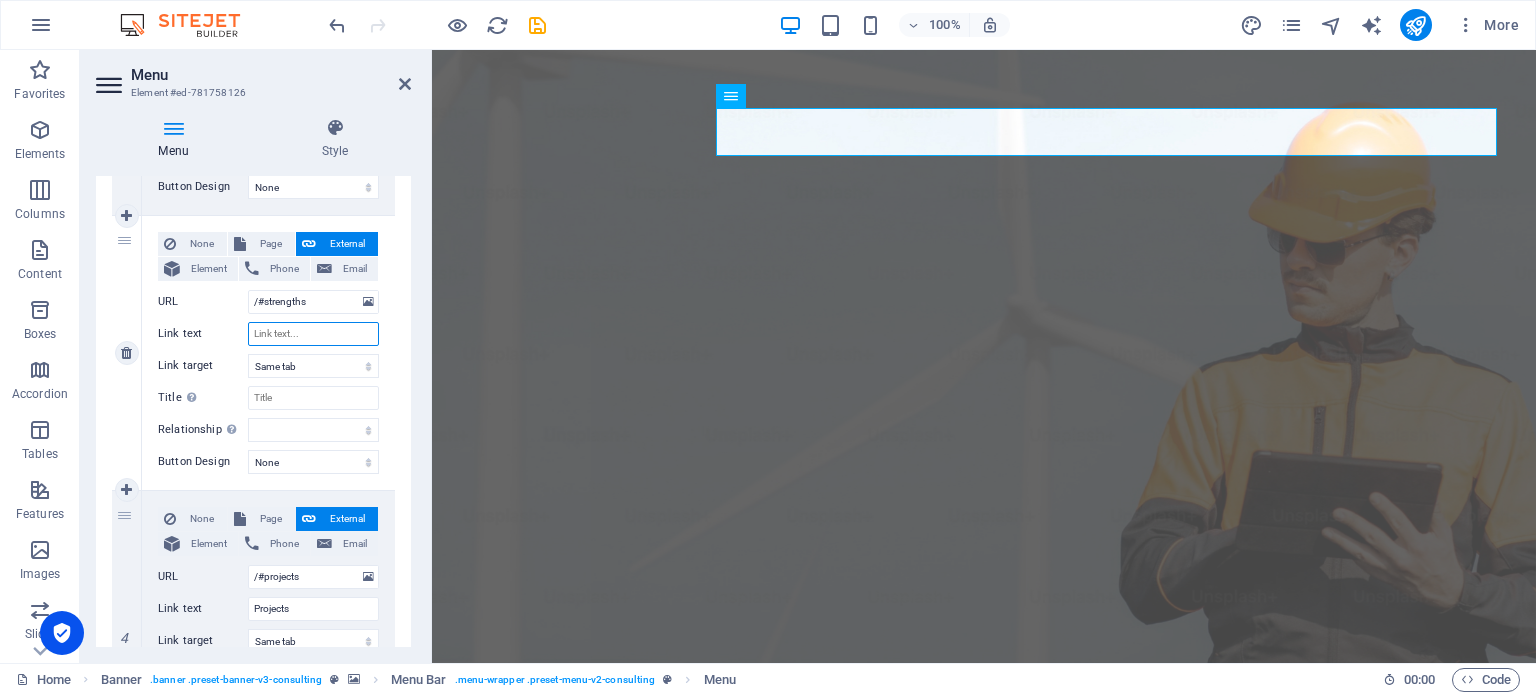 select 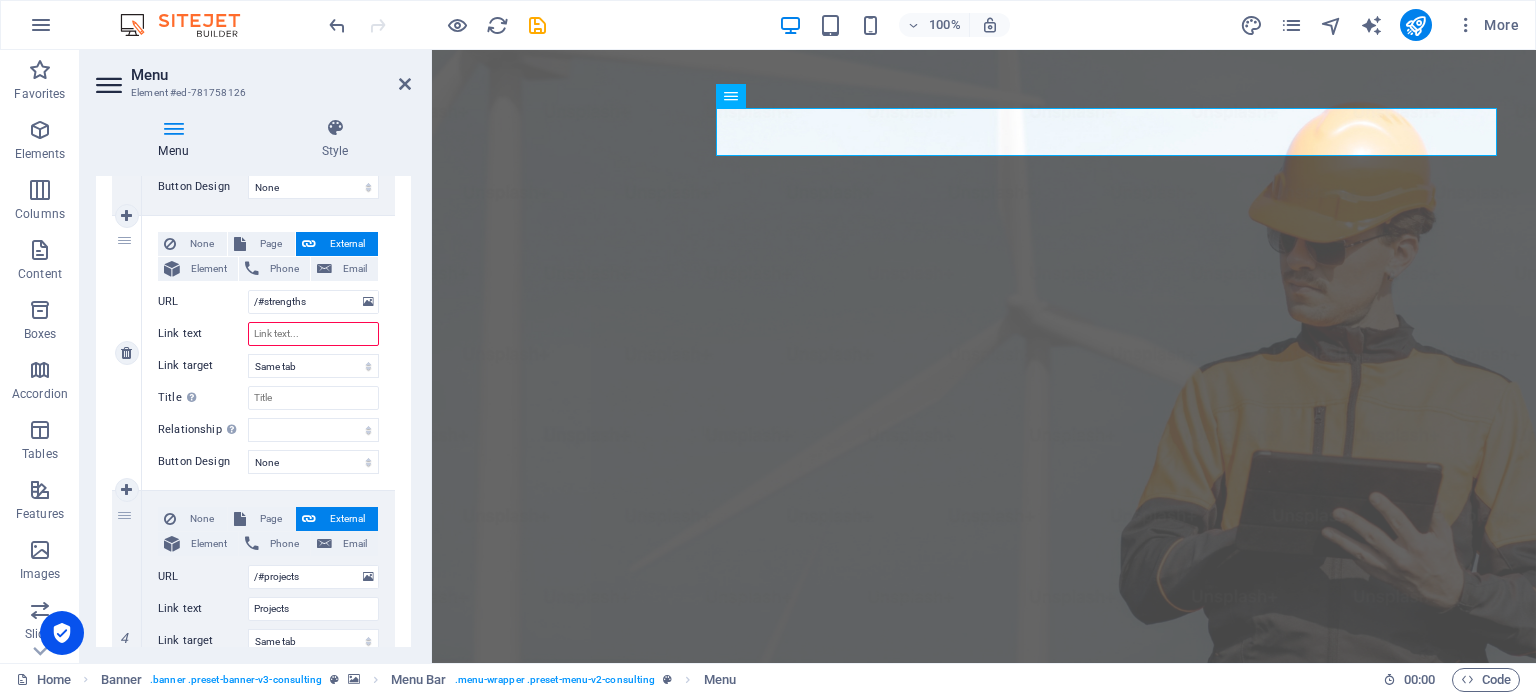 type on "P" 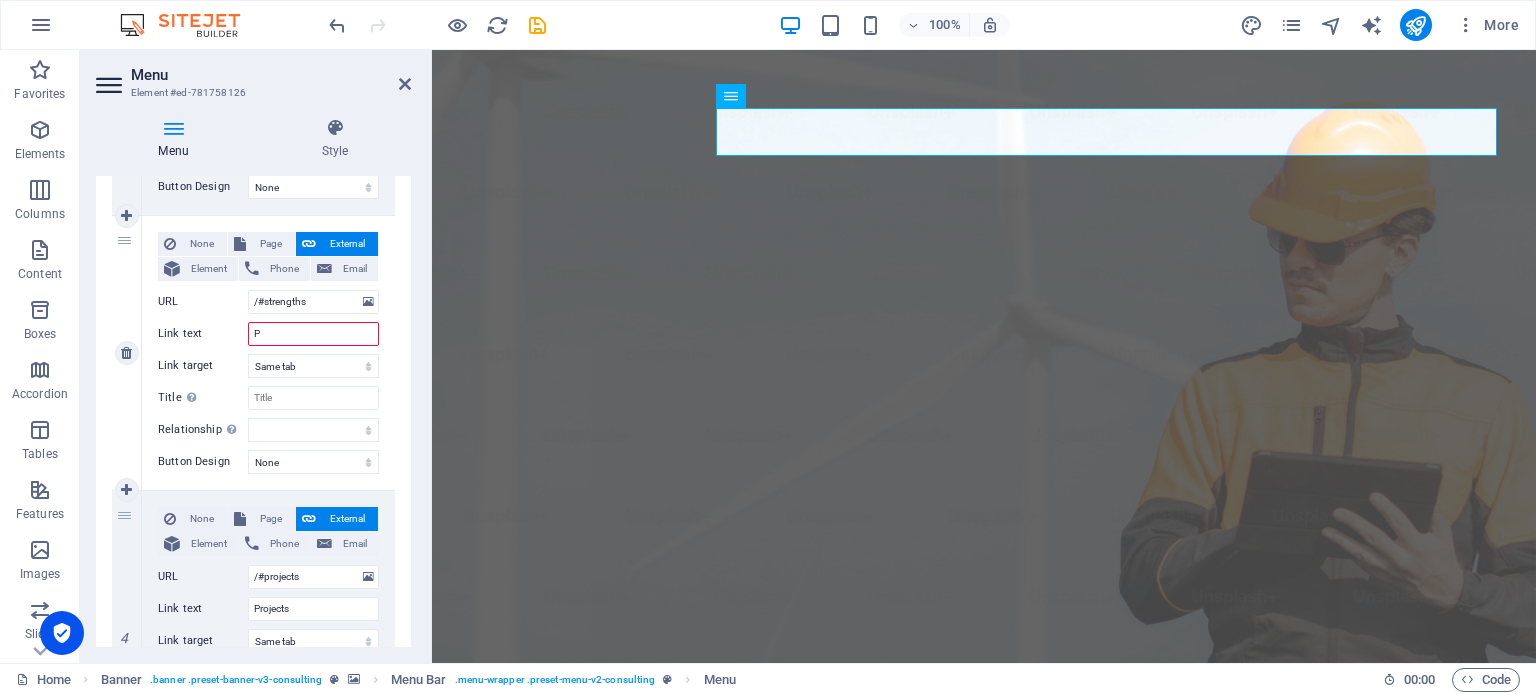 select 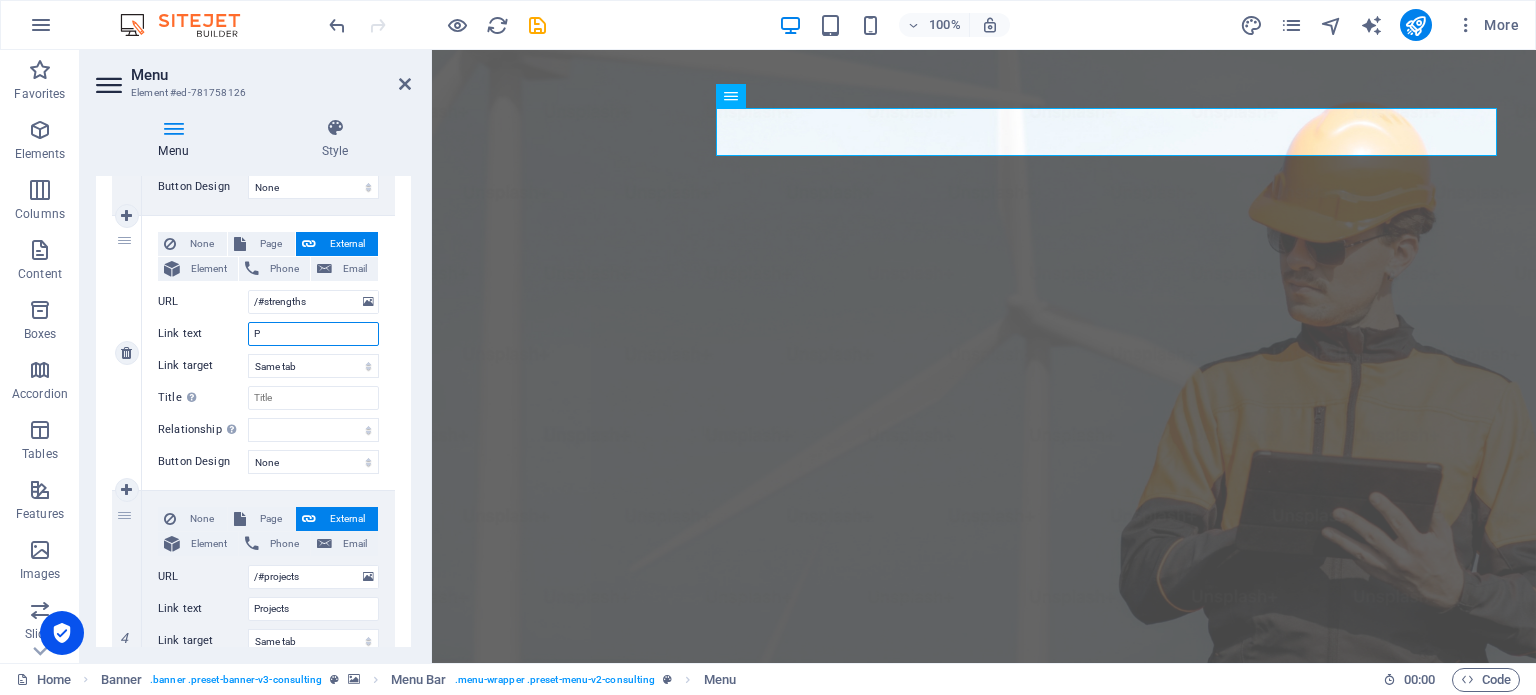 type on "Pr" 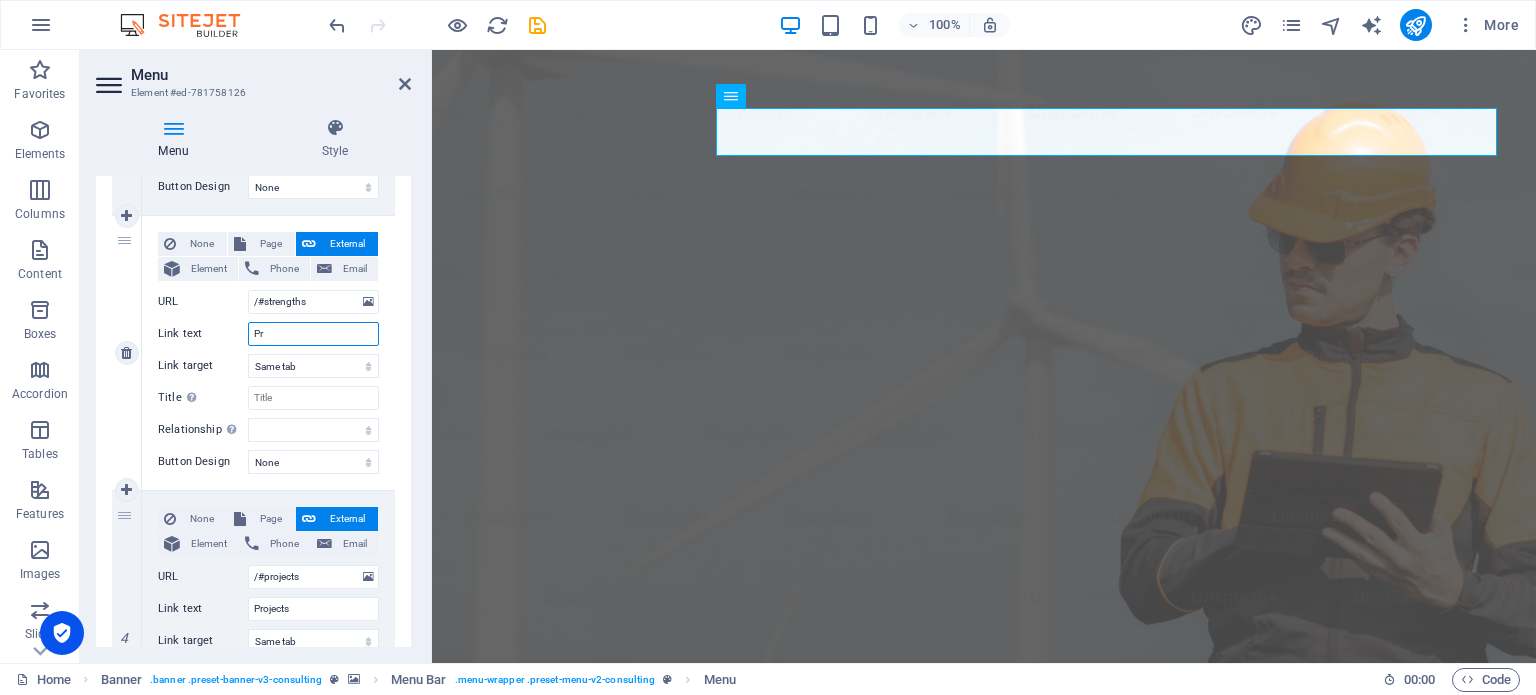 select 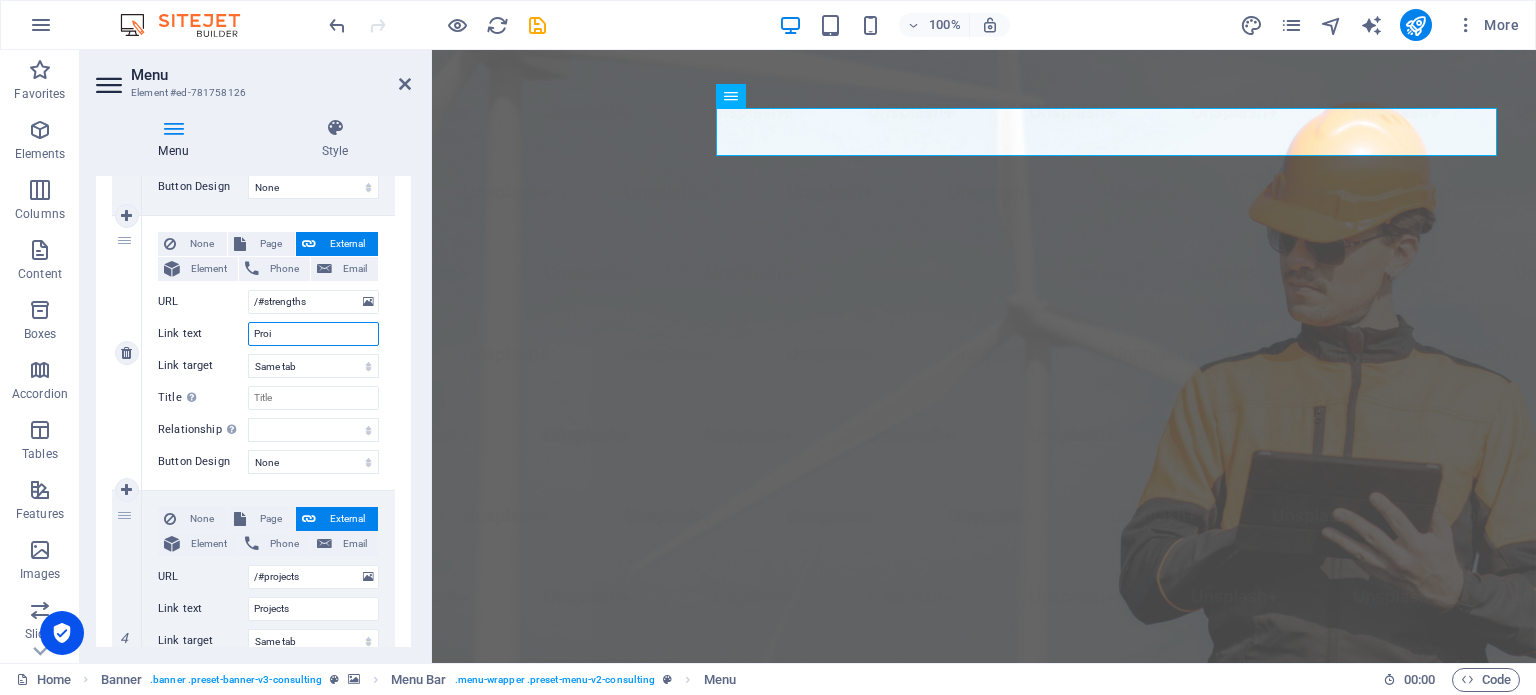 type on "Proie" 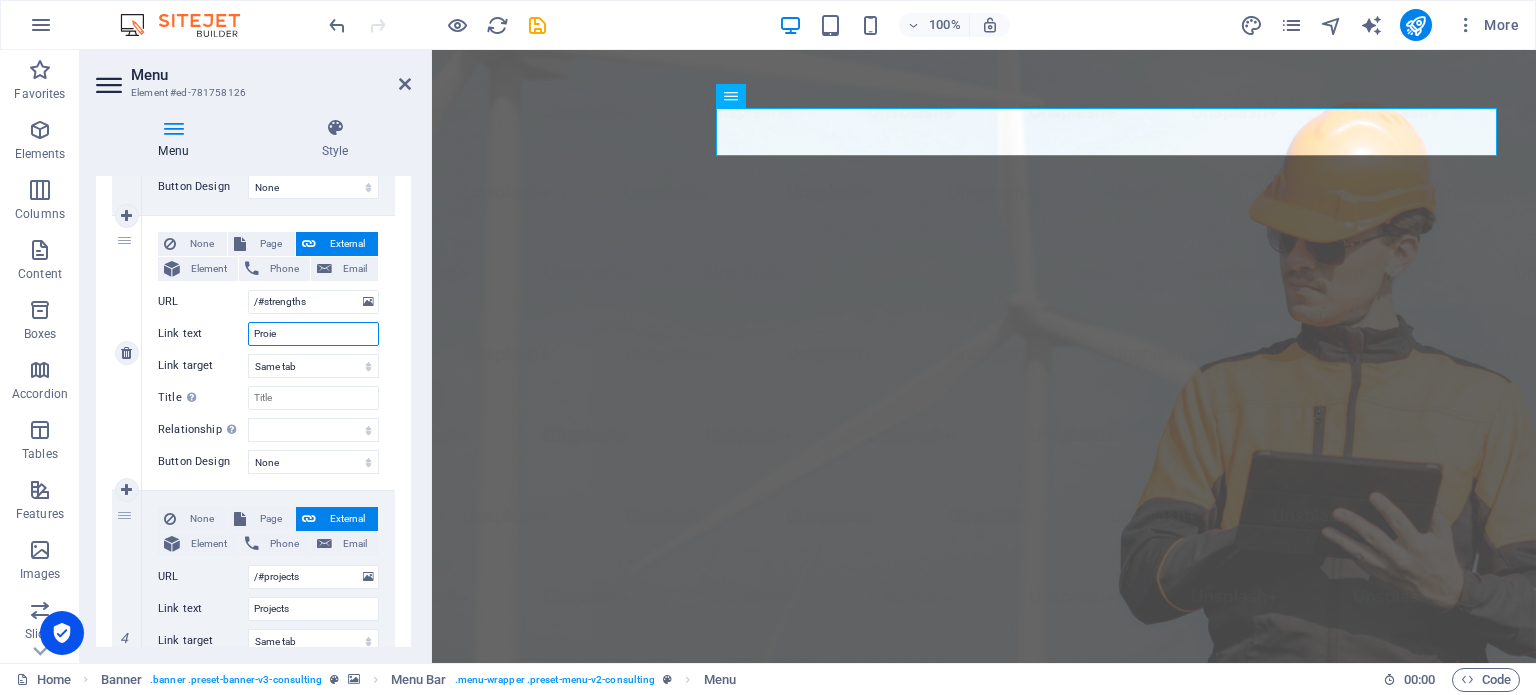 select 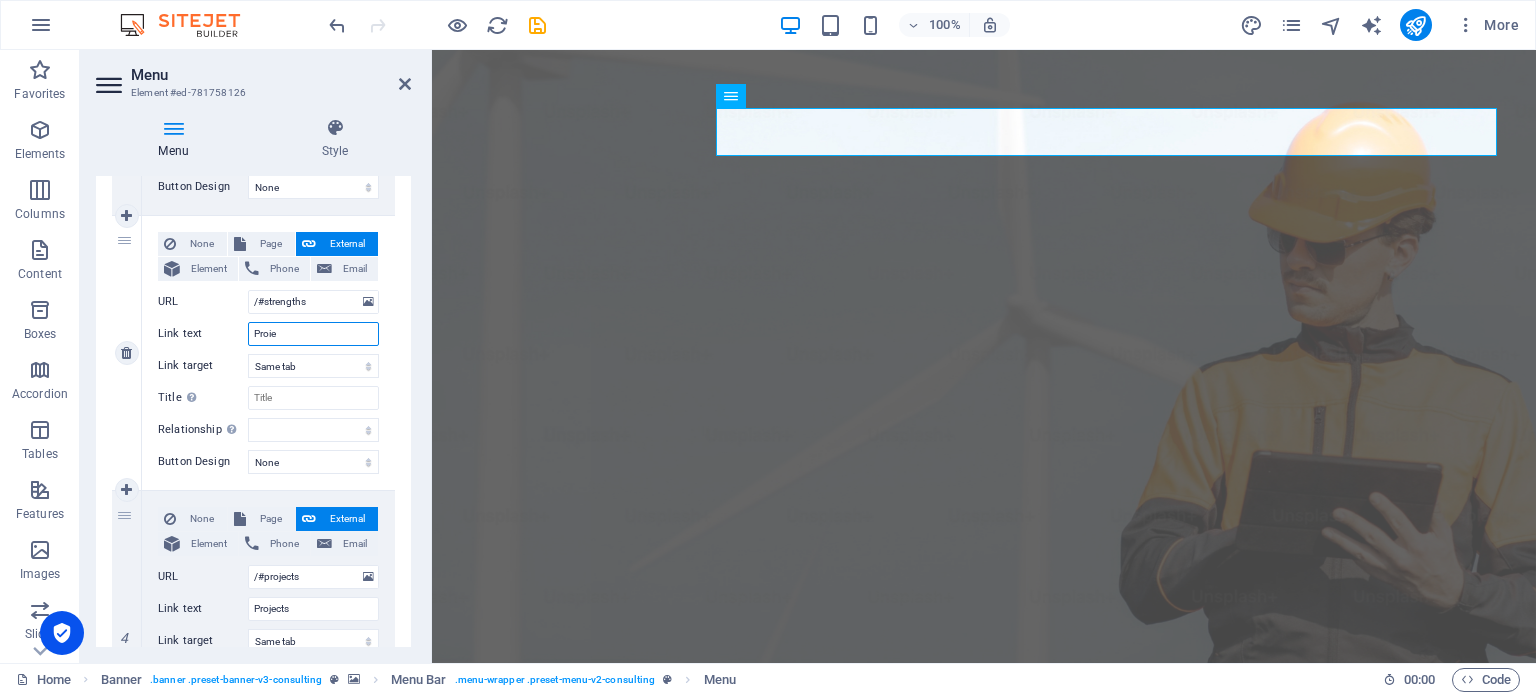 type on "Proiec" 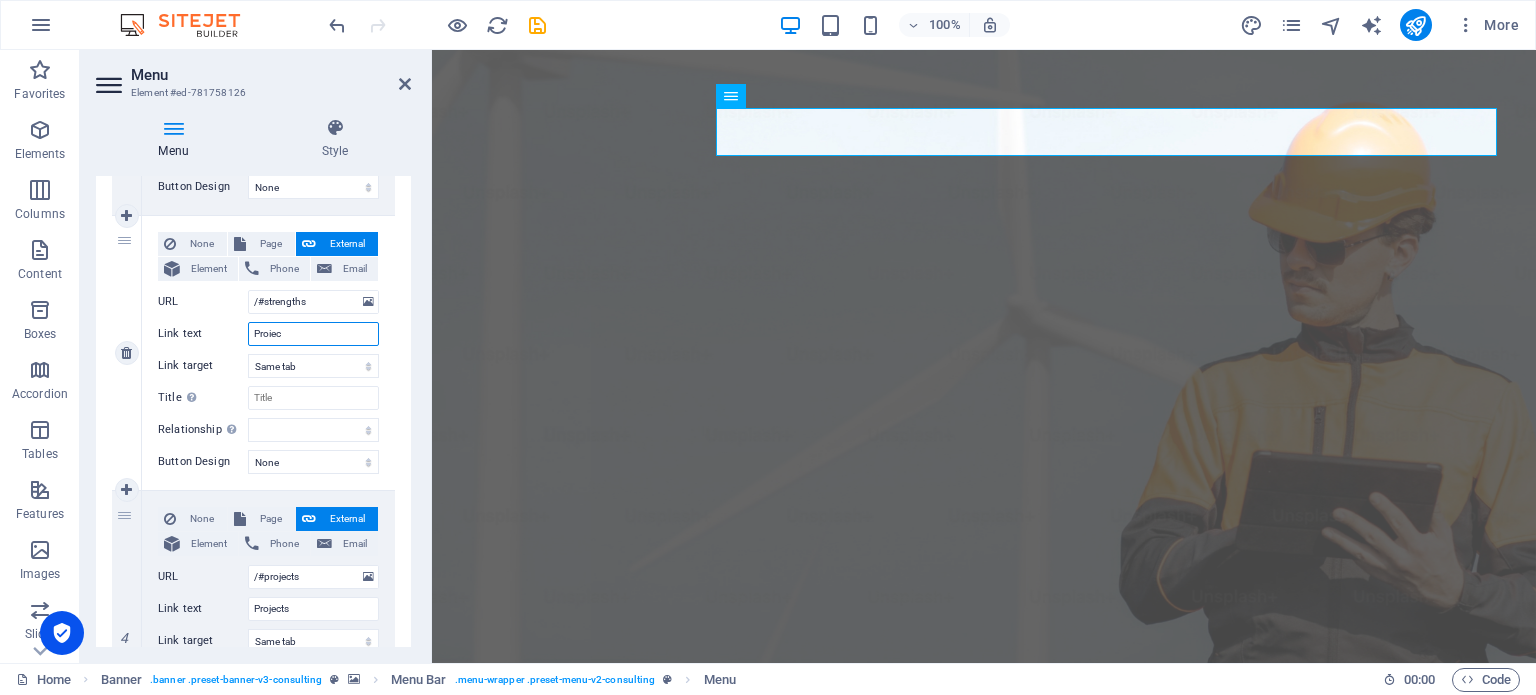 select 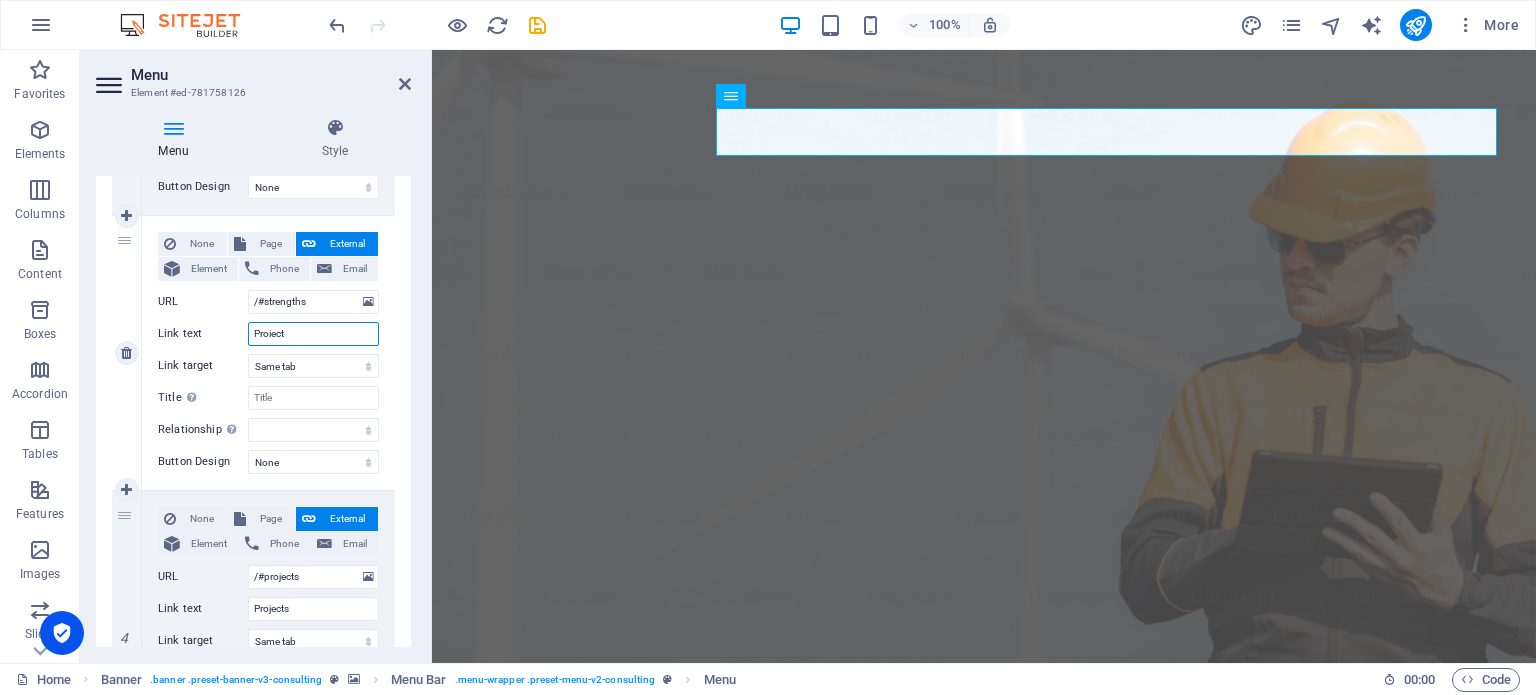 type on "Proiecte" 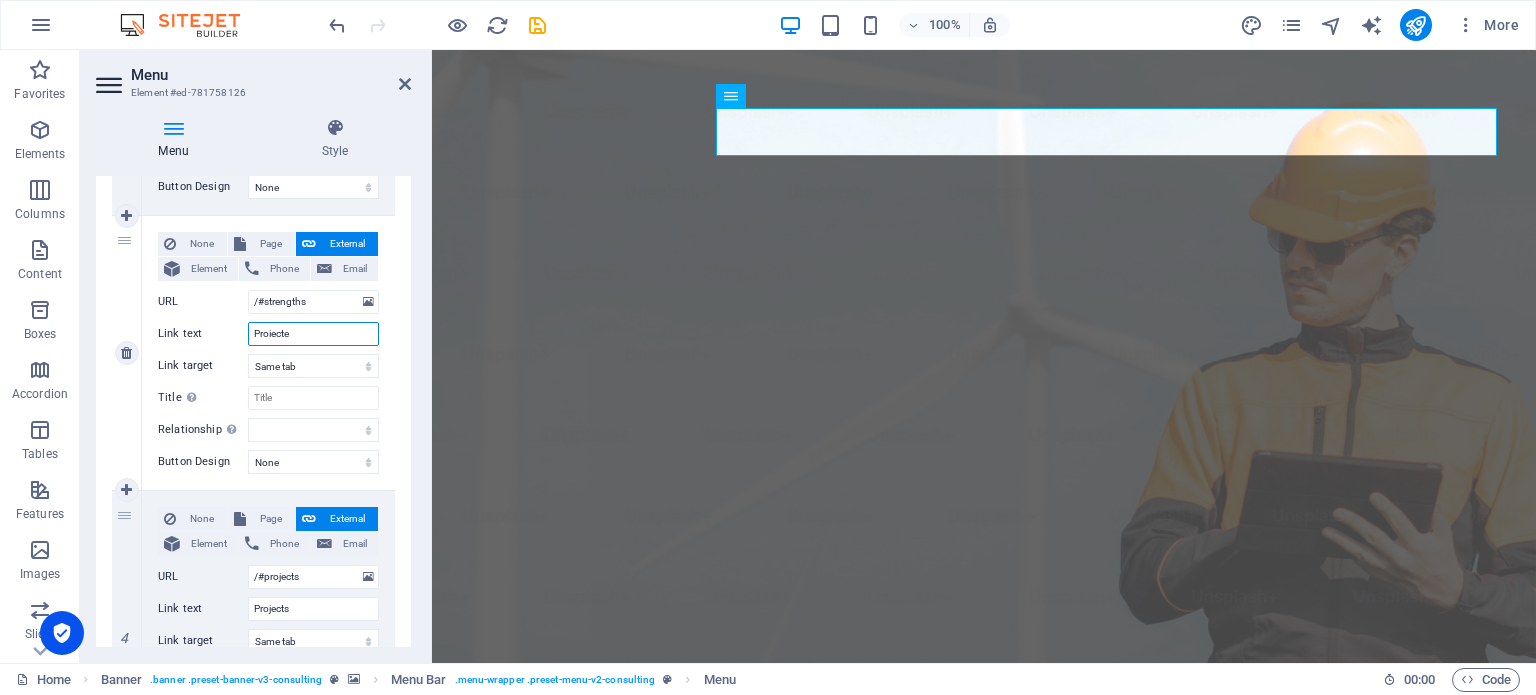 select 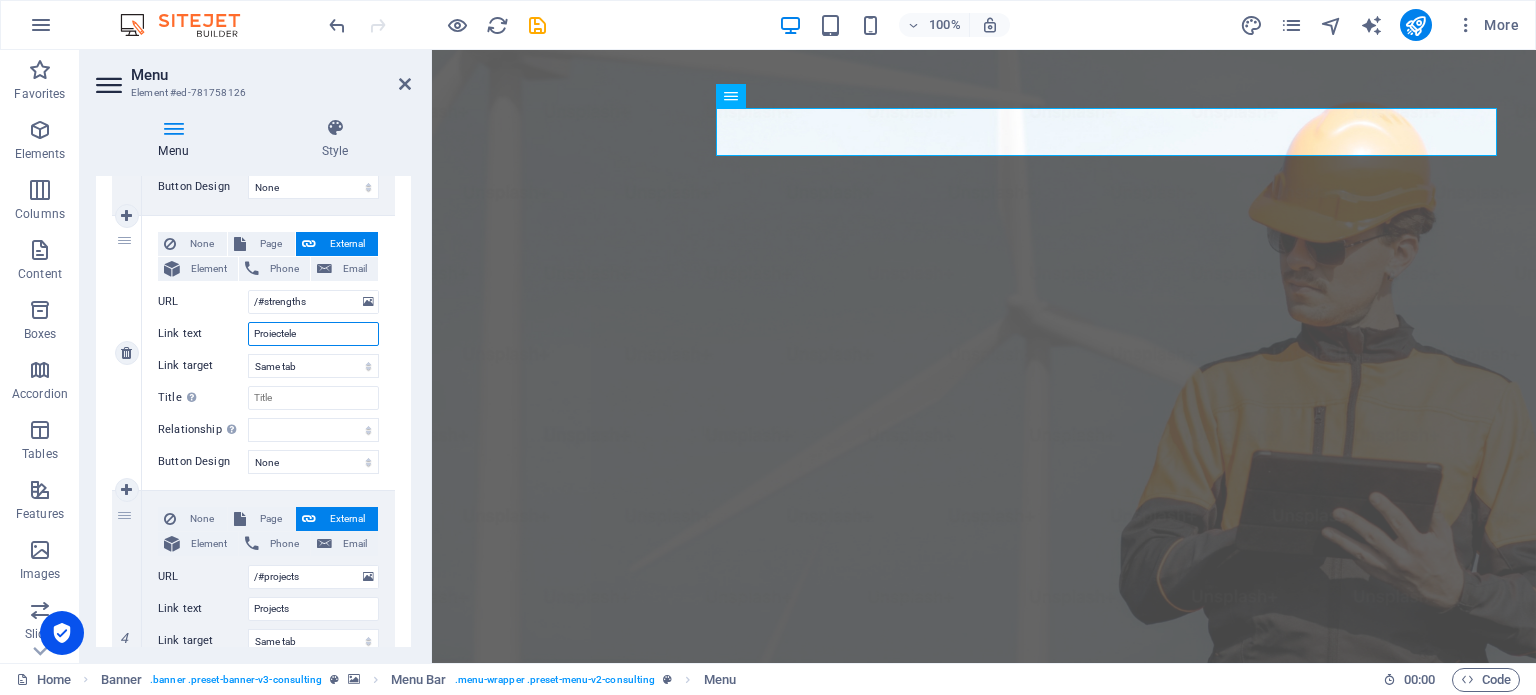 type on "Proiectele" 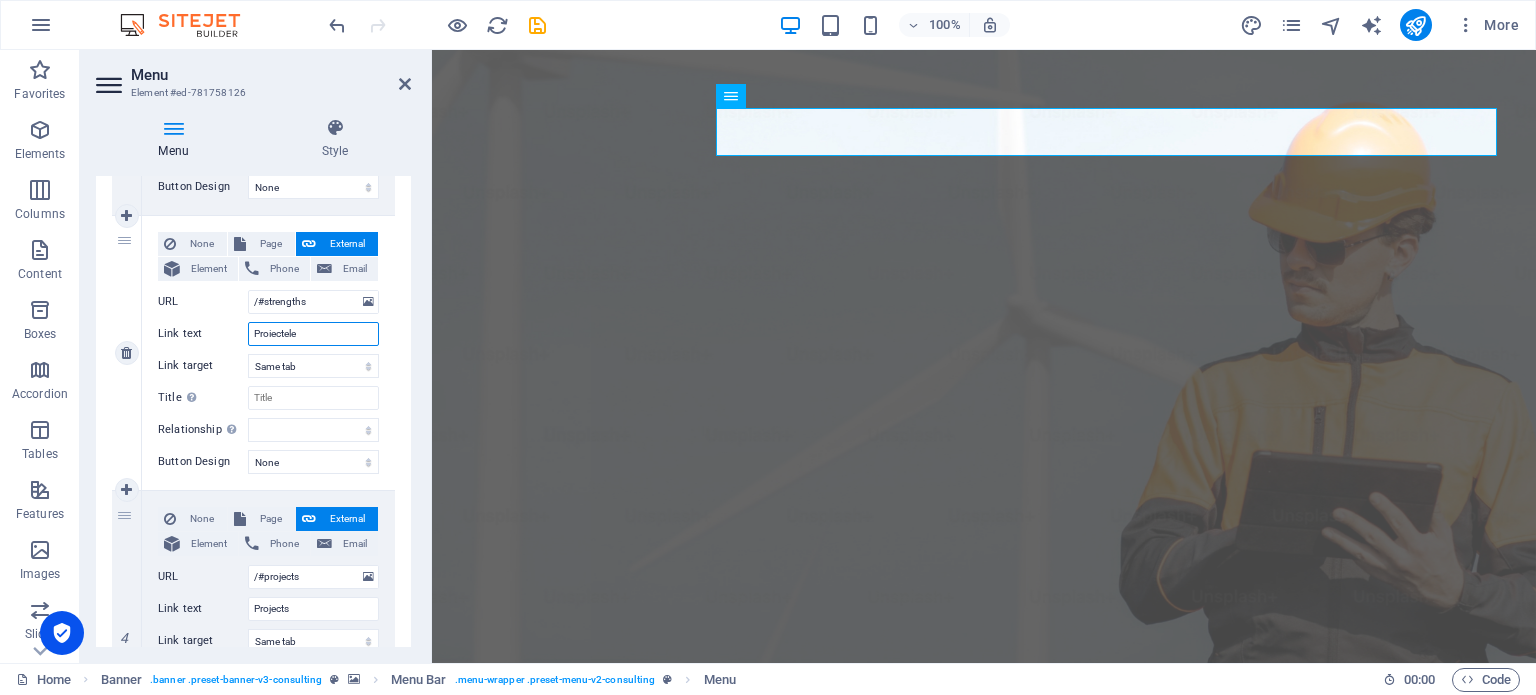 select 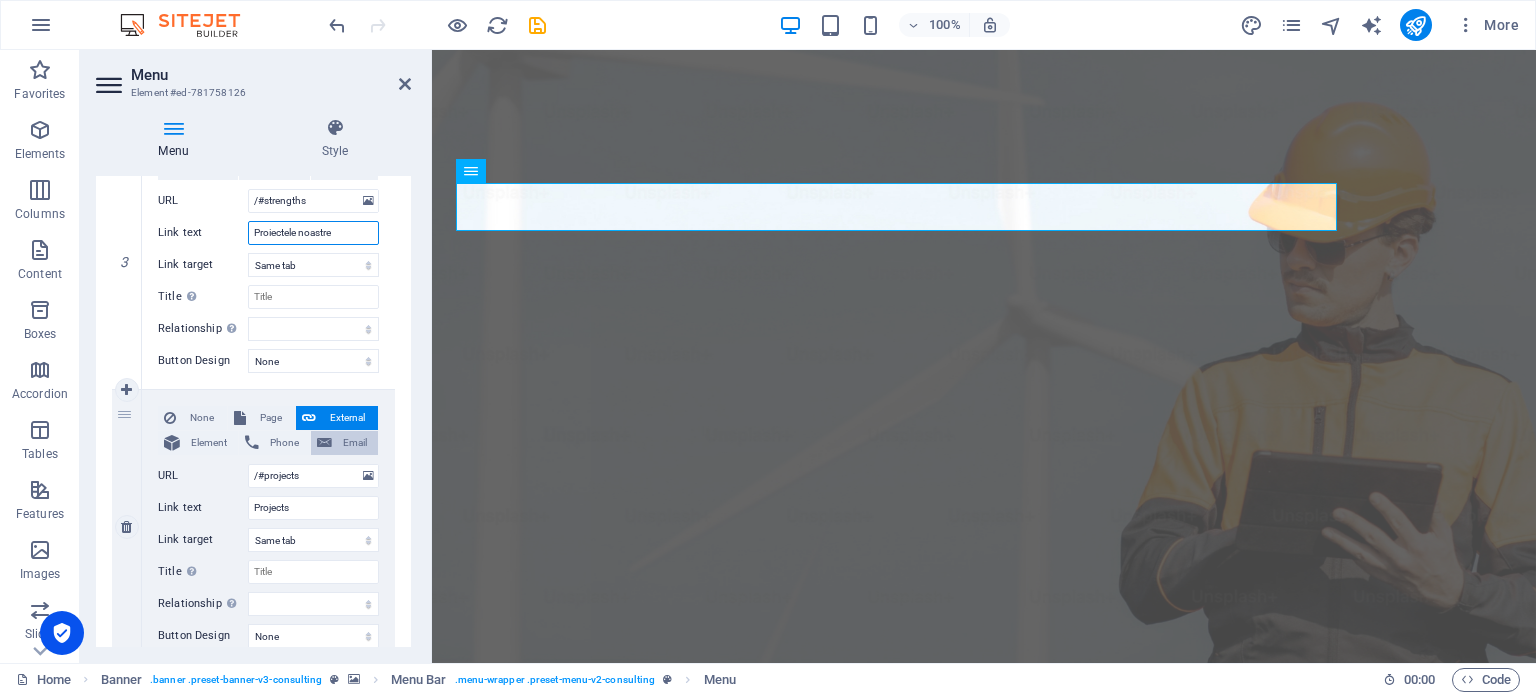 scroll, scrollTop: 900, scrollLeft: 0, axis: vertical 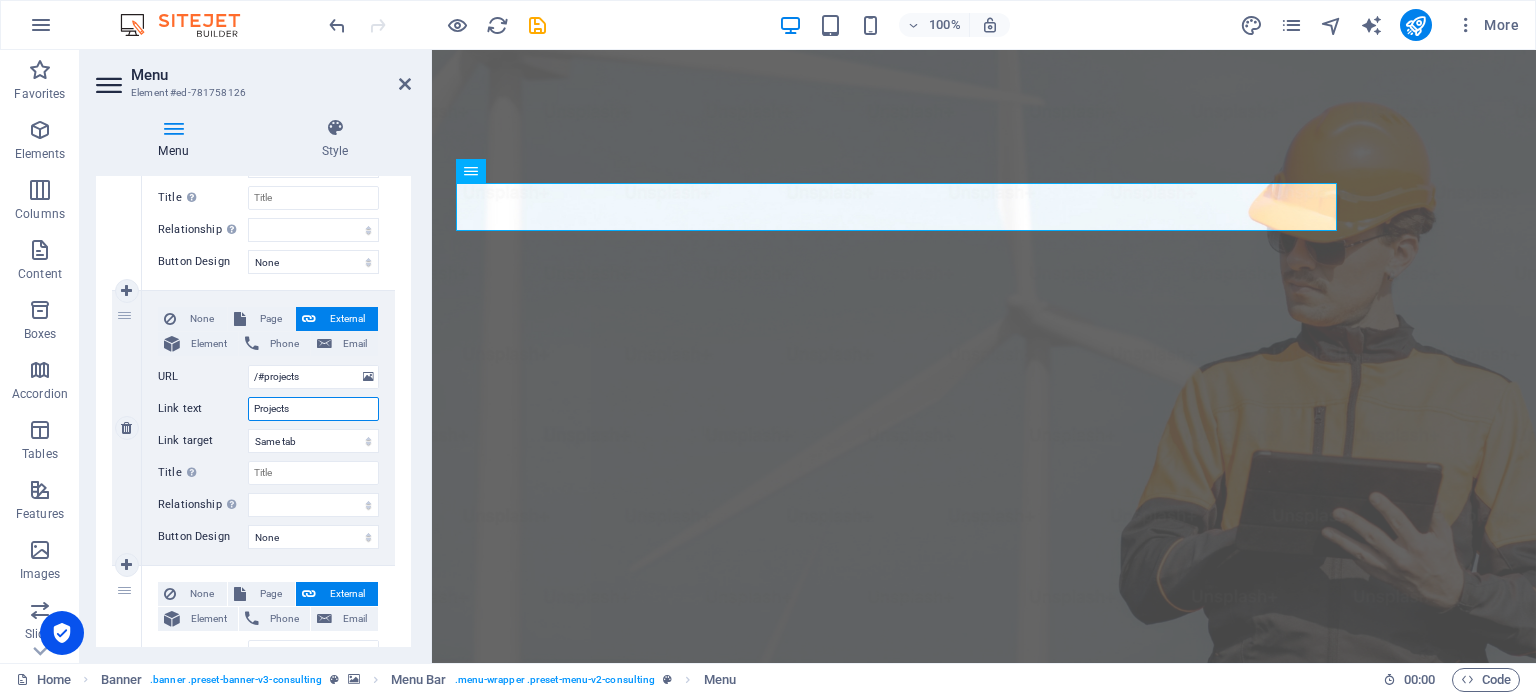 click on "Projects" at bounding box center [313, 409] 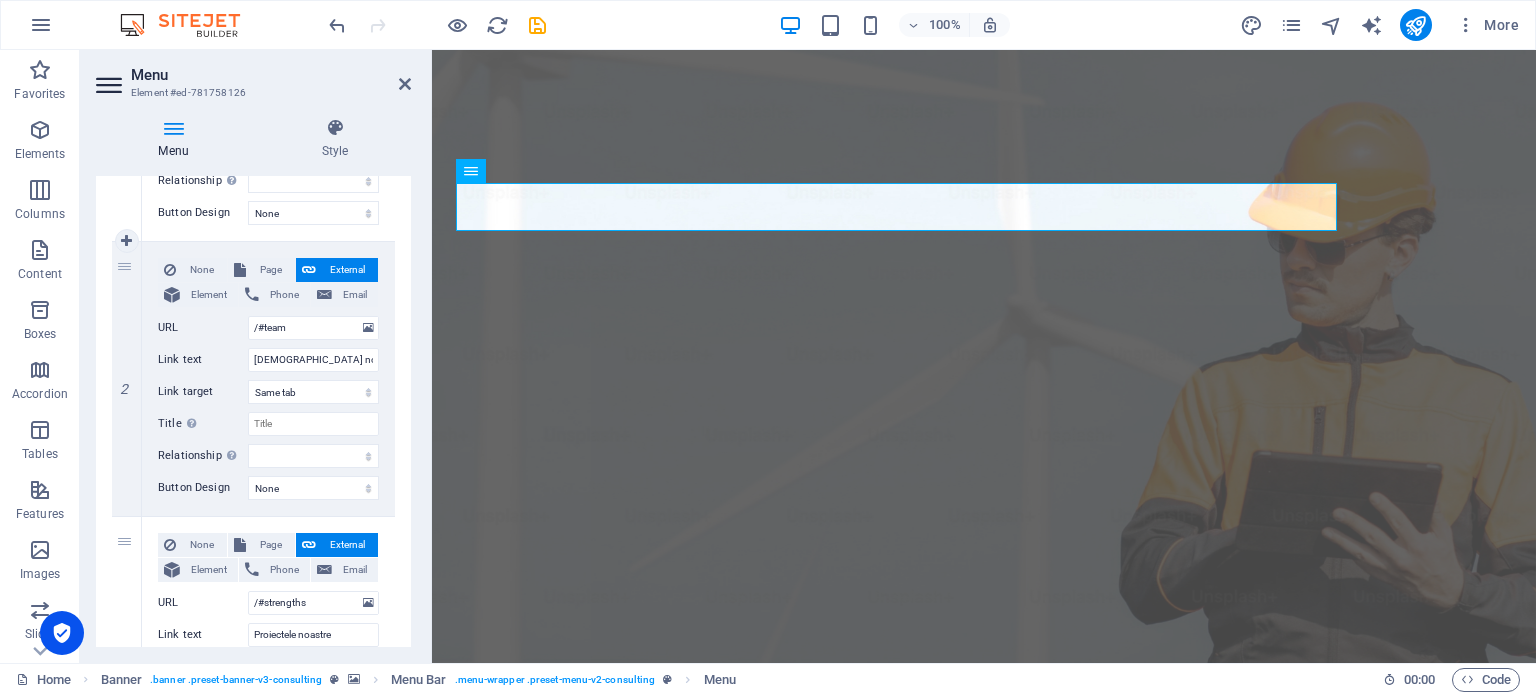 scroll, scrollTop: 400, scrollLeft: 0, axis: vertical 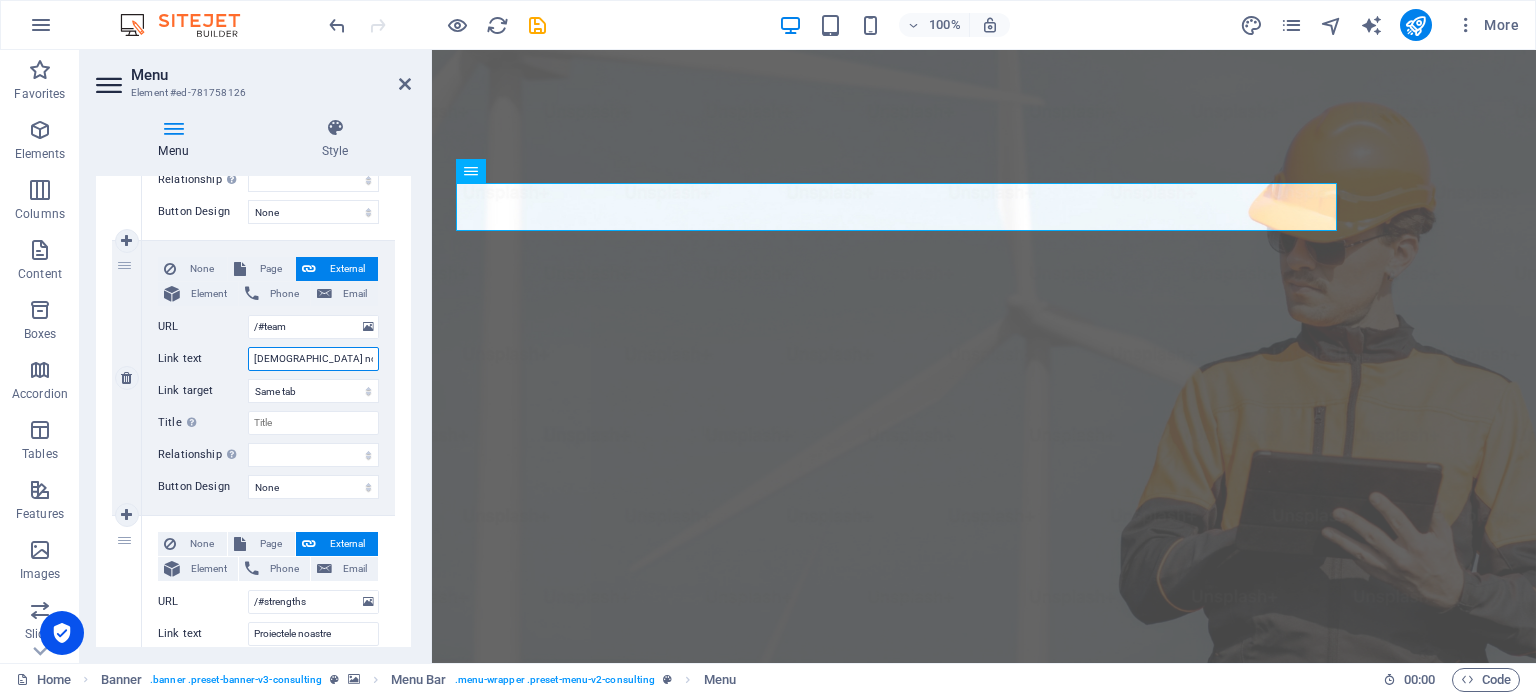 click on "[DEMOGRAPHIC_DATA] noastră" at bounding box center (313, 359) 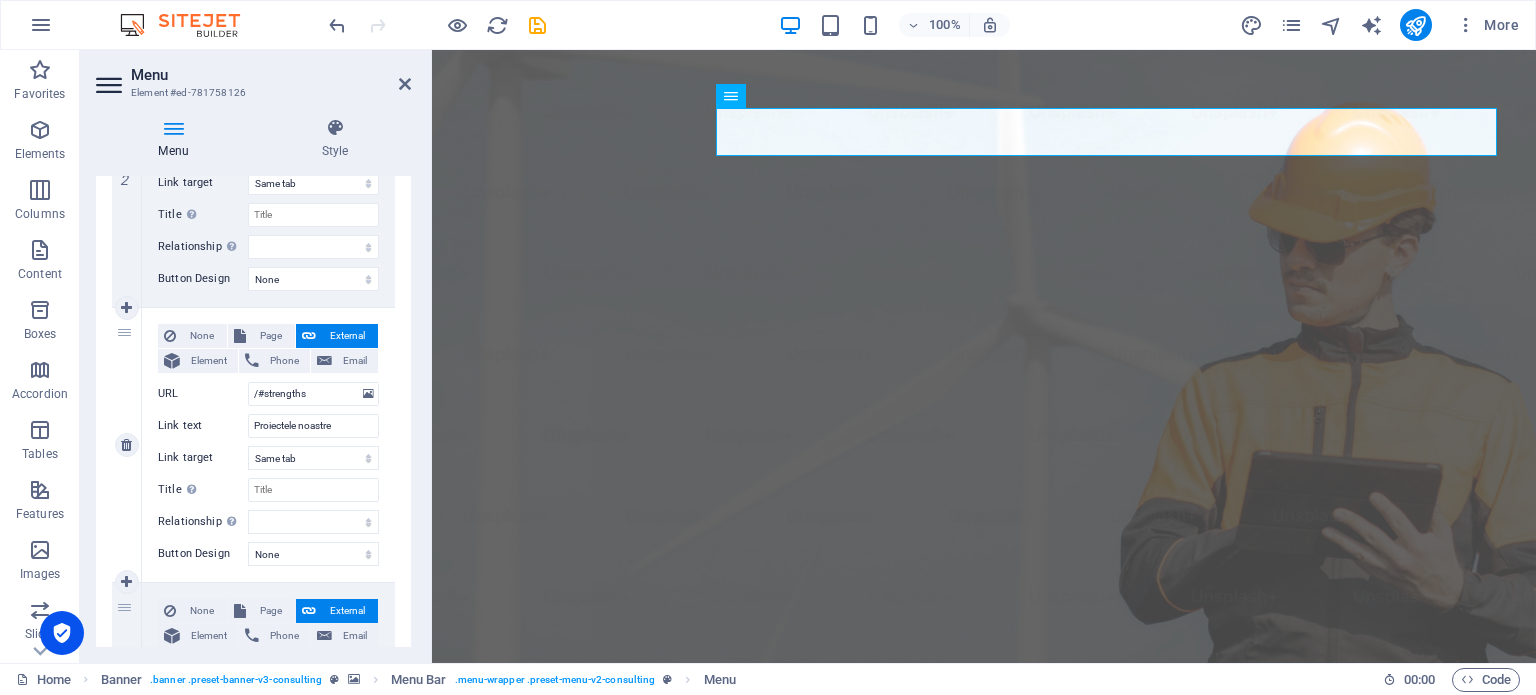 scroll, scrollTop: 700, scrollLeft: 0, axis: vertical 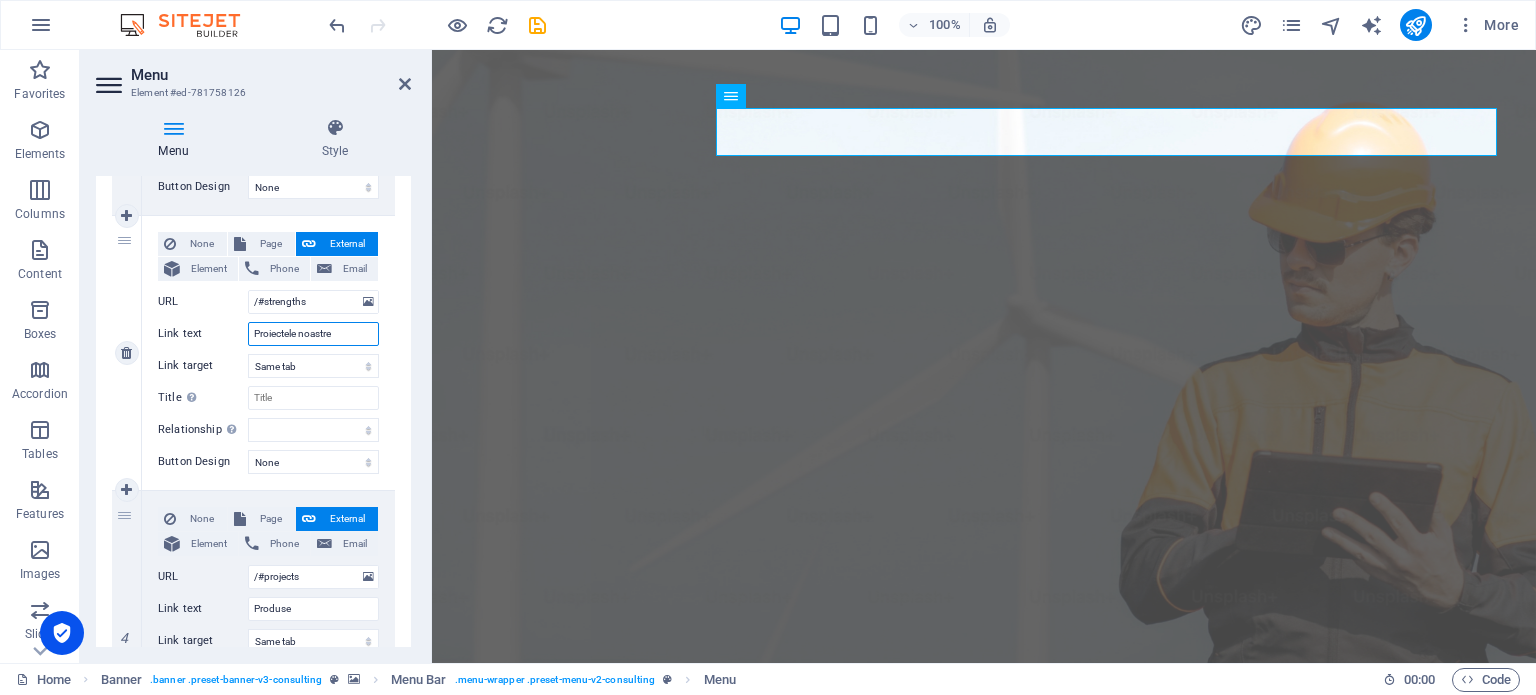 click on "Proiectele noastre" at bounding box center [313, 334] 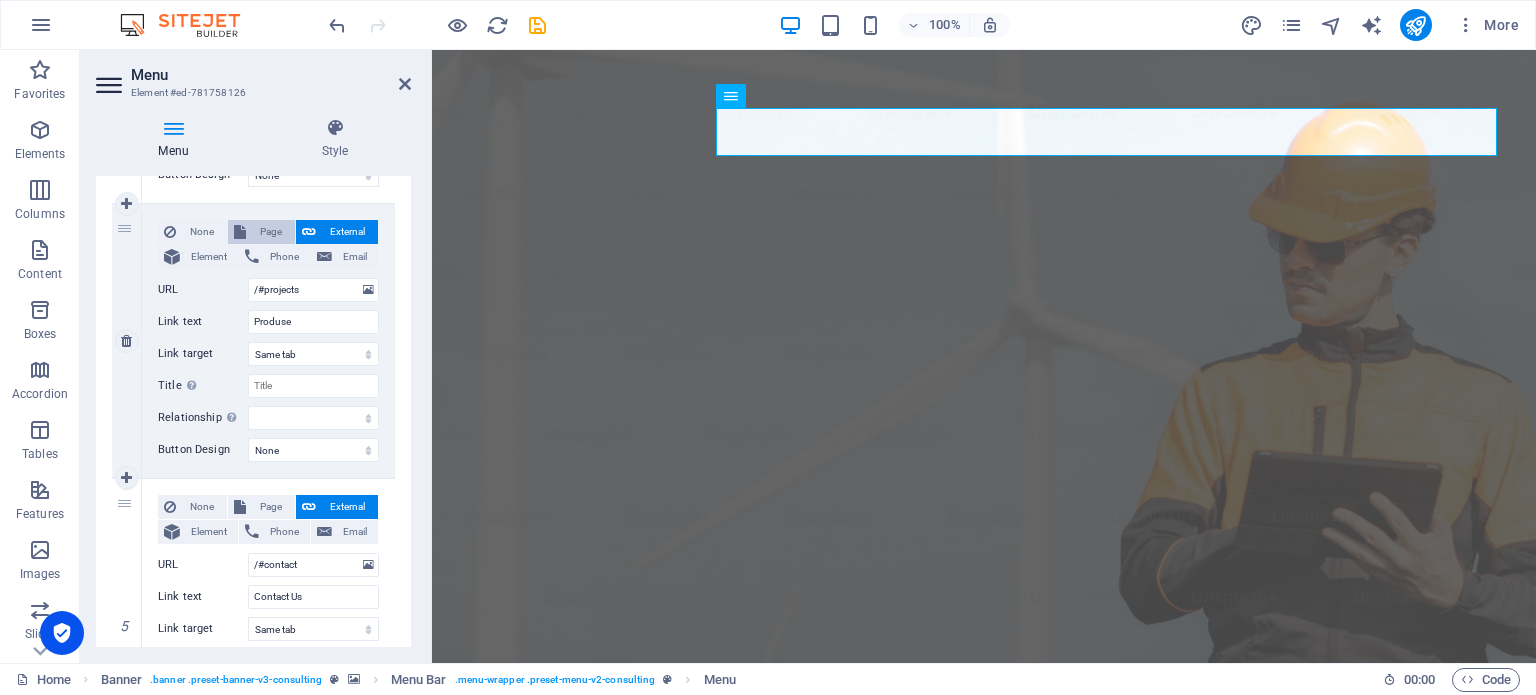 scroll, scrollTop: 1000, scrollLeft: 0, axis: vertical 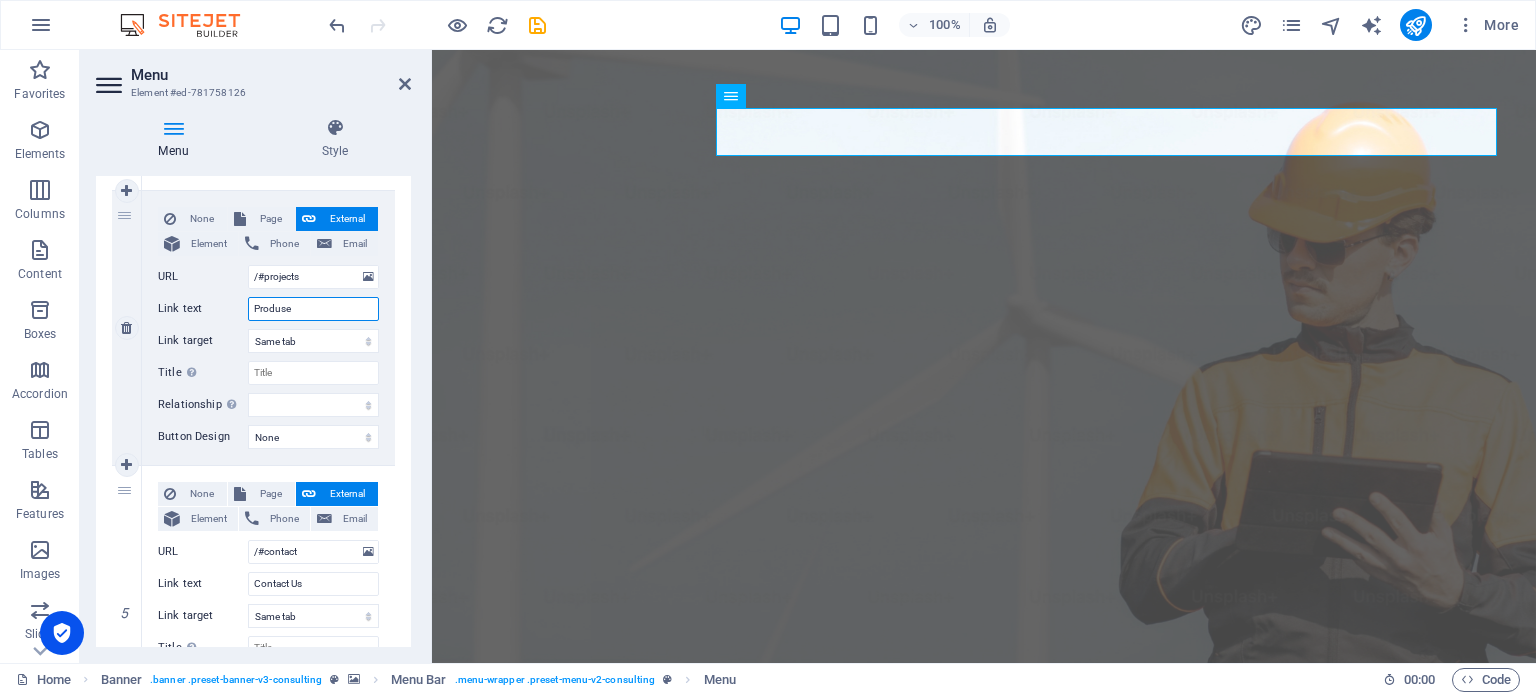 click on "Produse" at bounding box center [313, 309] 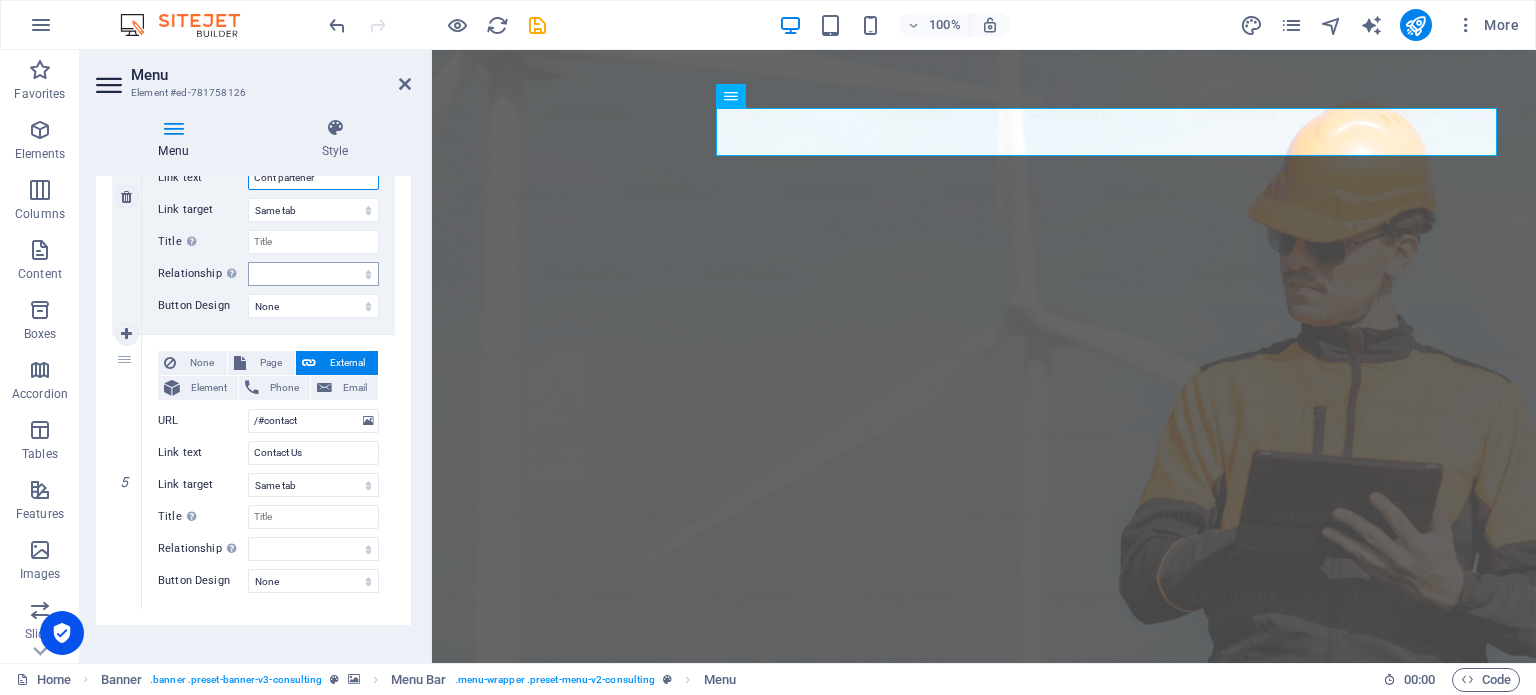 scroll, scrollTop: 1148, scrollLeft: 0, axis: vertical 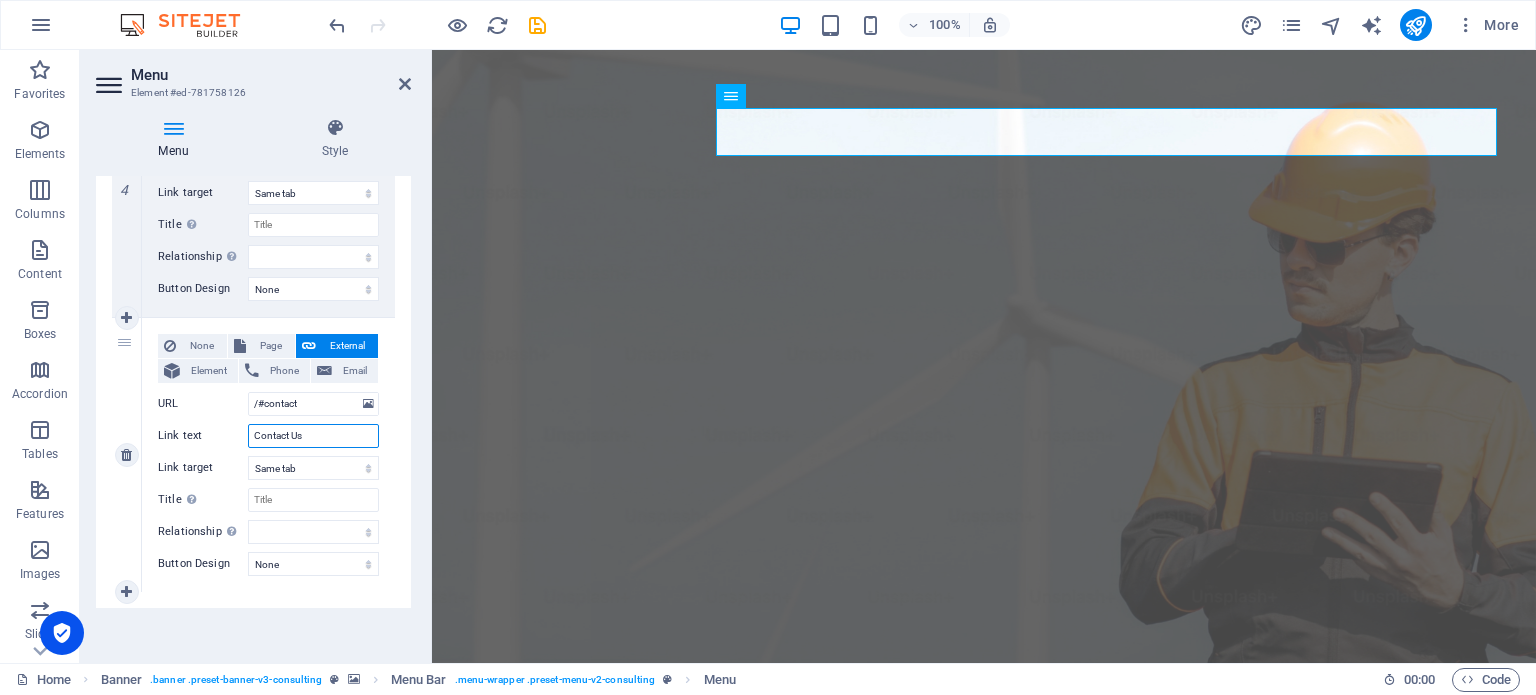 click on "Contact Us" at bounding box center (313, 436) 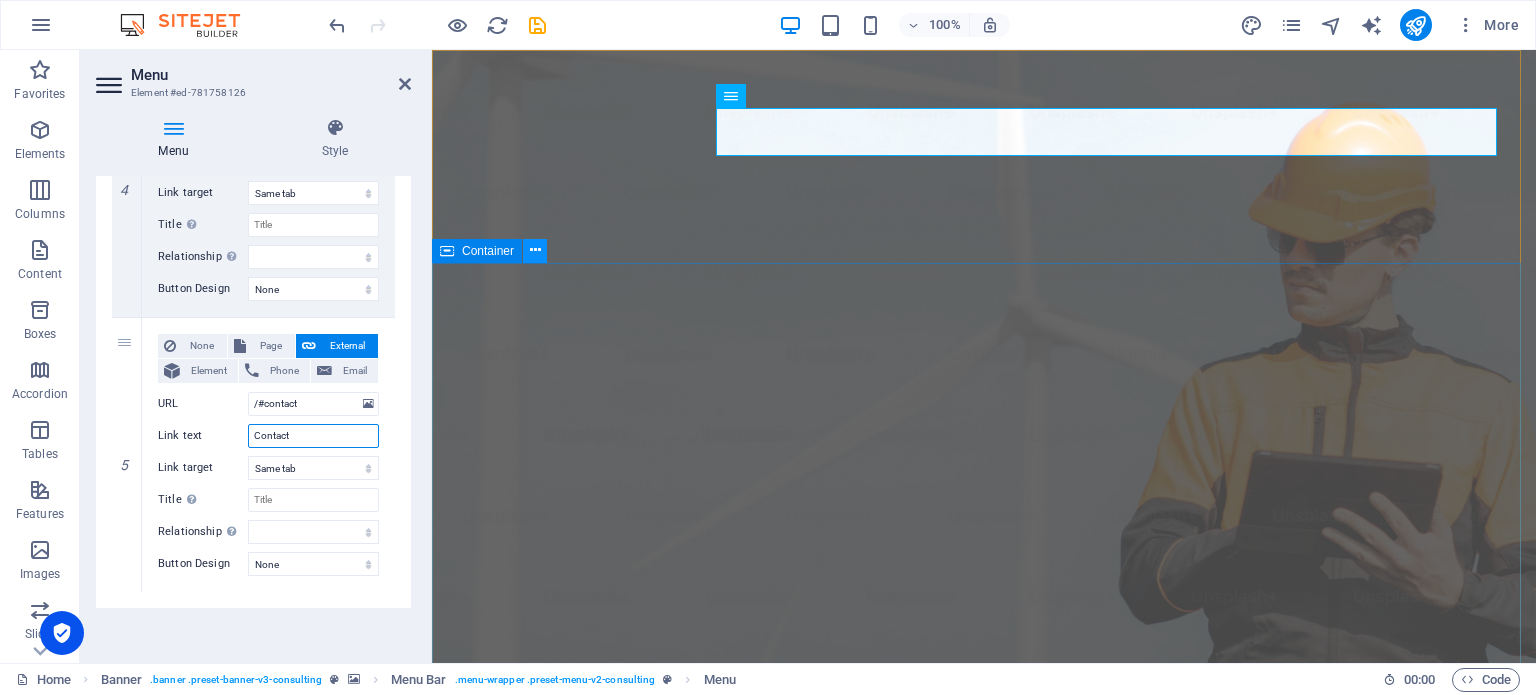 click on "Container" at bounding box center [477, 251] 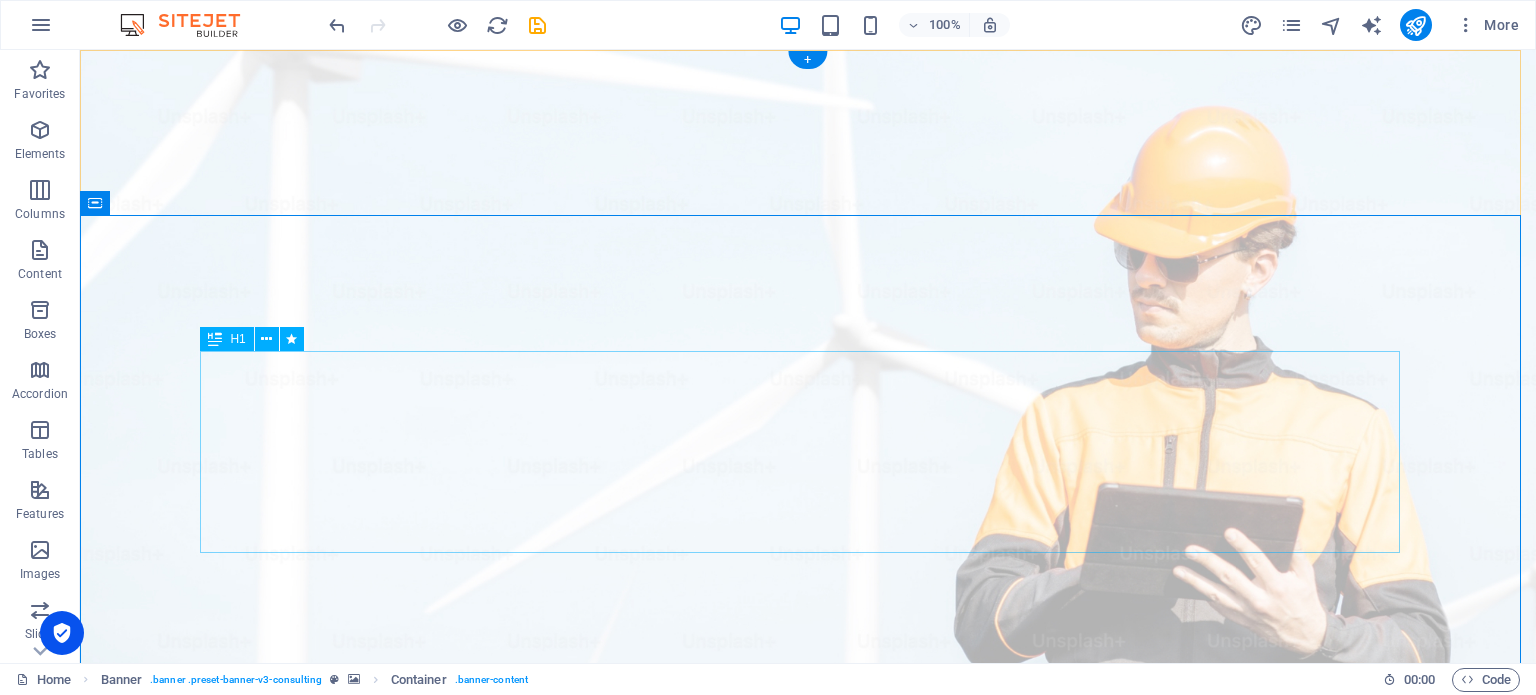 click on "Elevate Your Business With Sustainable Energy And Strategic Consulting" at bounding box center [808, 1312] 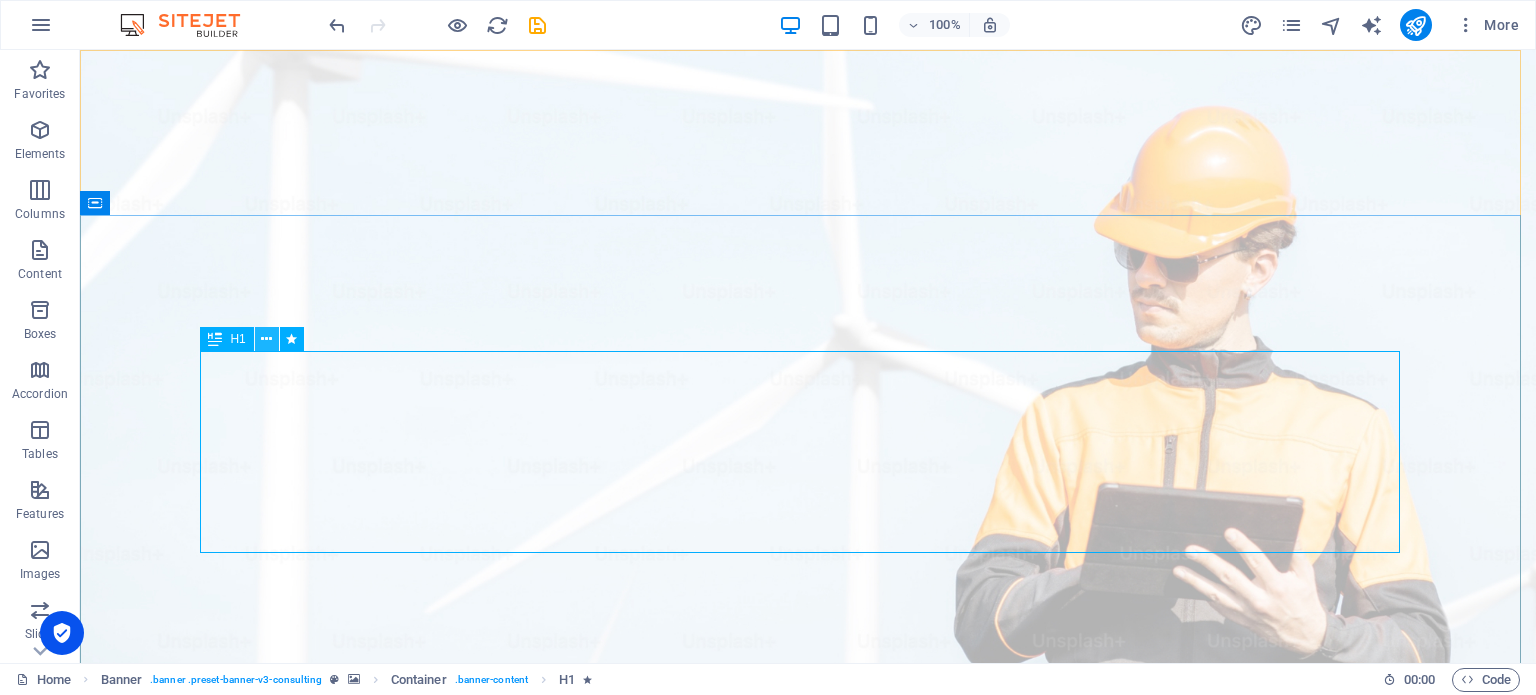 click at bounding box center [266, 339] 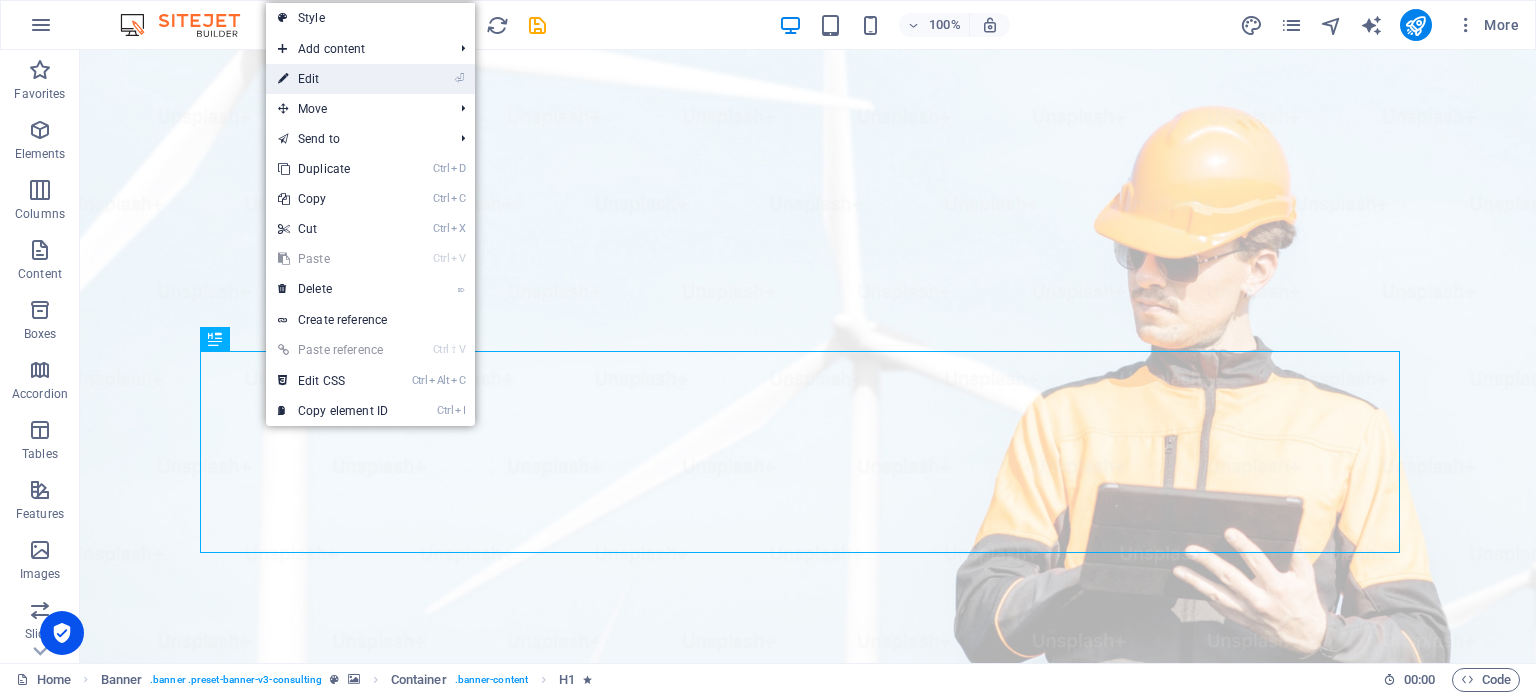 click on "⏎  Edit" at bounding box center [333, 79] 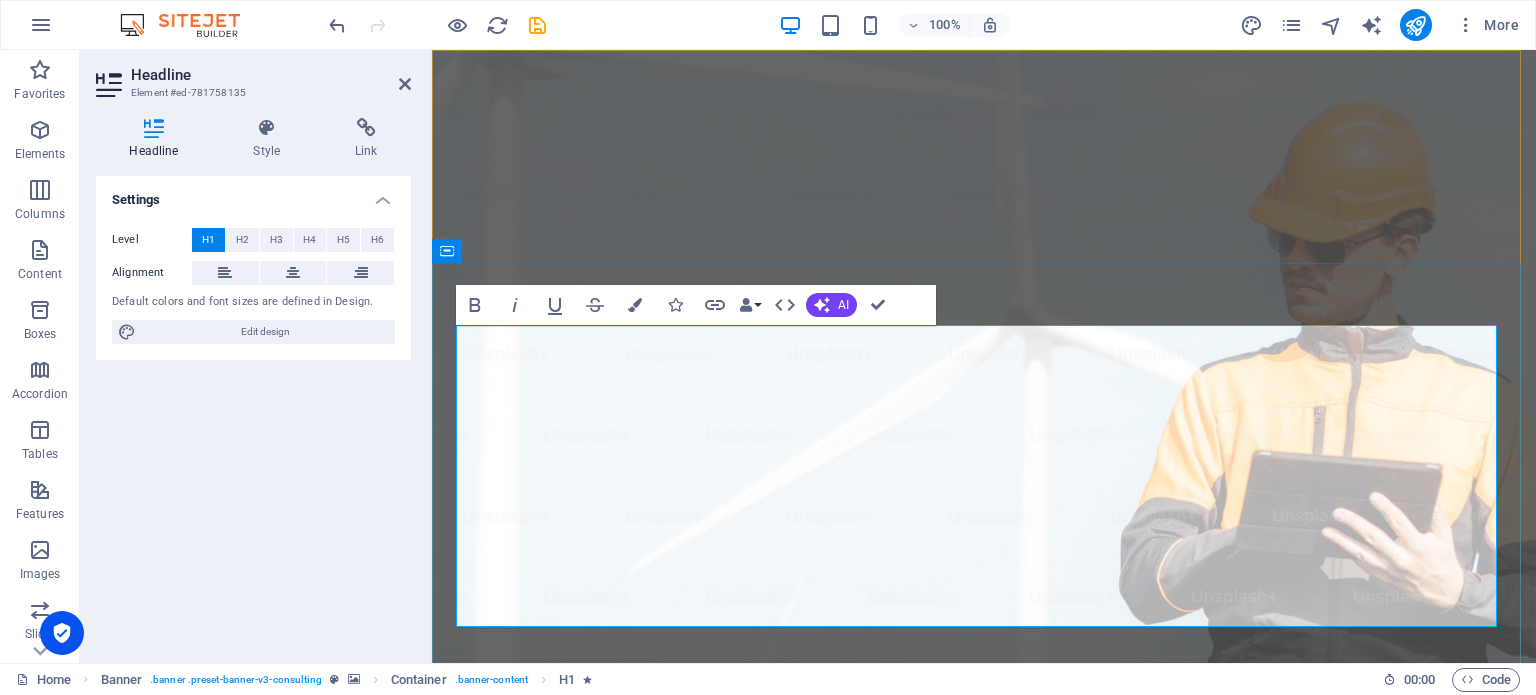 click on "Elevate Your Business With Sustainable Energy And Strategic Consulting" at bounding box center [984, 1362] 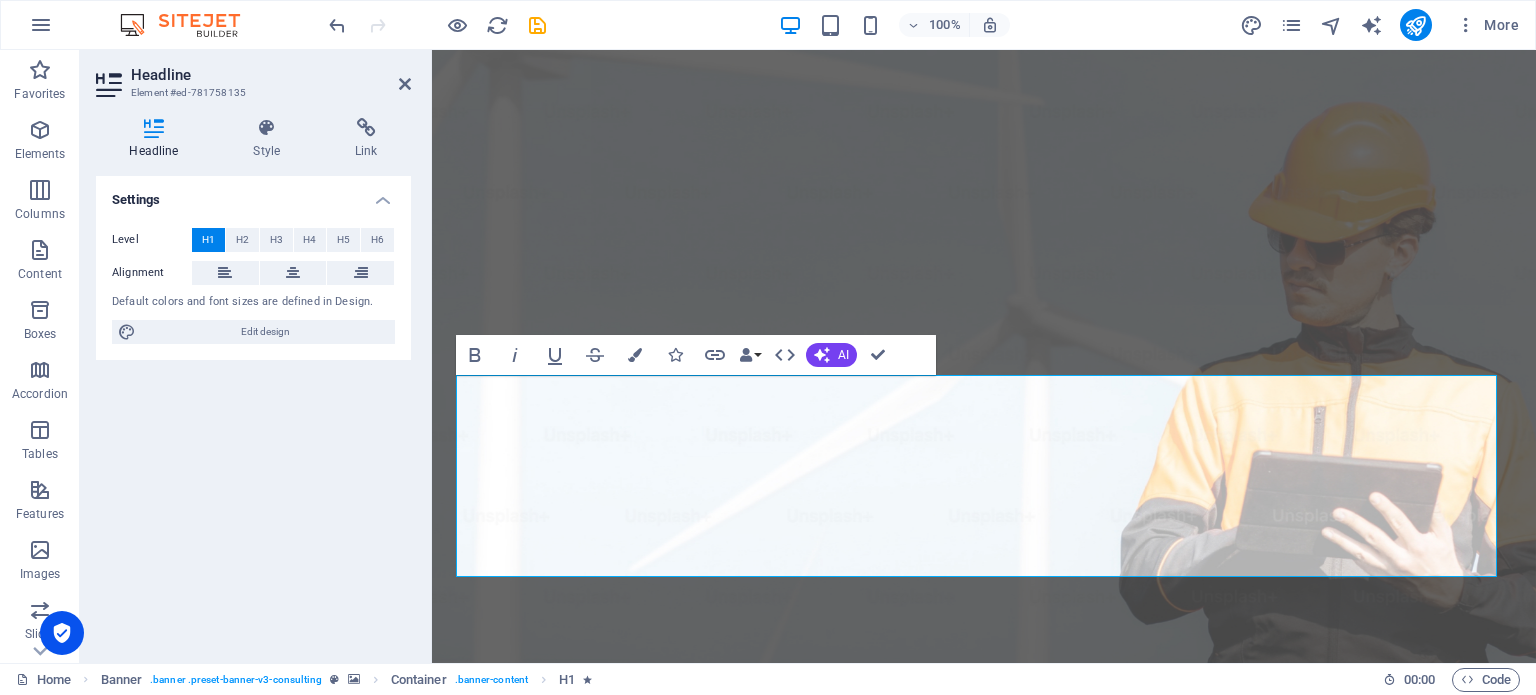 click on "Home Banner . banner .preset-banner-v3-consulting Container . banner-content H1" at bounding box center (691, 680) 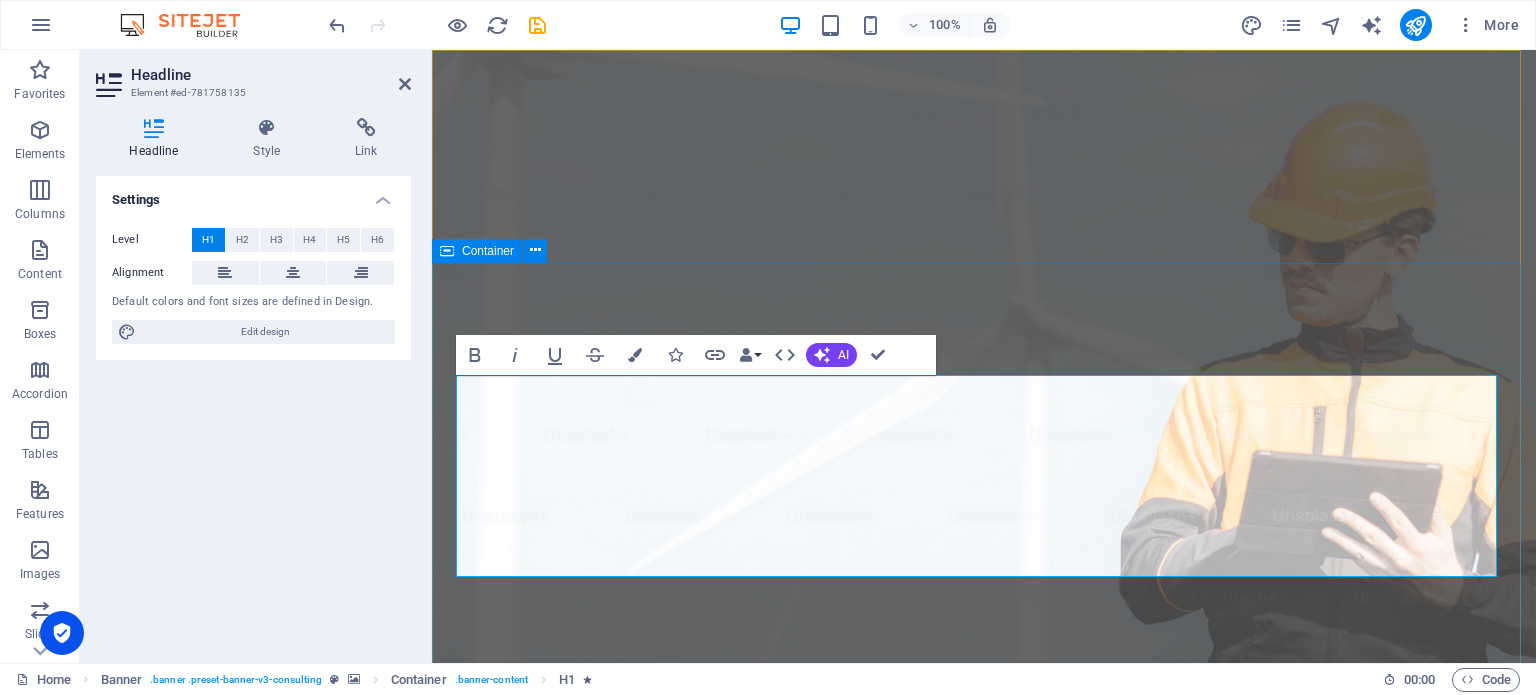 click on "Proiectăm și comercializăm sisteme de producere a energiei electrice. Empowering businesses for a greener future and strategic growth Get Started" at bounding box center (984, 1442) 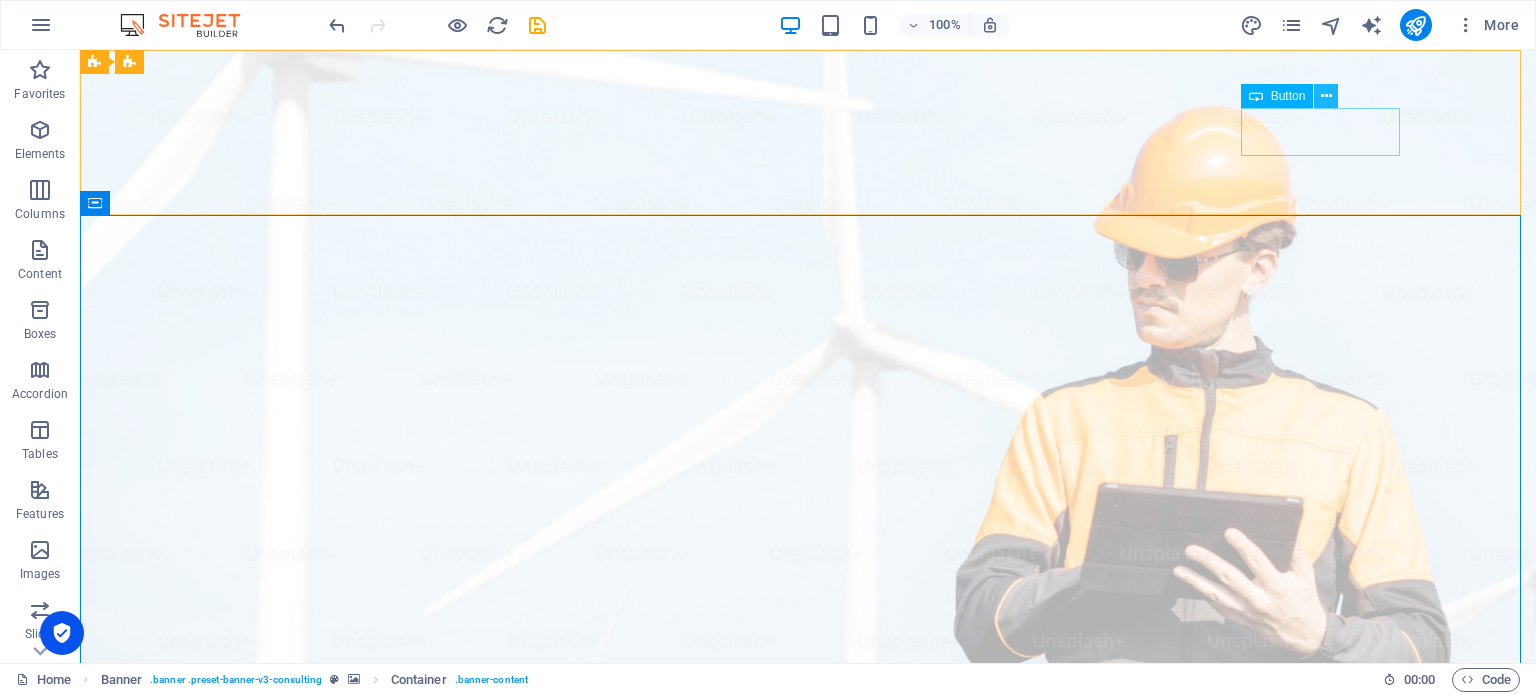click at bounding box center (1326, 96) 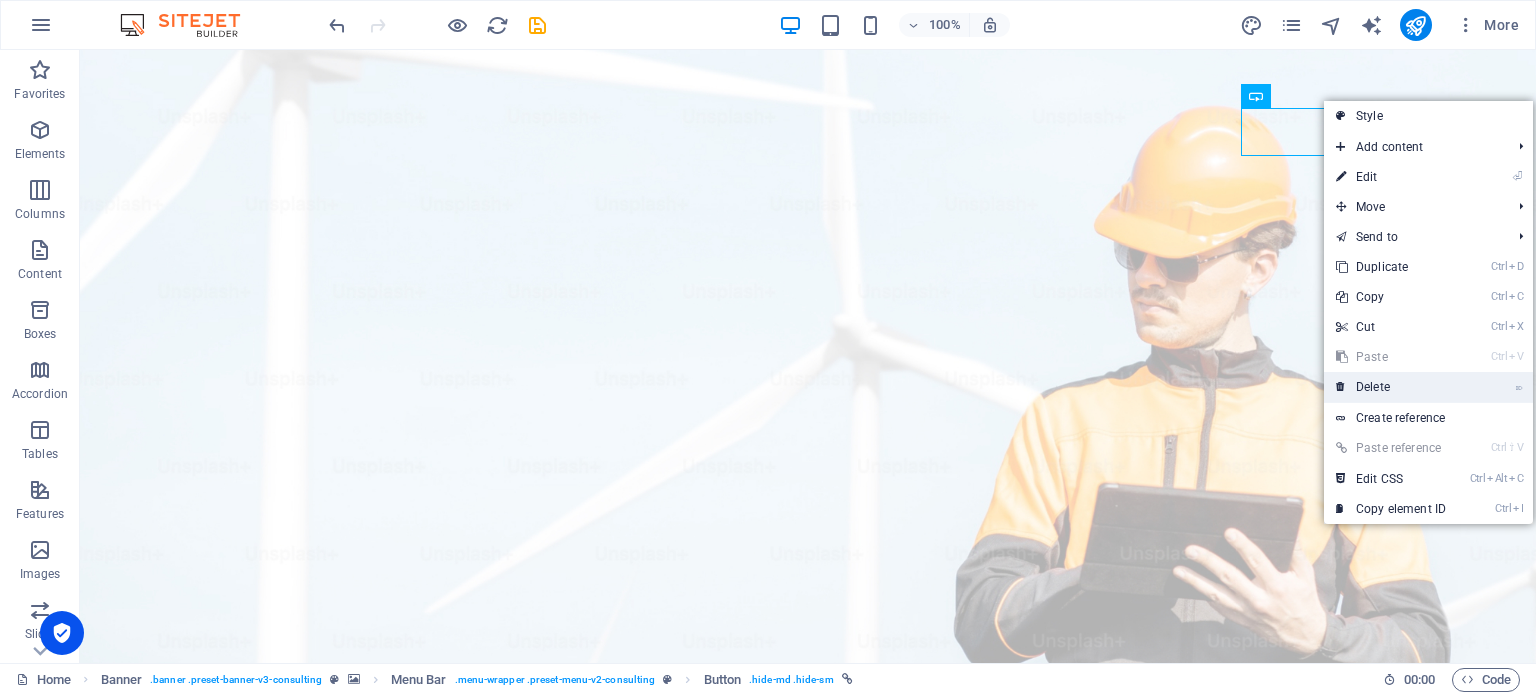 click on "⌦  Delete" at bounding box center (1391, 387) 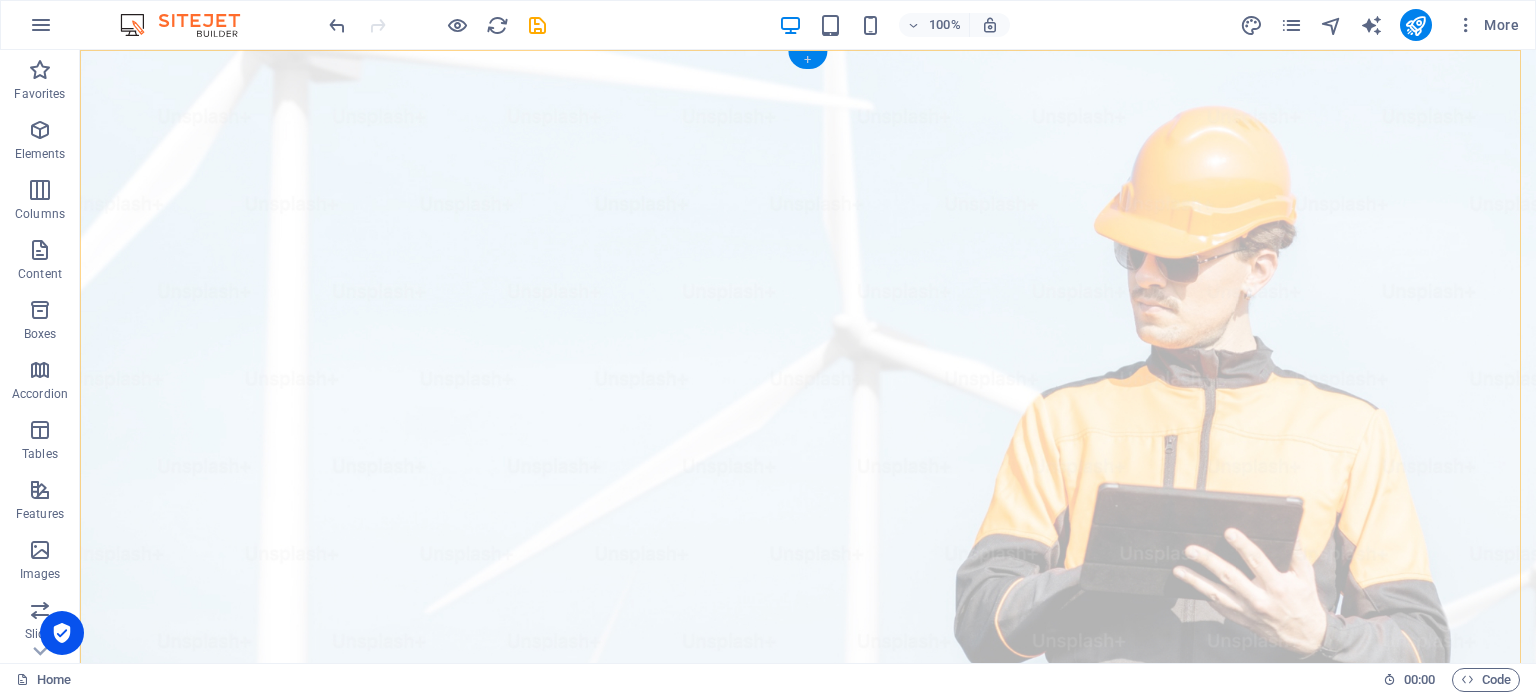 click on "+" at bounding box center (807, 60) 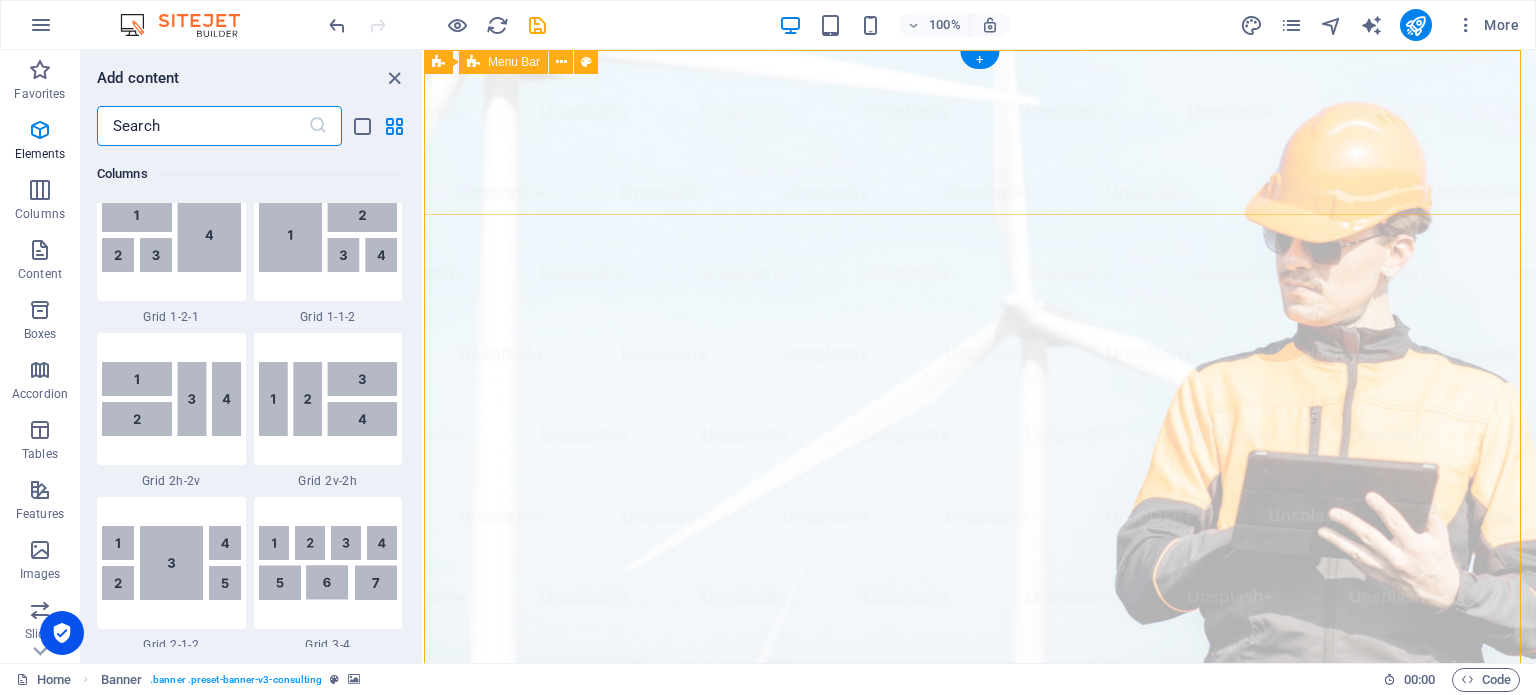 scroll, scrollTop: 3499, scrollLeft: 0, axis: vertical 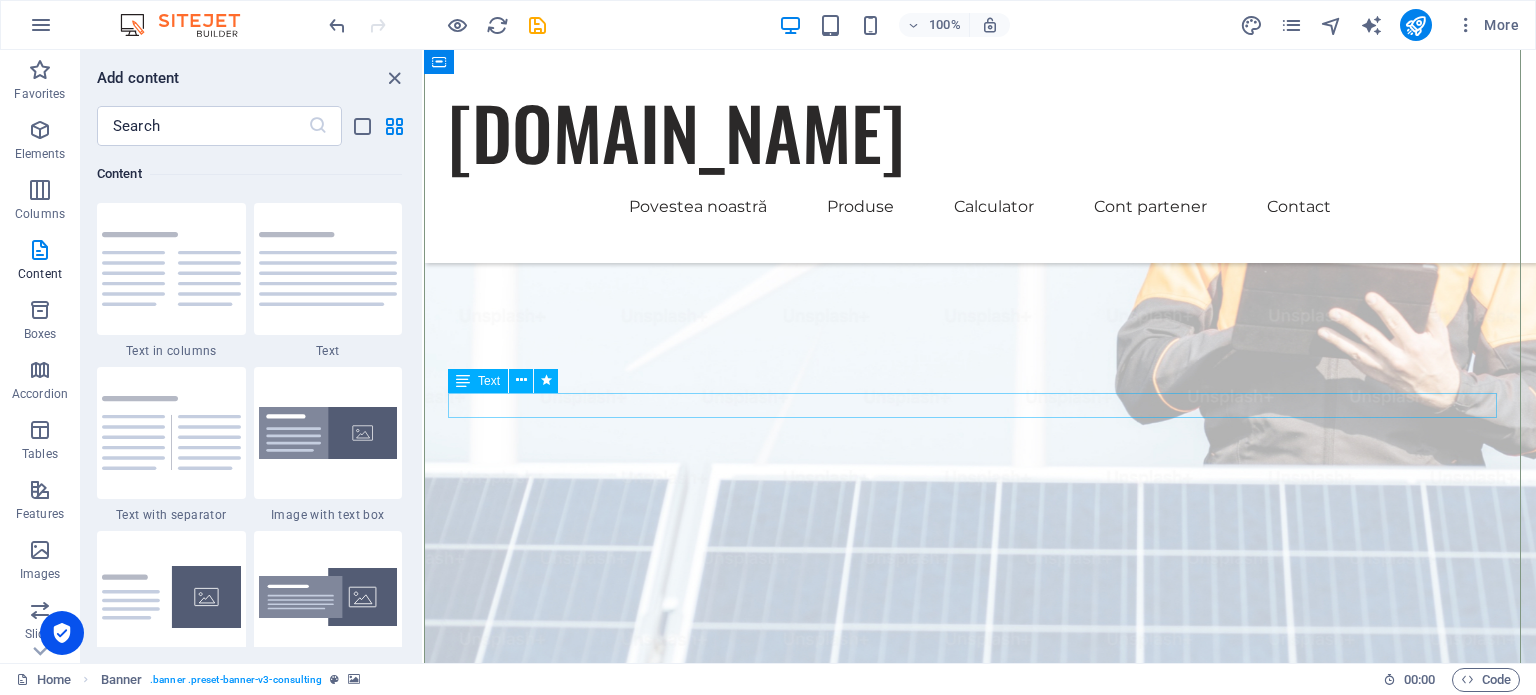 click on "Empowering businesses for a greener future and strategic growth" at bounding box center (980, 1169) 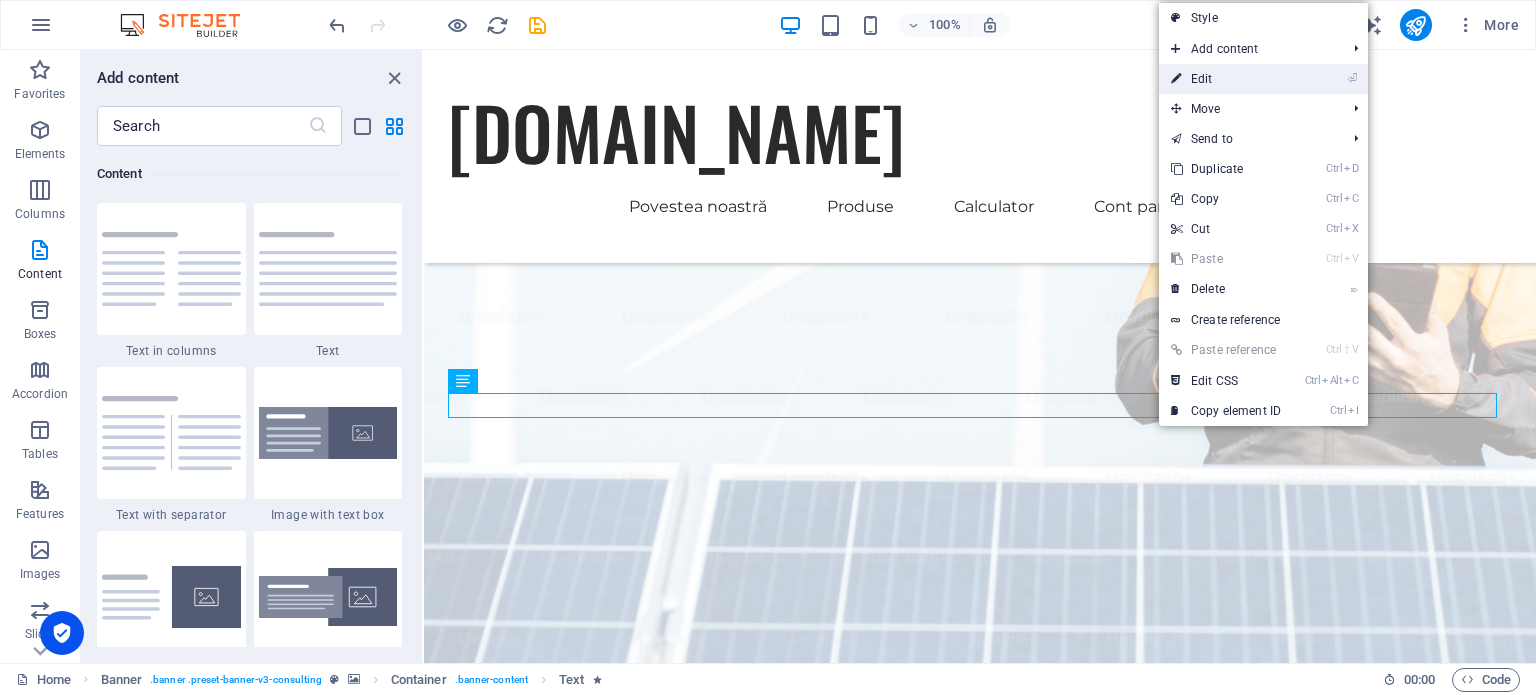 click on "⏎  Edit" at bounding box center [1226, 79] 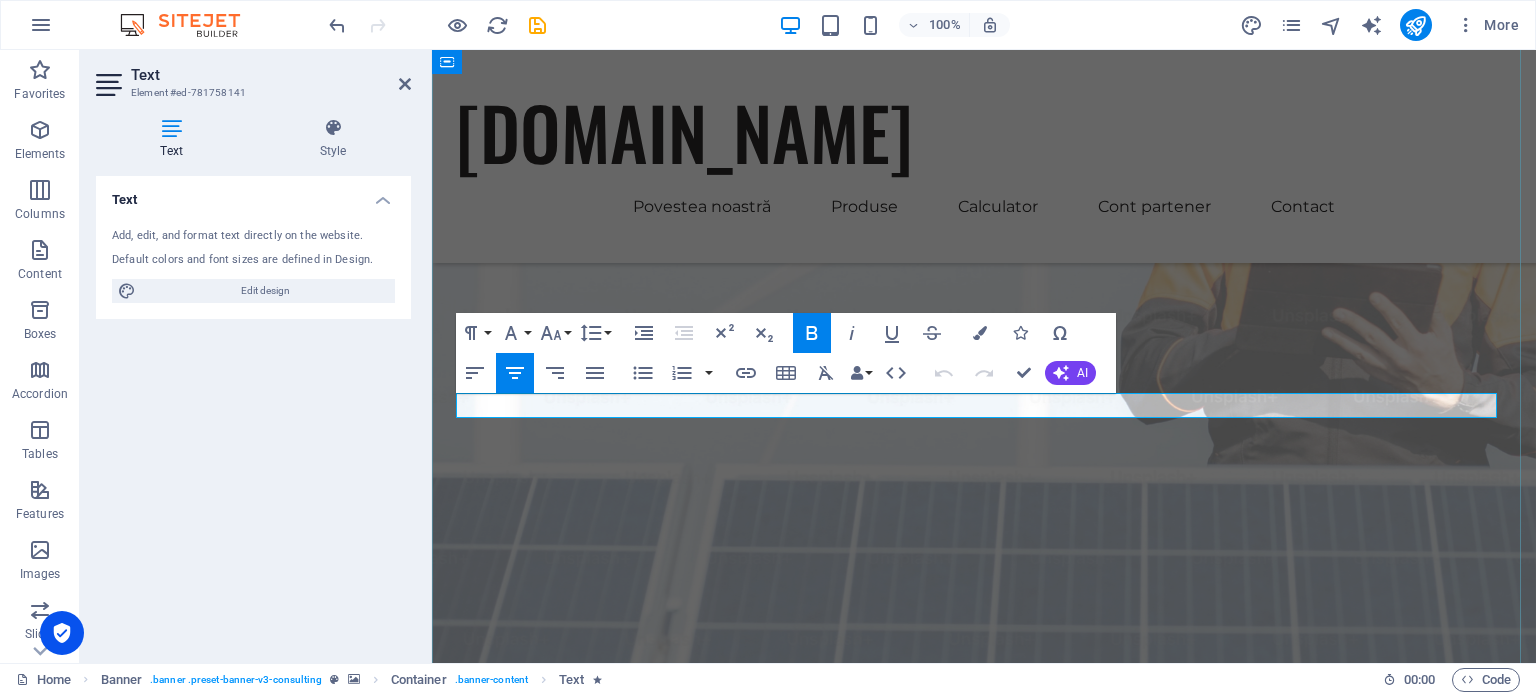 click on "Empowering businesses for a greener future and strategic growth" at bounding box center (984, 1169) 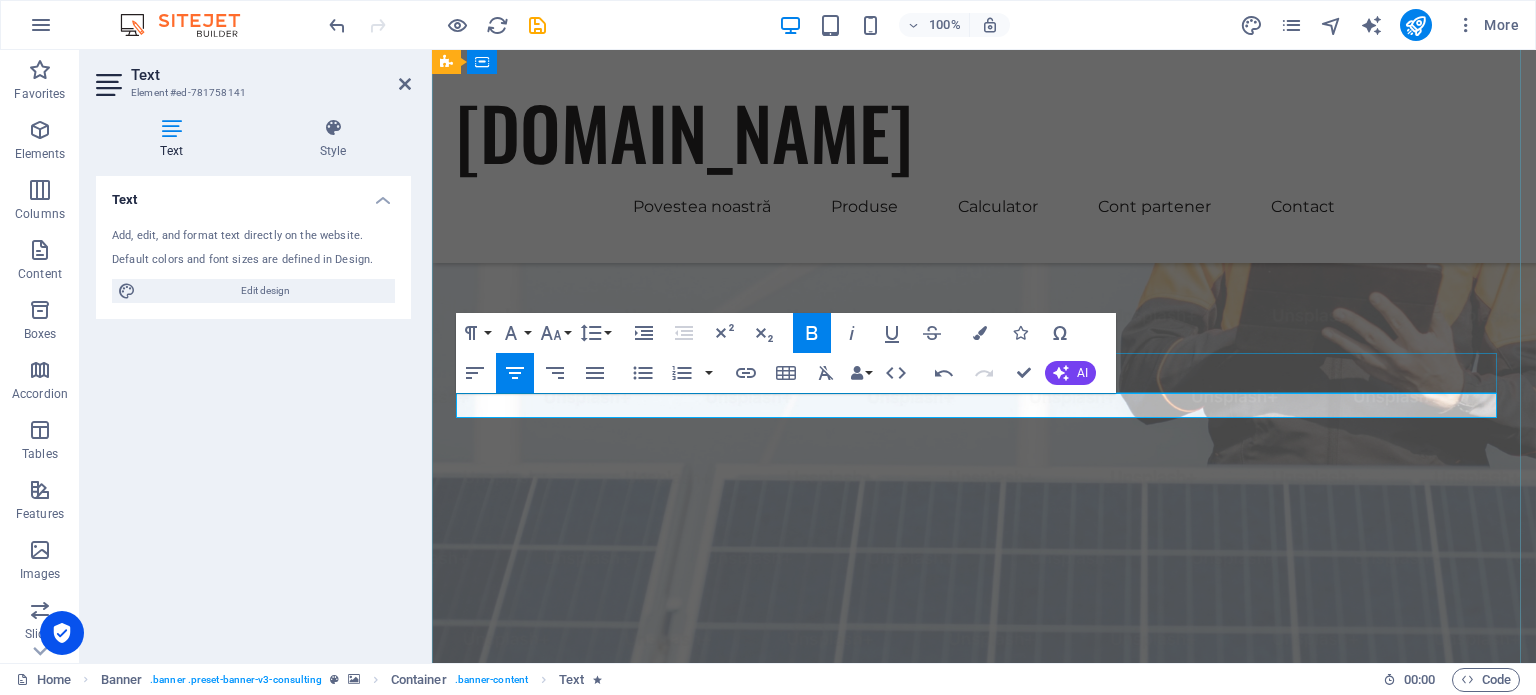 click at bounding box center (984, 1137) 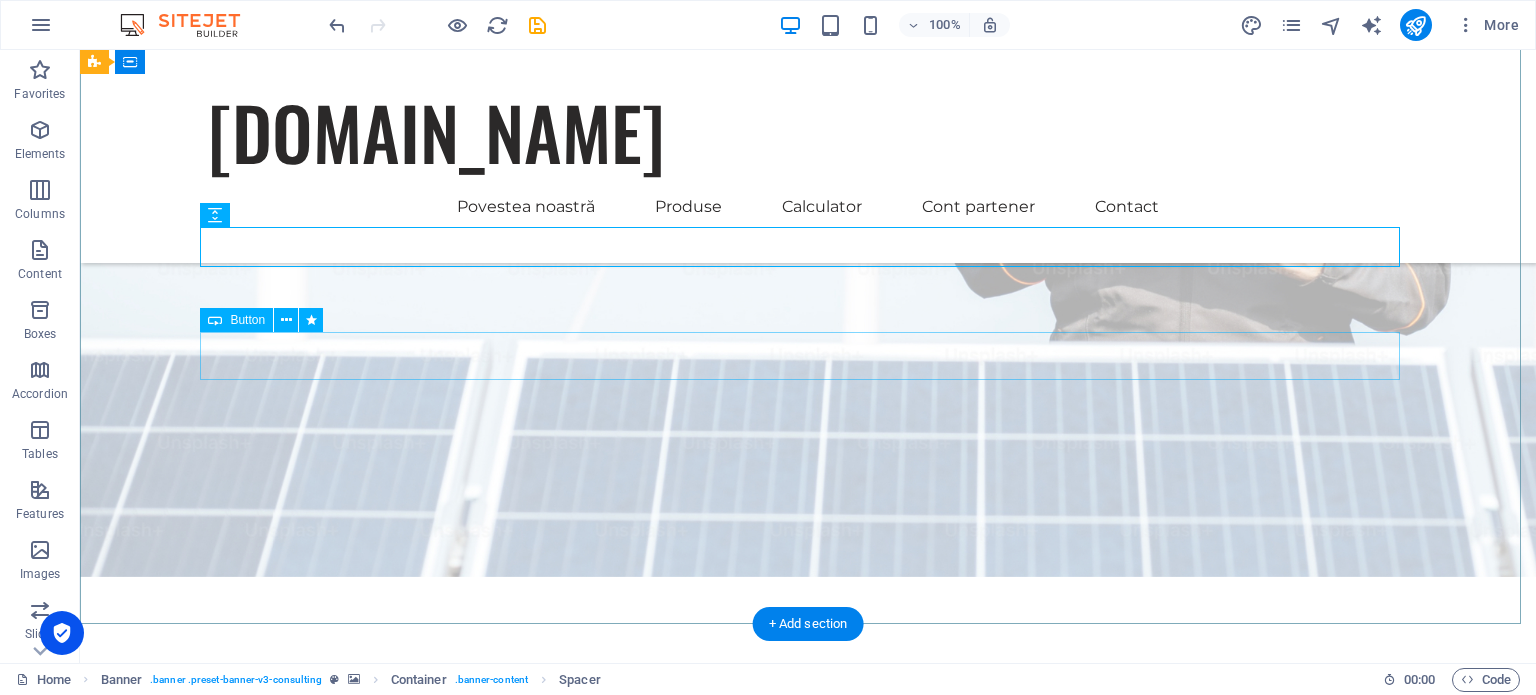 scroll, scrollTop: 400, scrollLeft: 0, axis: vertical 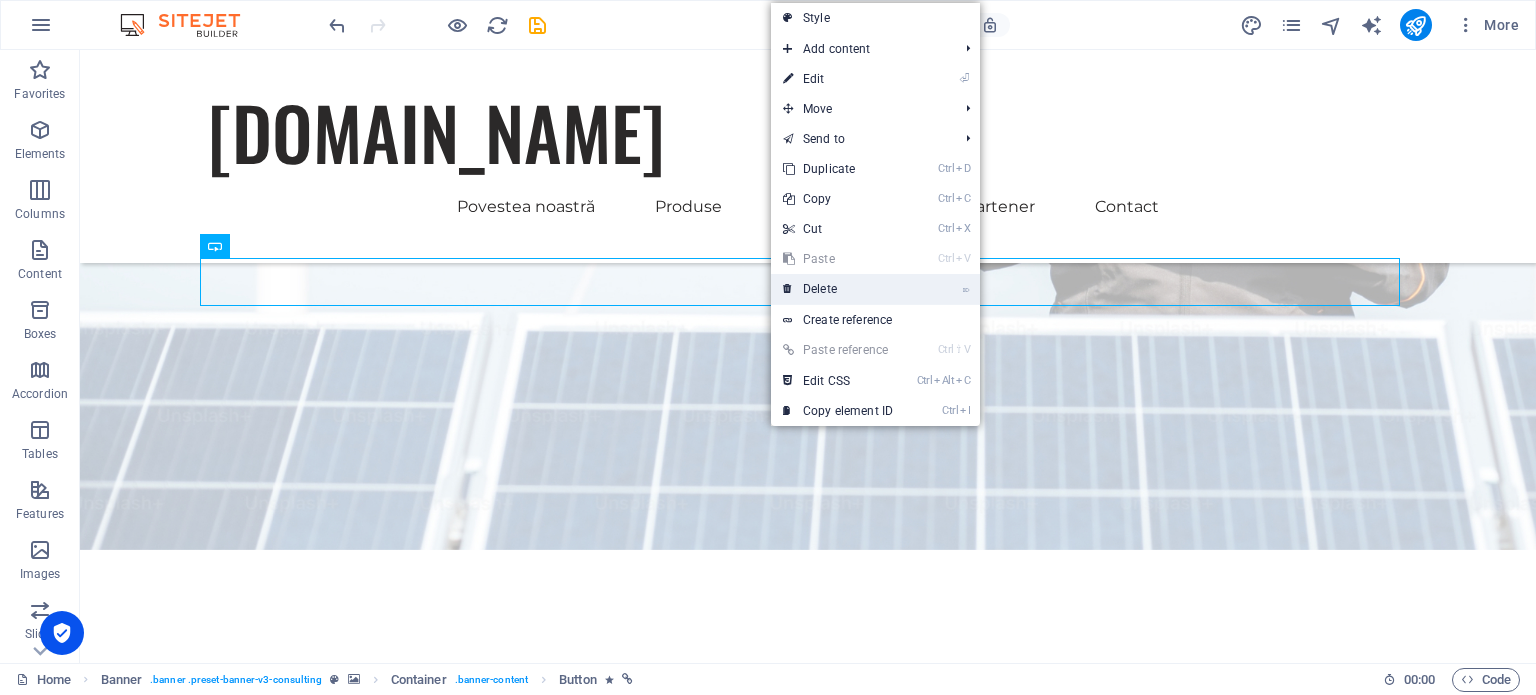 click on "⌦  Delete" at bounding box center (838, 289) 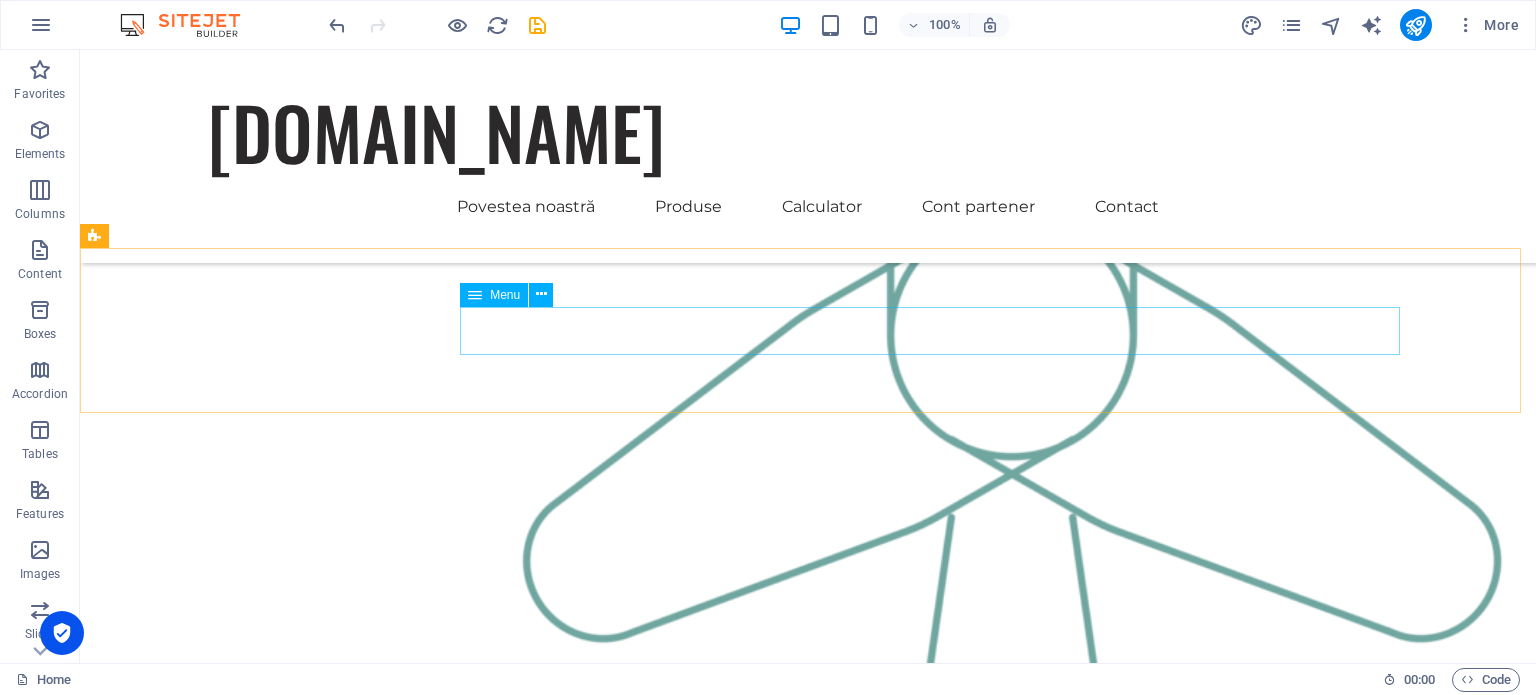 scroll, scrollTop: 2300, scrollLeft: 0, axis: vertical 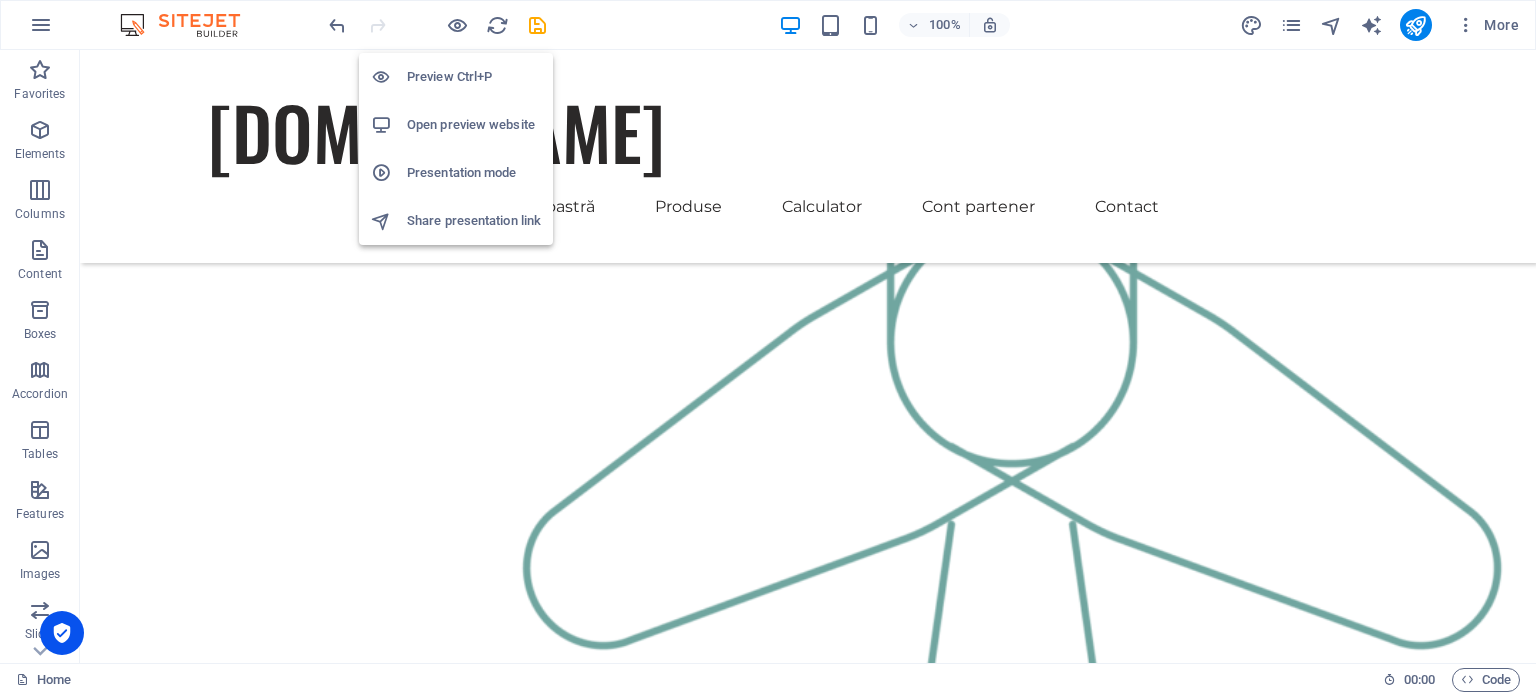click on "Open preview website" at bounding box center (474, 125) 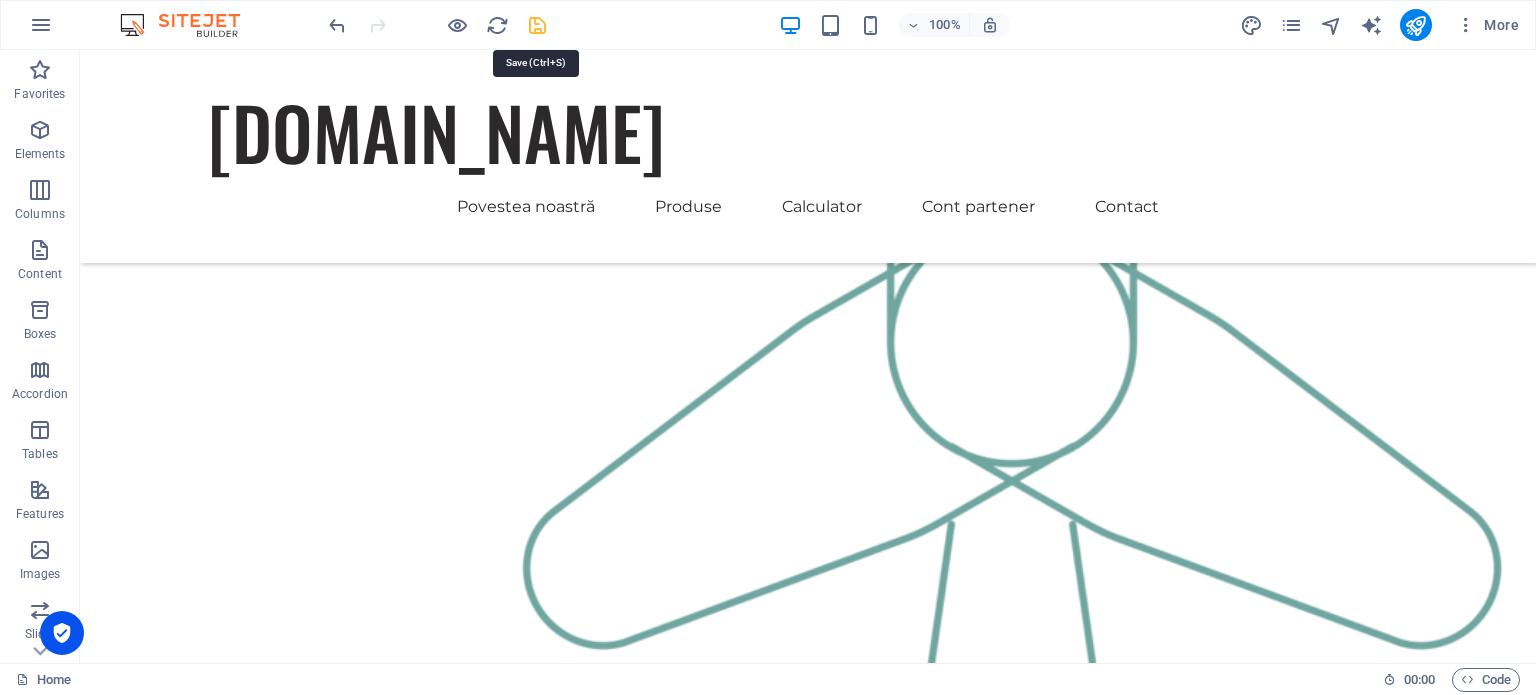 click at bounding box center (537, 25) 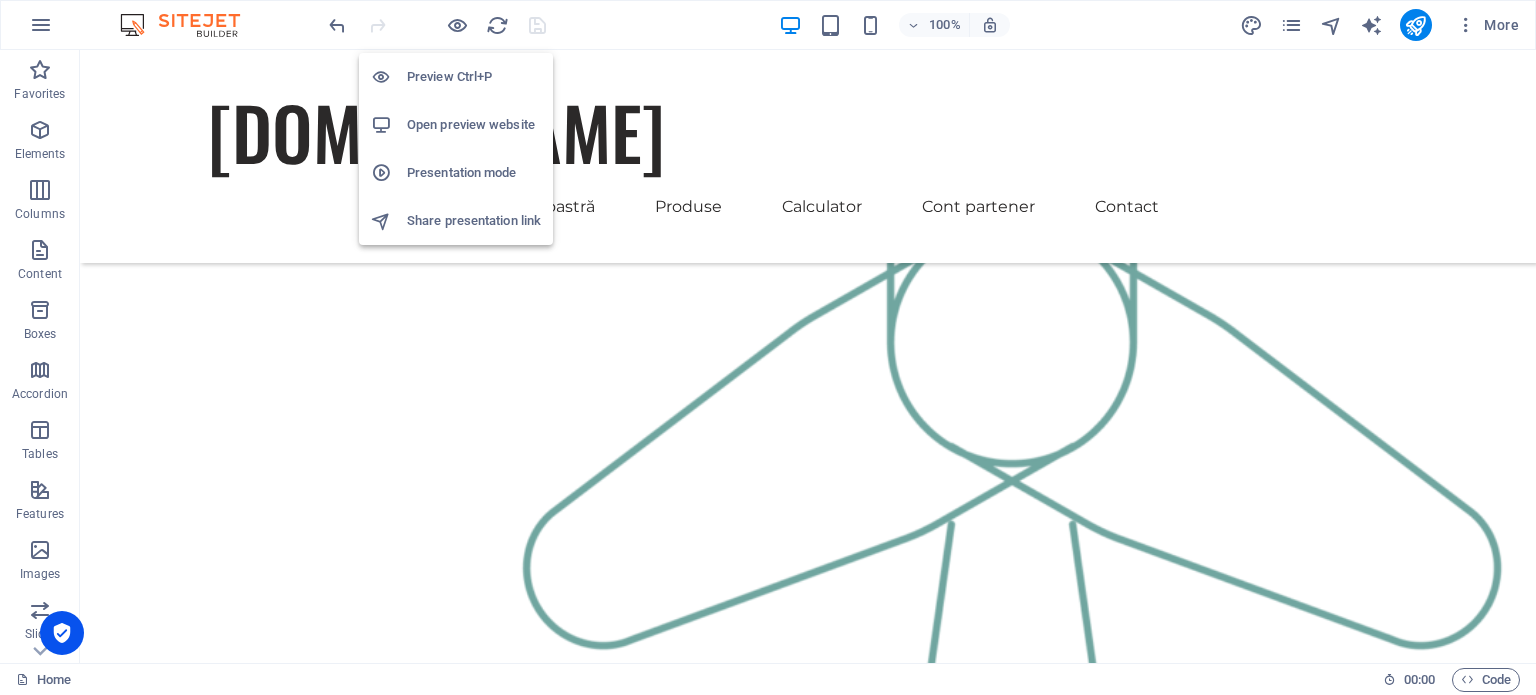 click on "Open preview website" at bounding box center [474, 125] 